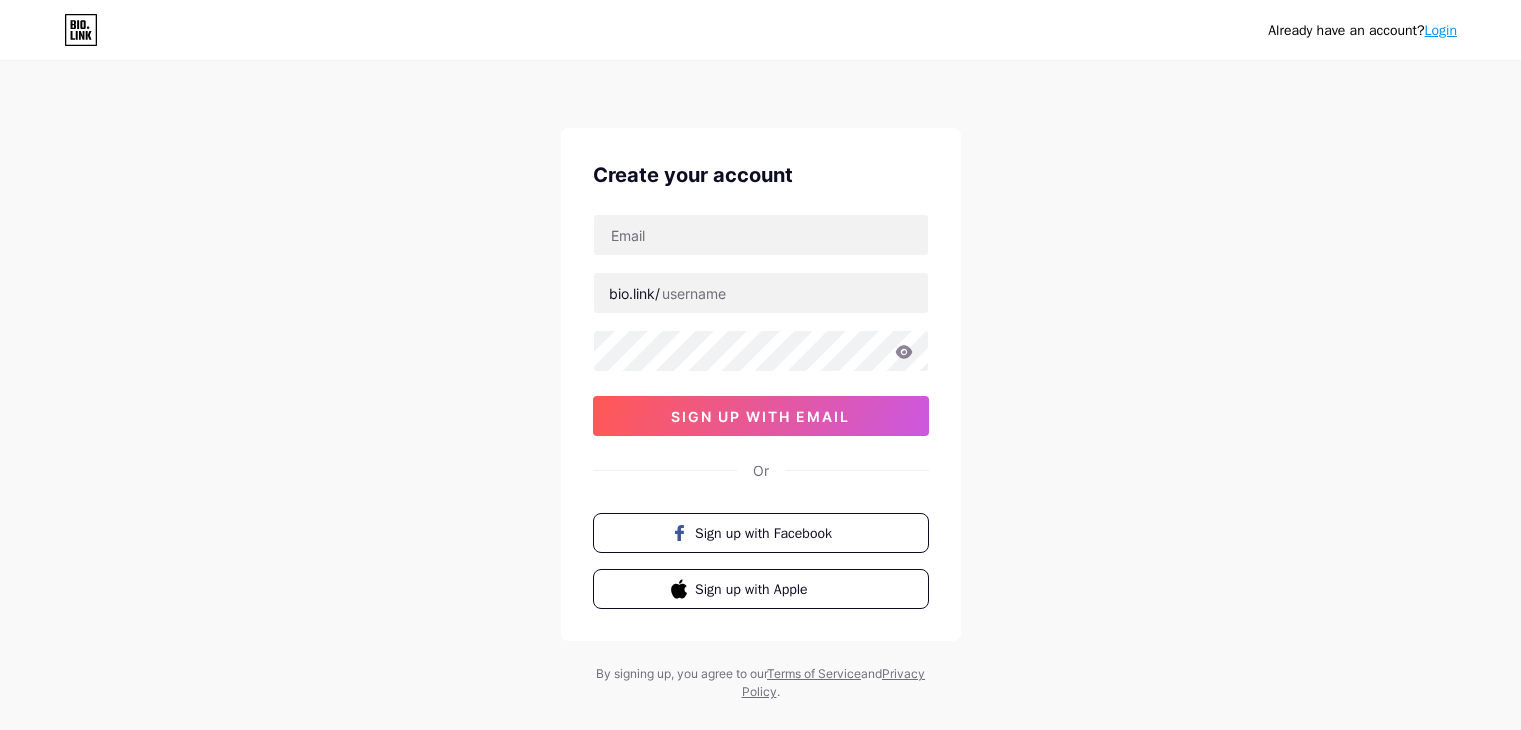 scroll, scrollTop: 0, scrollLeft: 0, axis: both 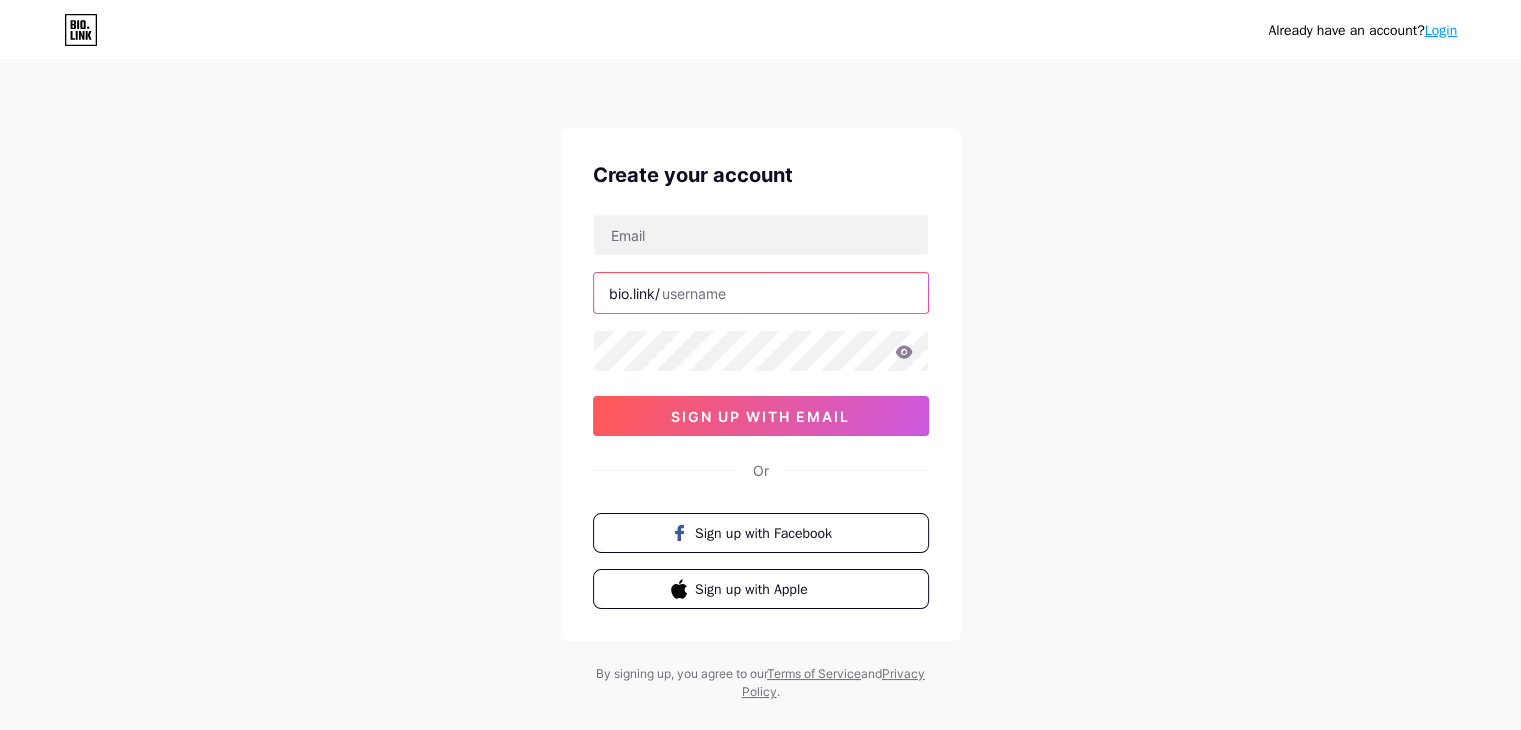 click at bounding box center (761, 293) 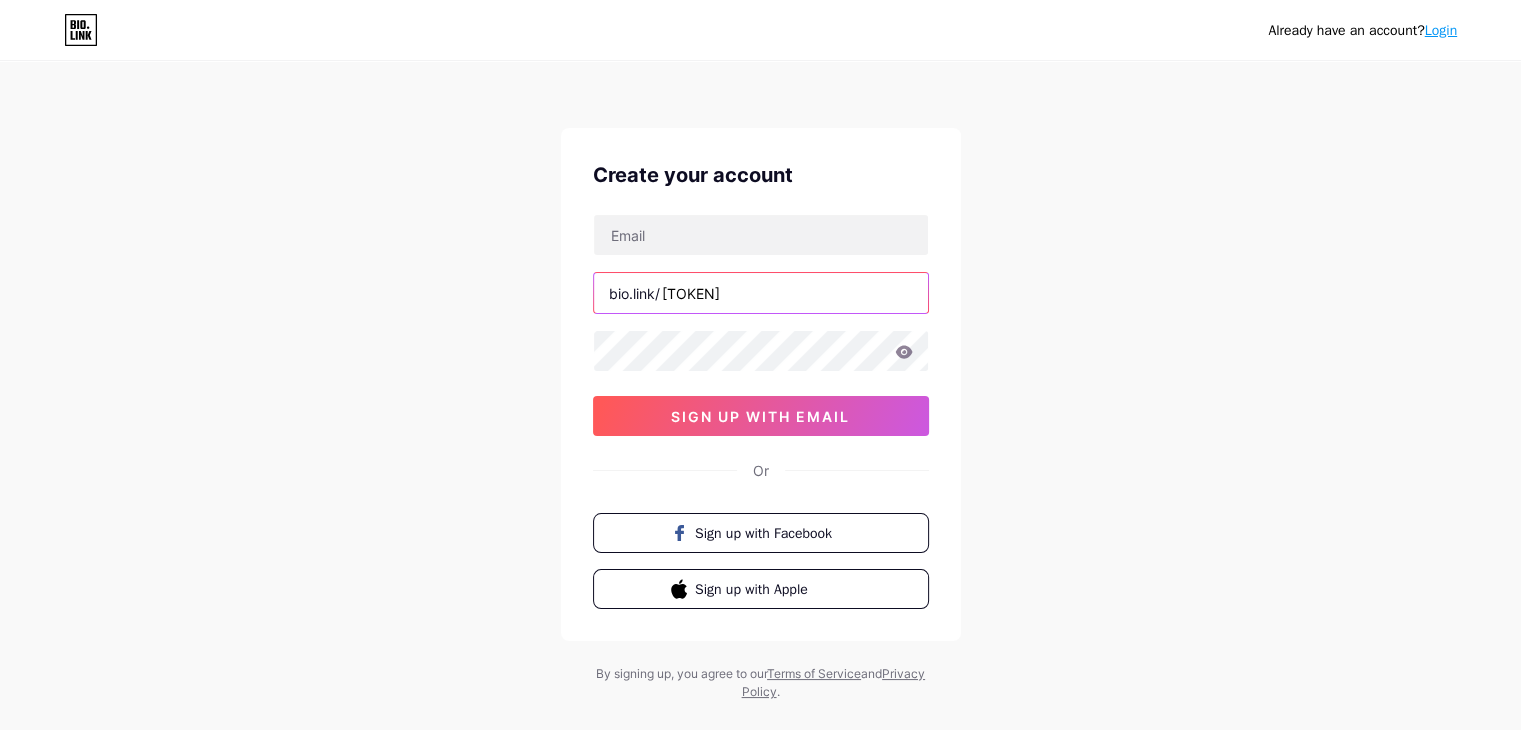 type on "[TOKEN]" 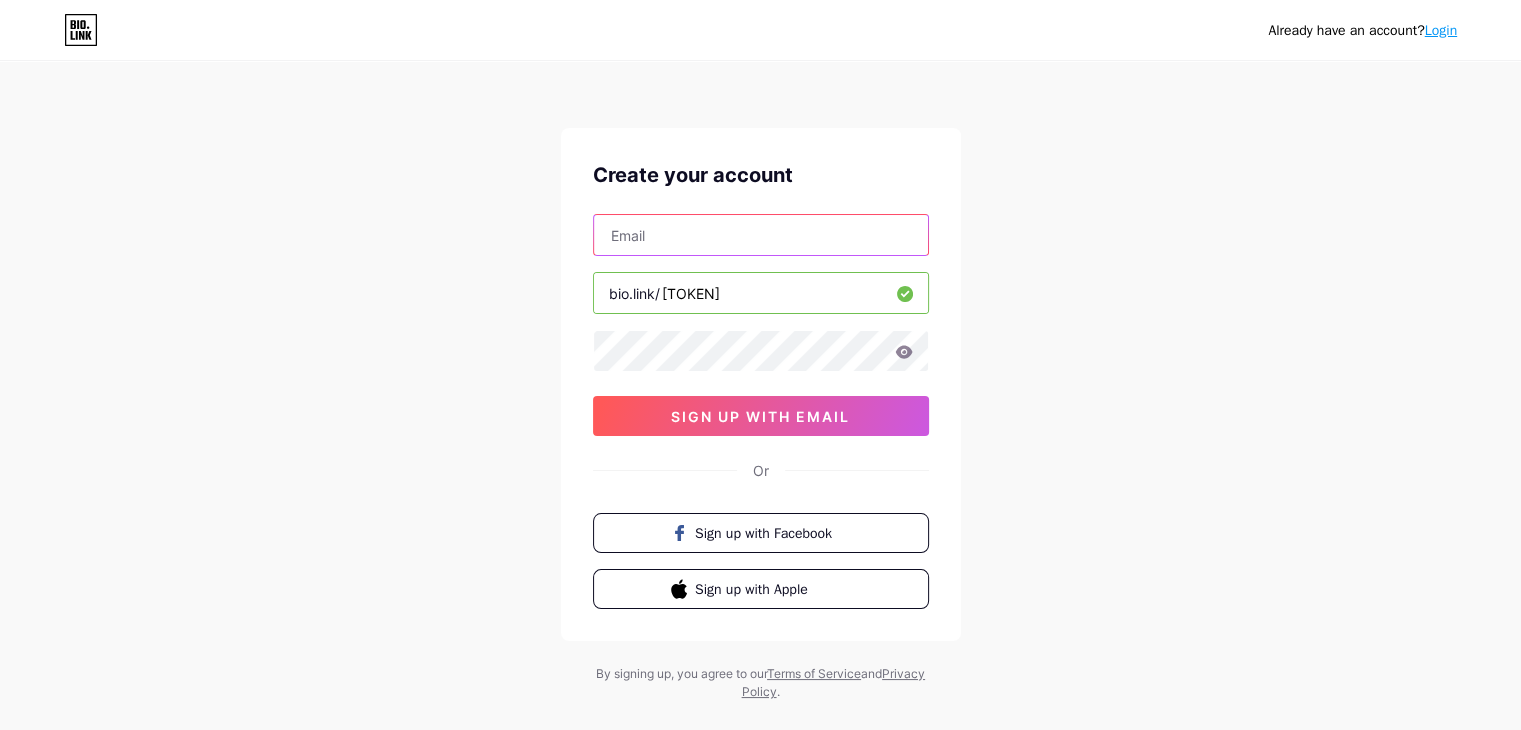 click at bounding box center (761, 235) 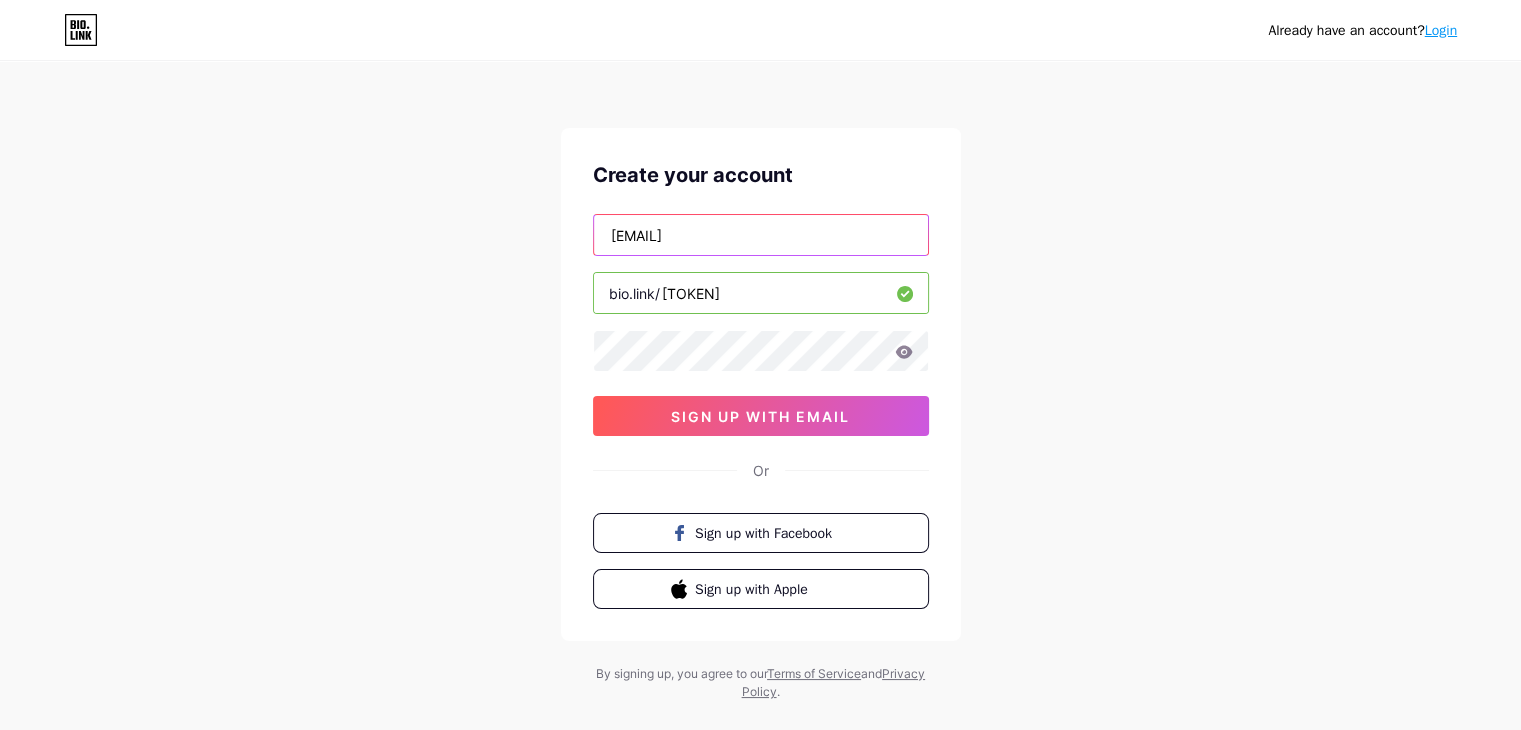 type on "[EMAIL]" 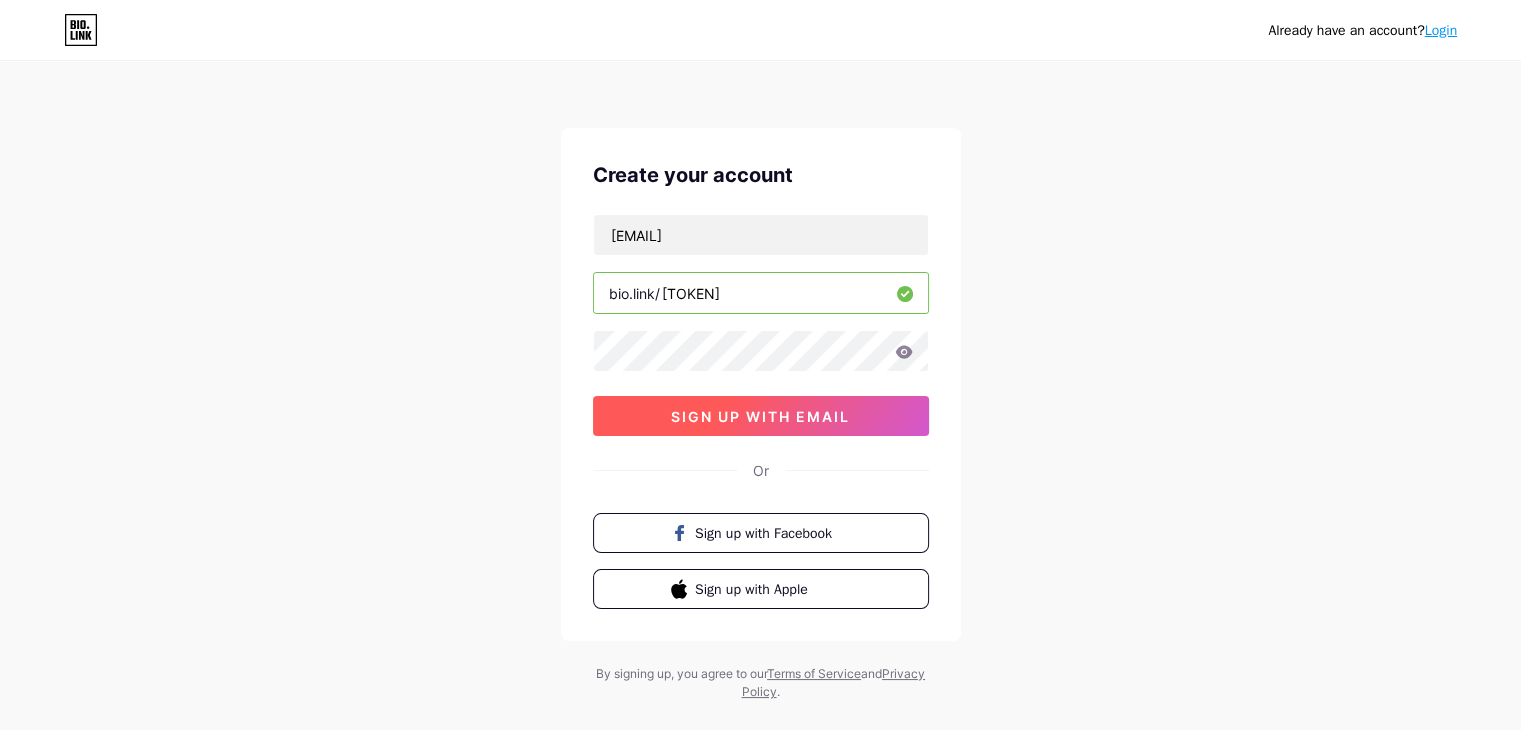 click on "sign up with email" at bounding box center [760, 416] 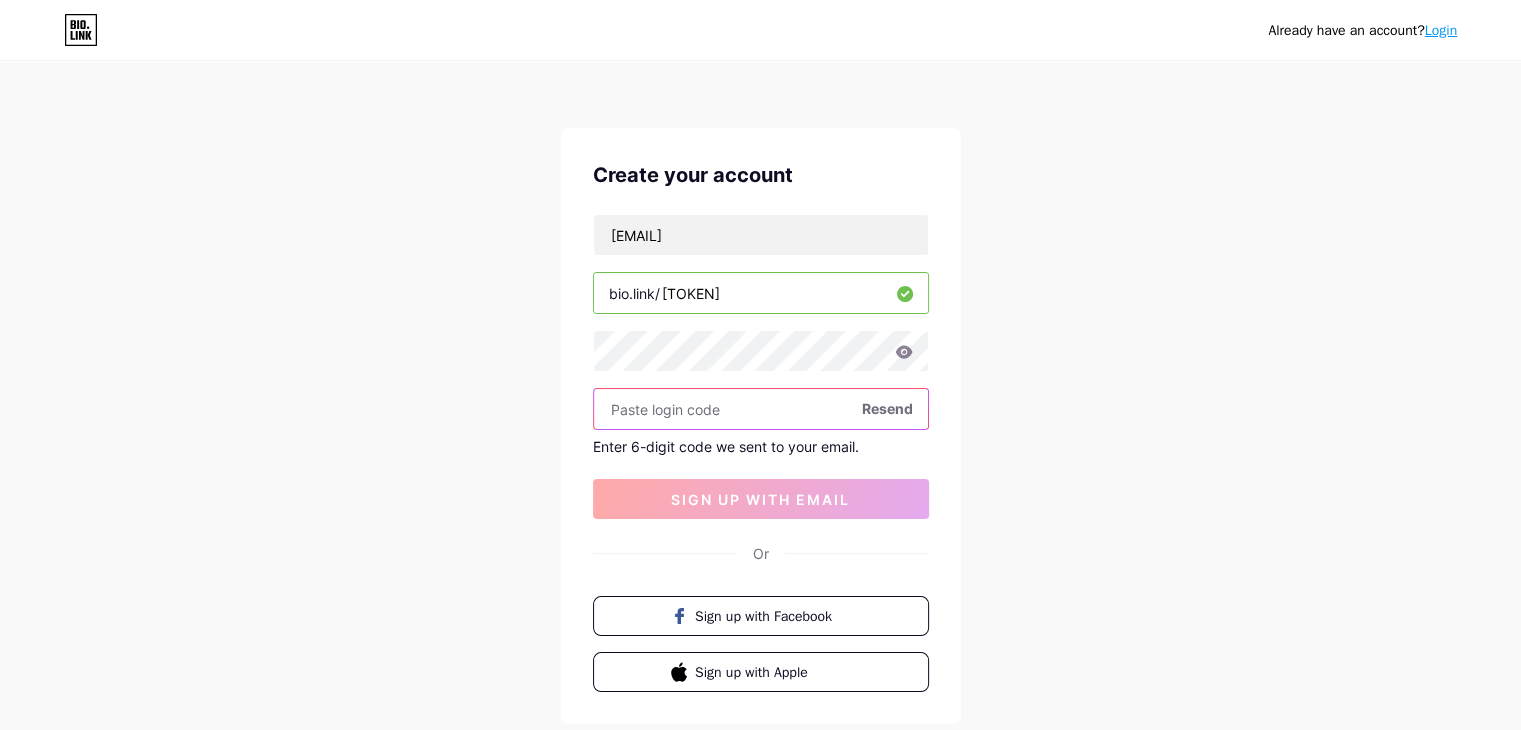 drag, startPoint x: 679, startPoint y: 401, endPoint x: 667, endPoint y: 396, distance: 13 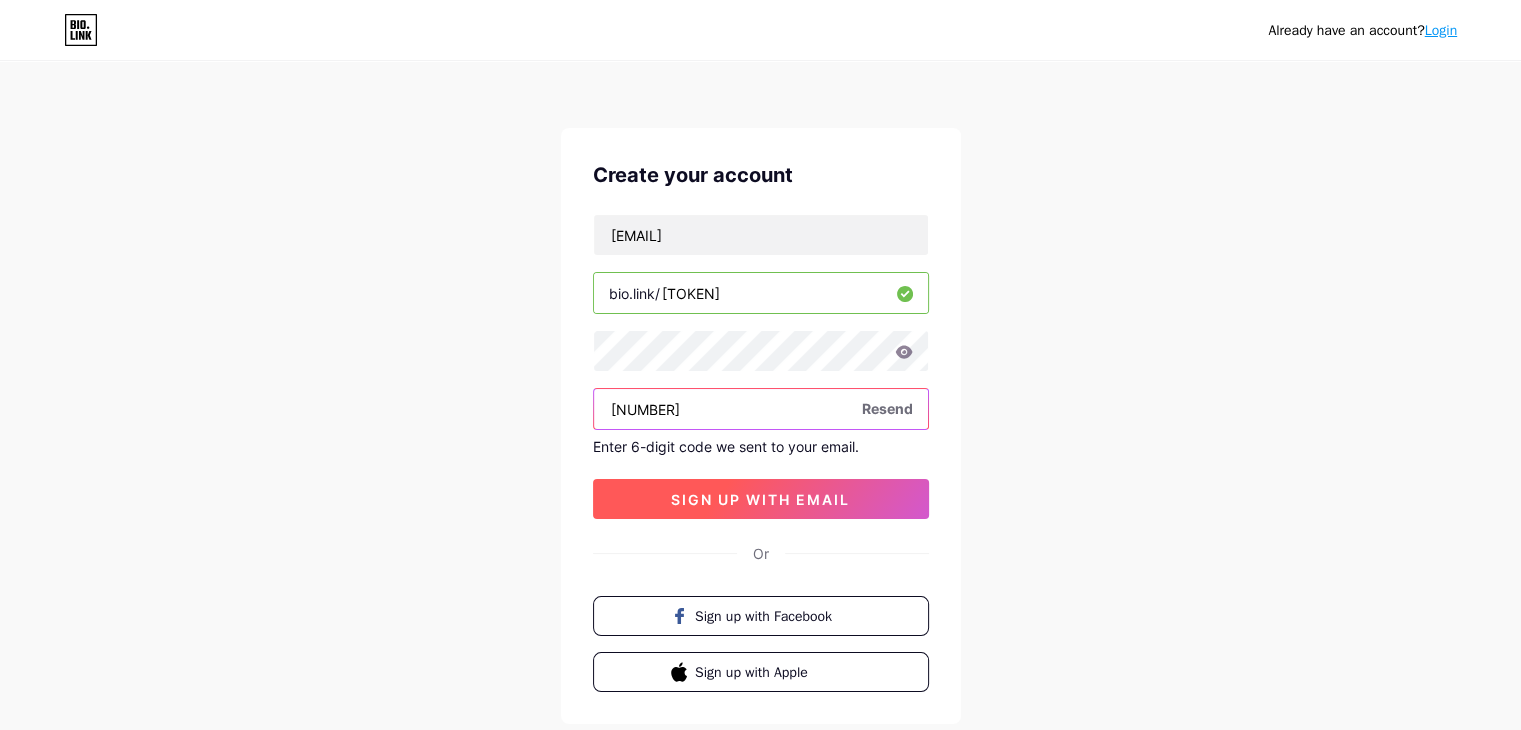 type on "[NUMBER]" 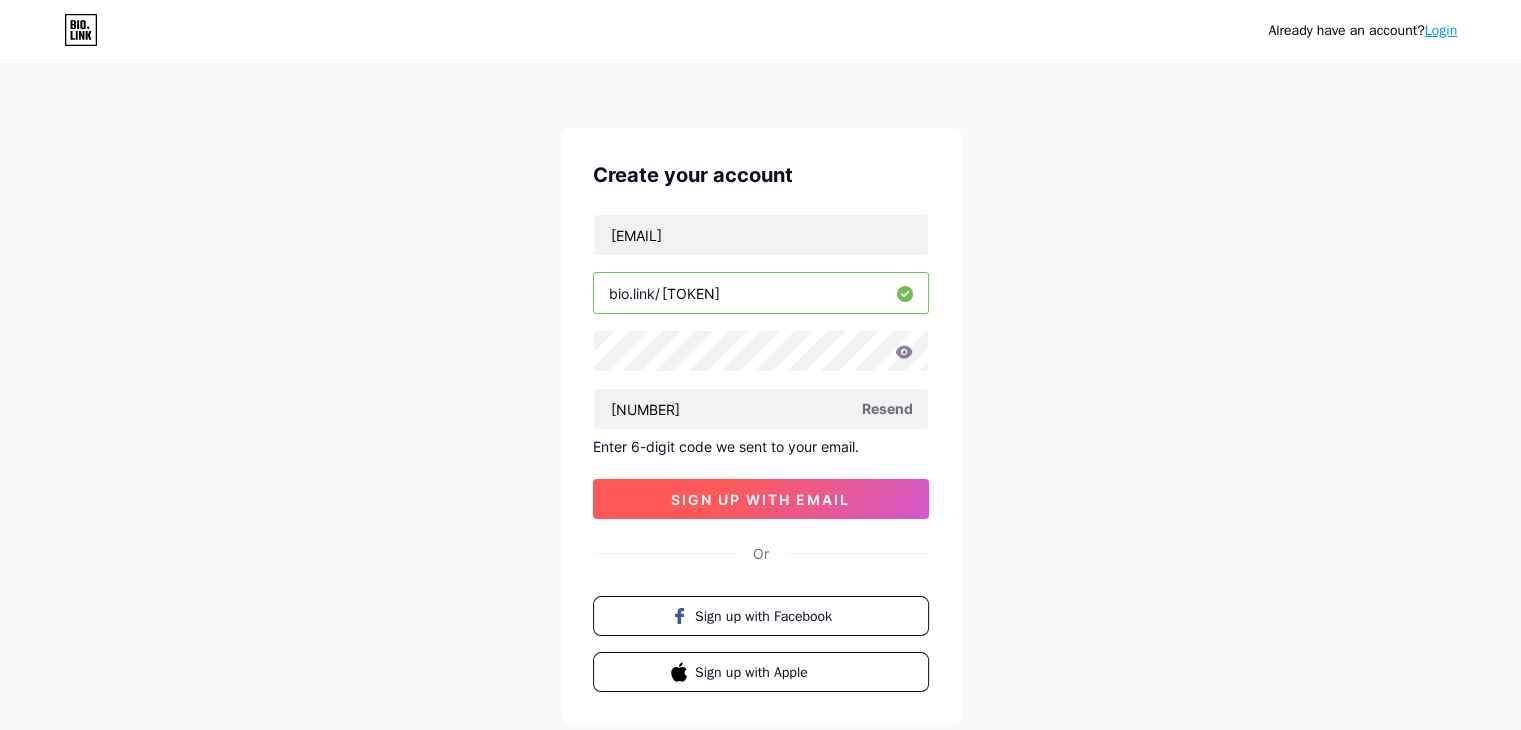 click on "sign up with email" at bounding box center (760, 499) 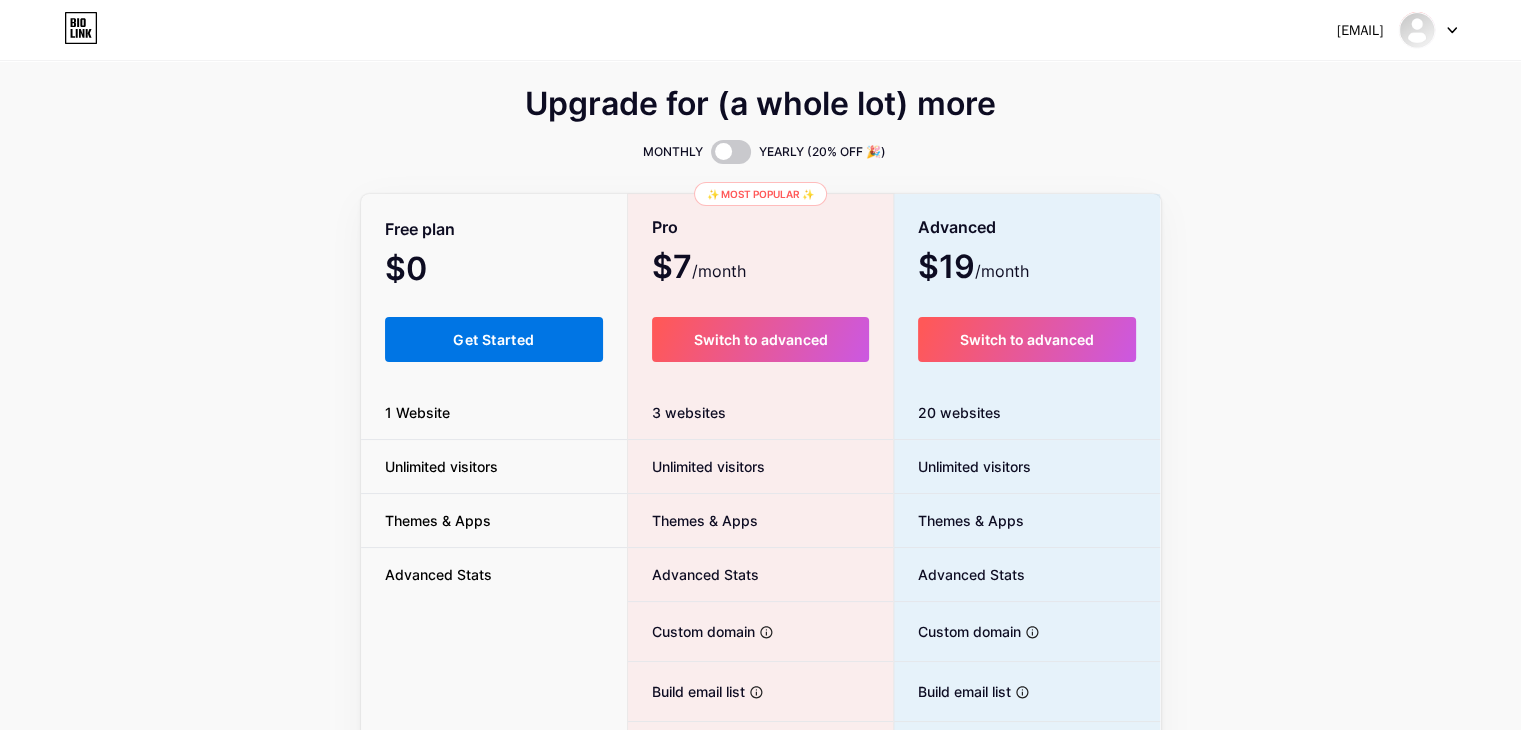 click on "Get Started" at bounding box center [493, 339] 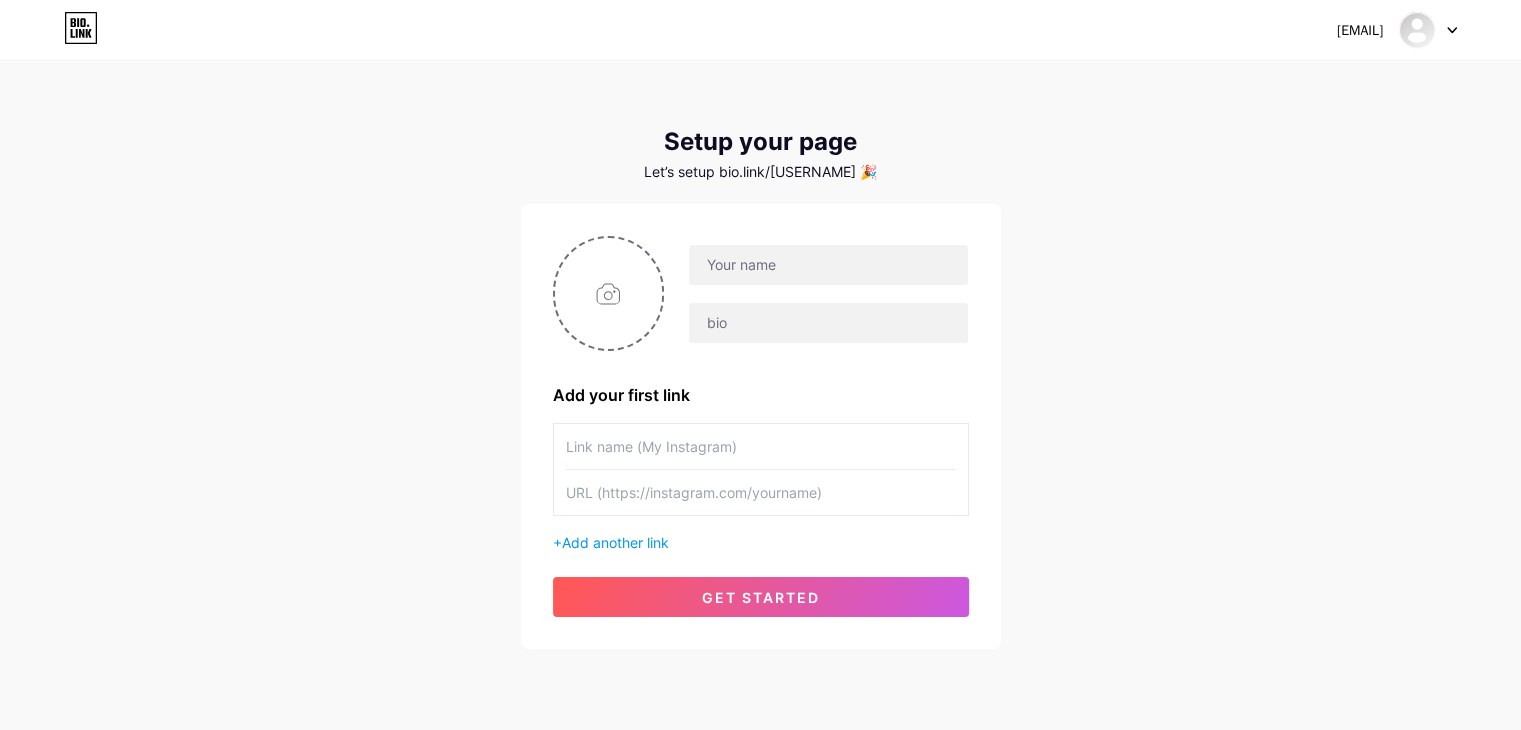 click at bounding box center [761, 469] 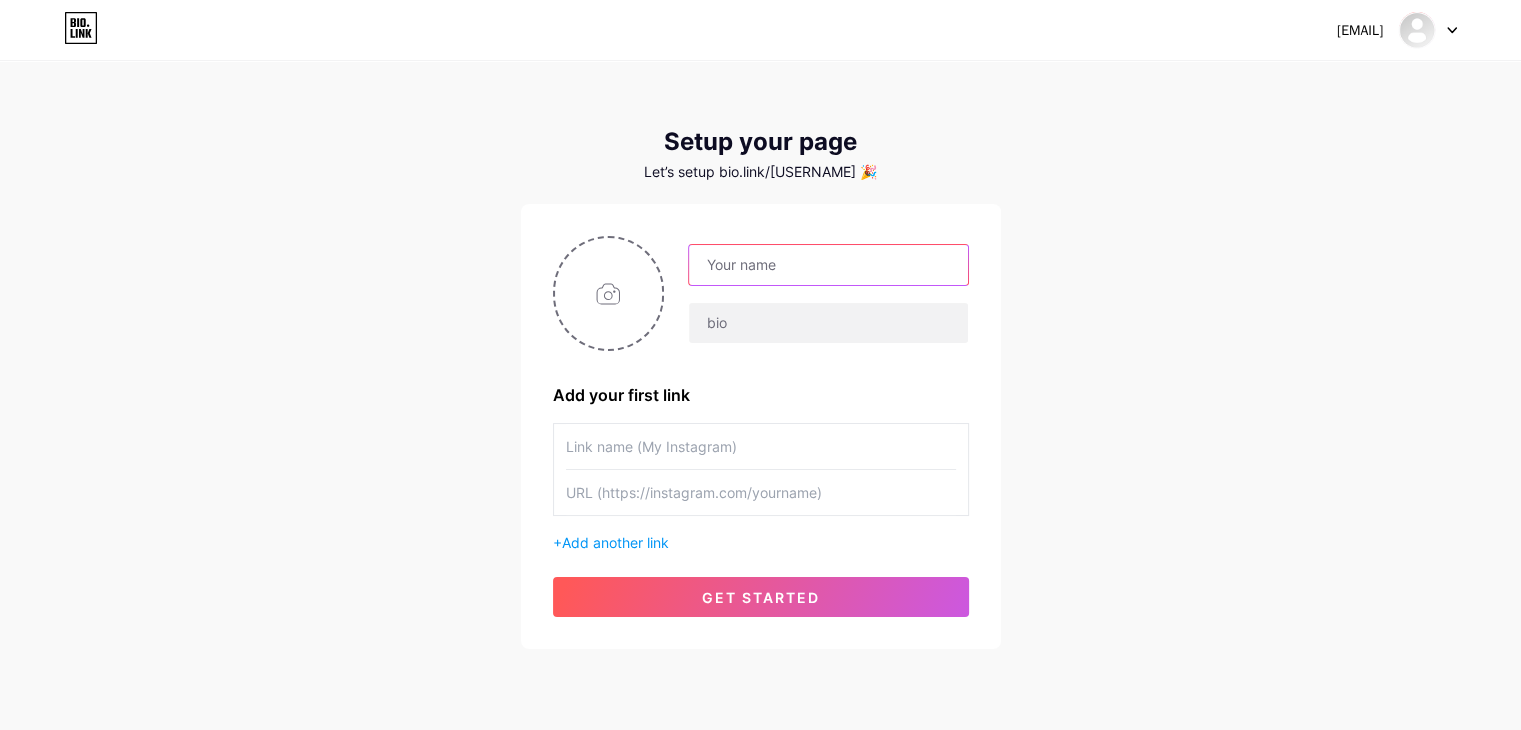 click at bounding box center [828, 265] 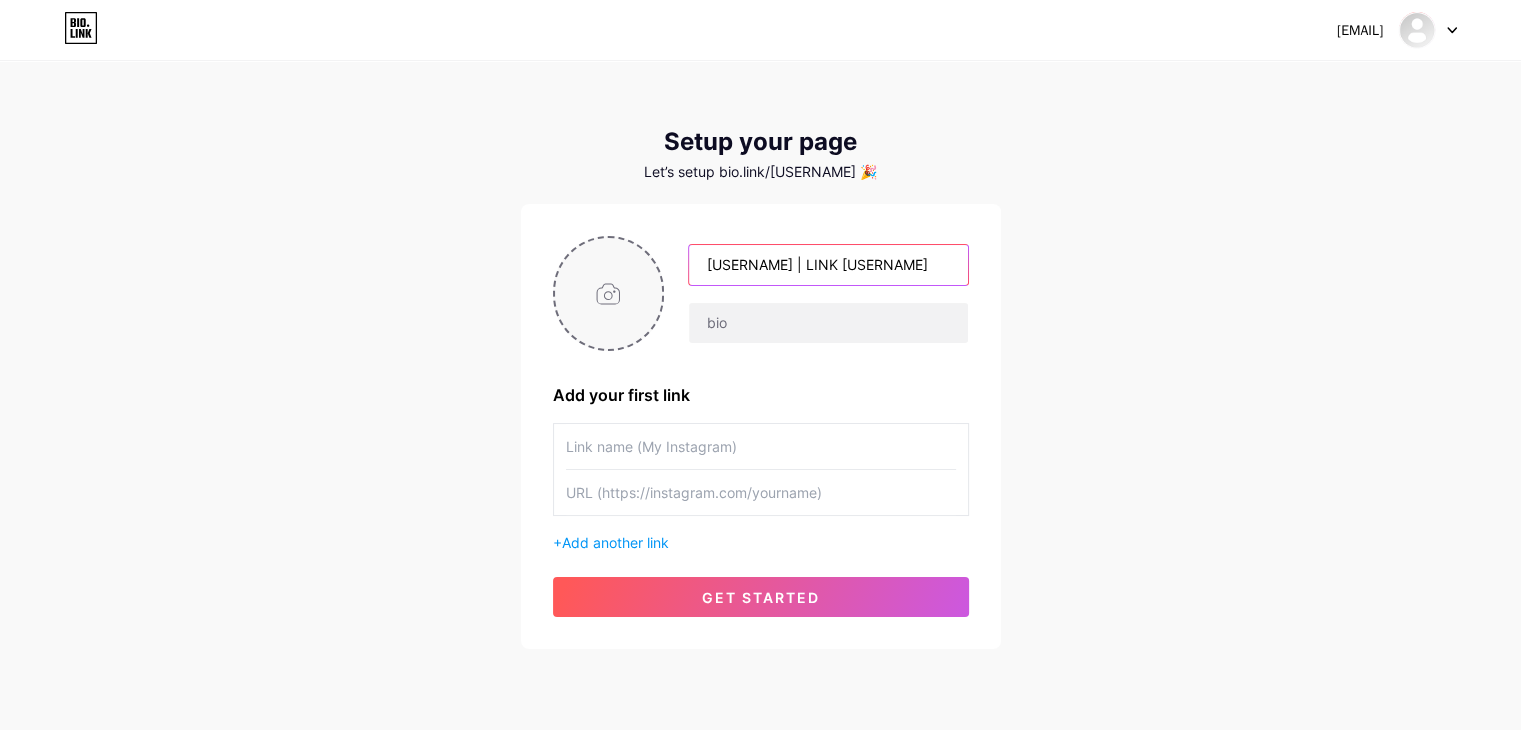 type on "BOTAK55 | LINK BOTAK55" 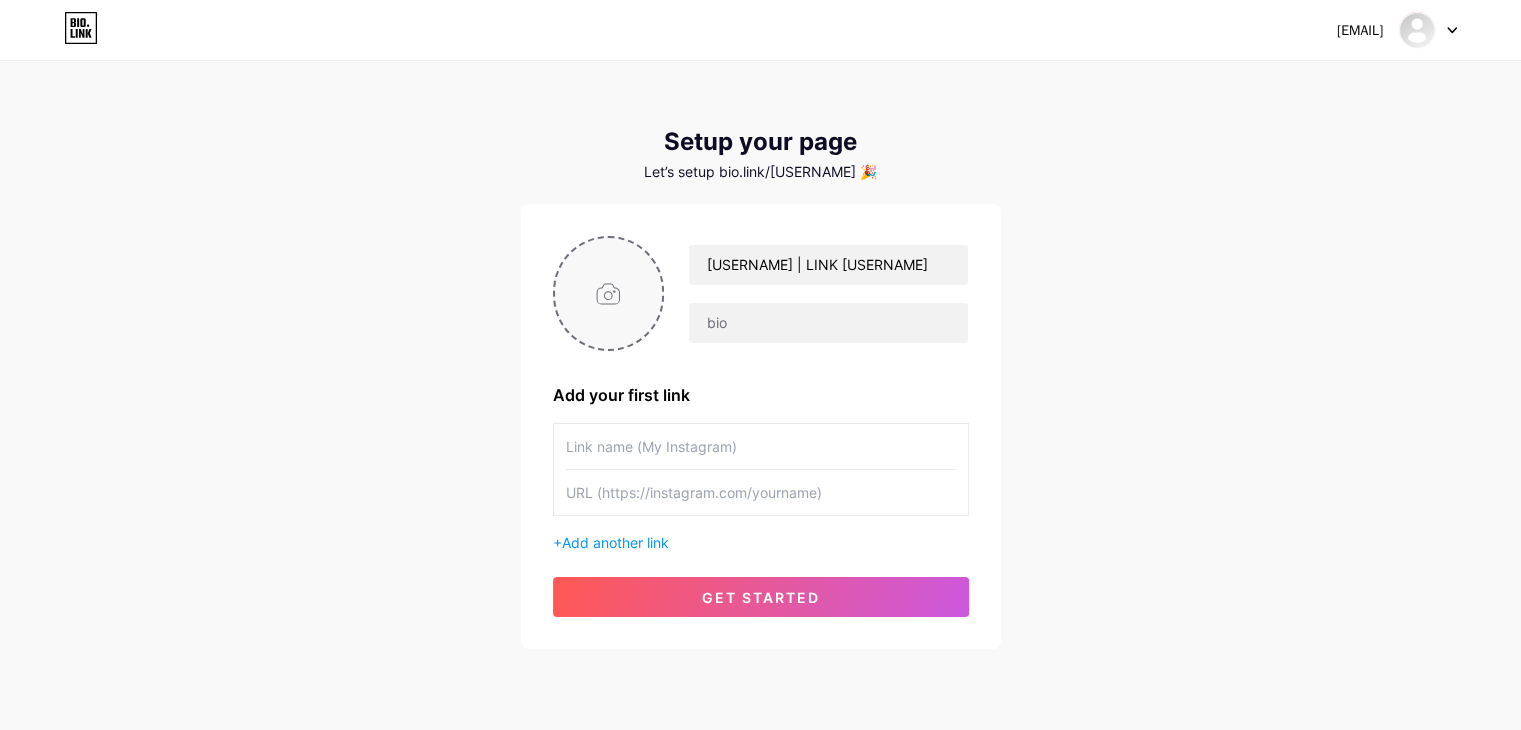 click at bounding box center (609, 293) 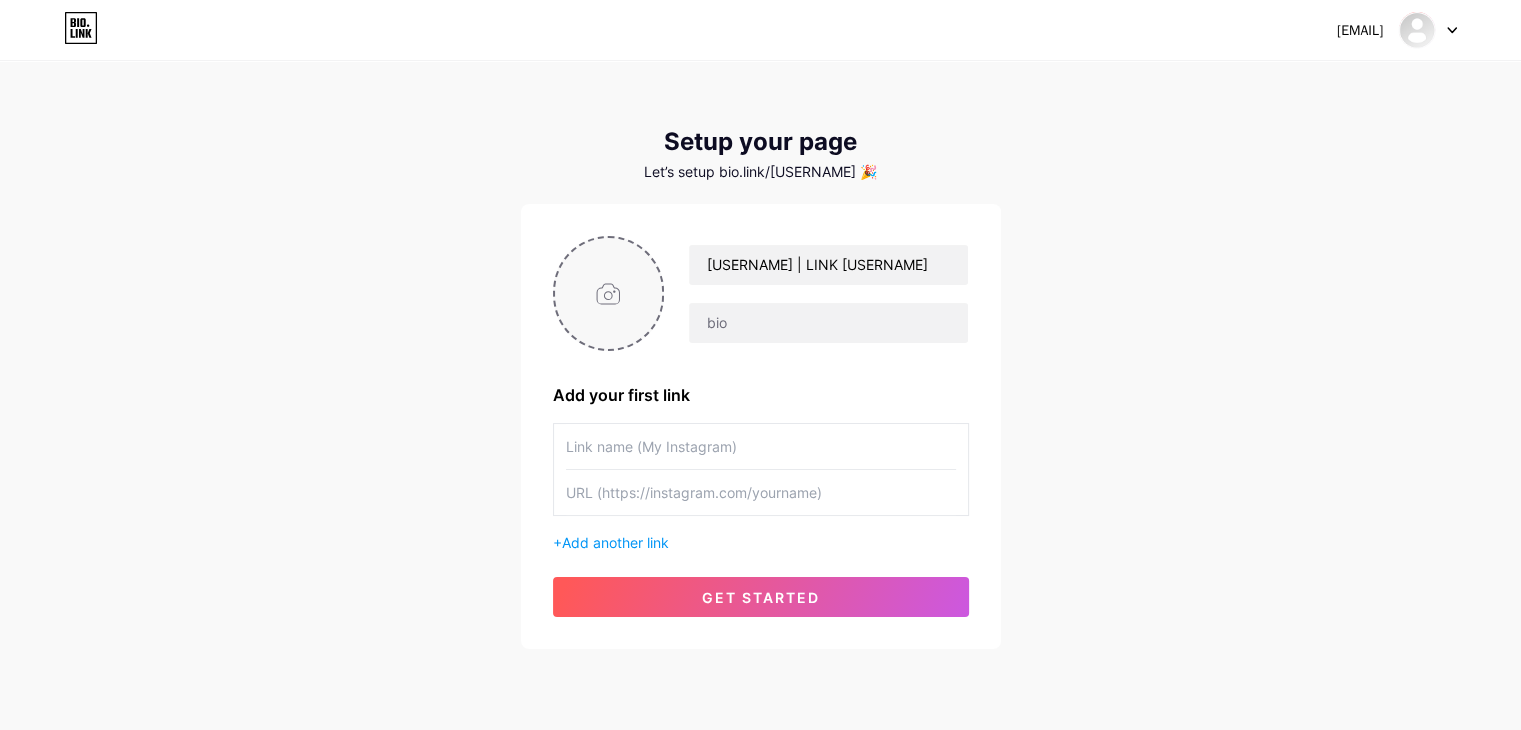 type on "C:\fakepath\profile-botak55-4.jpg" 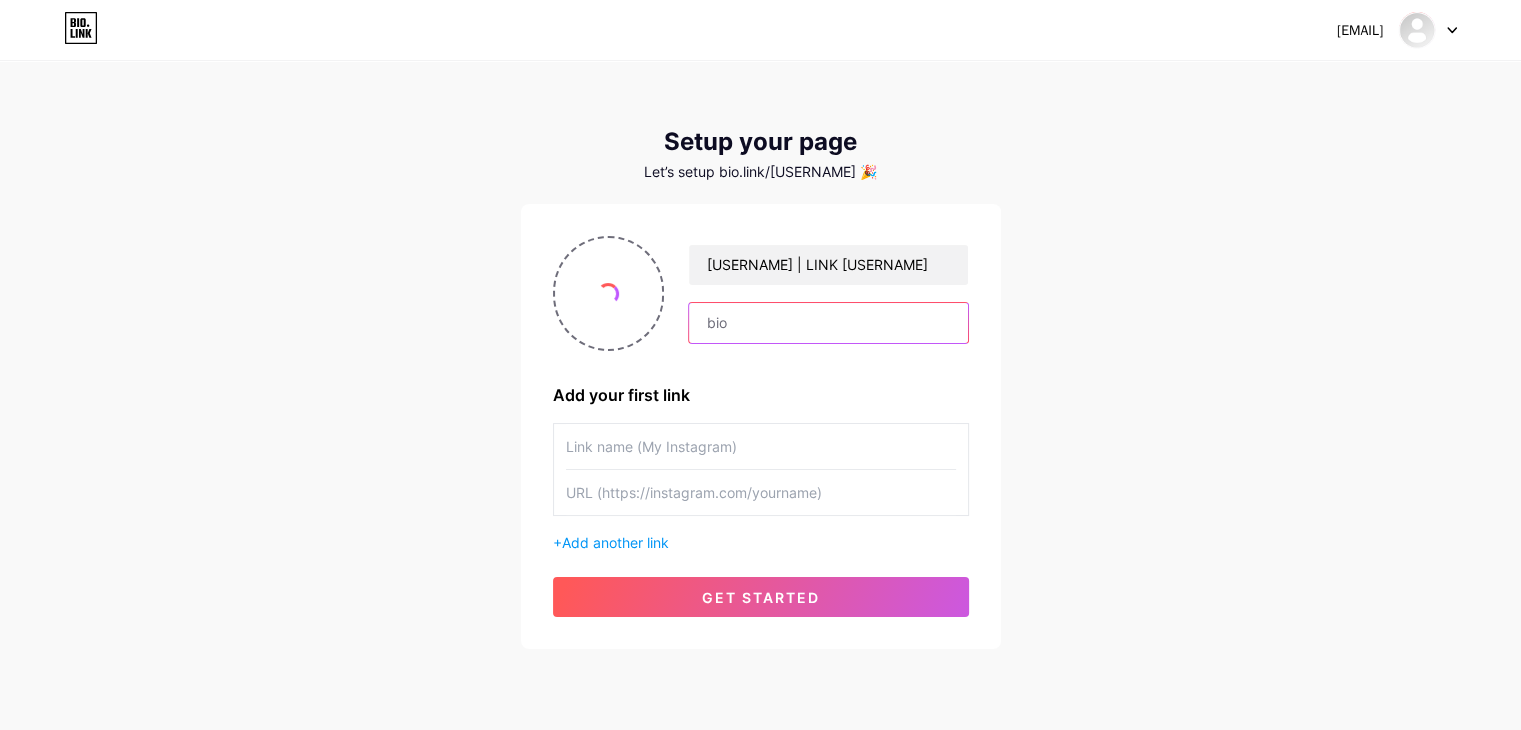 click at bounding box center [828, 323] 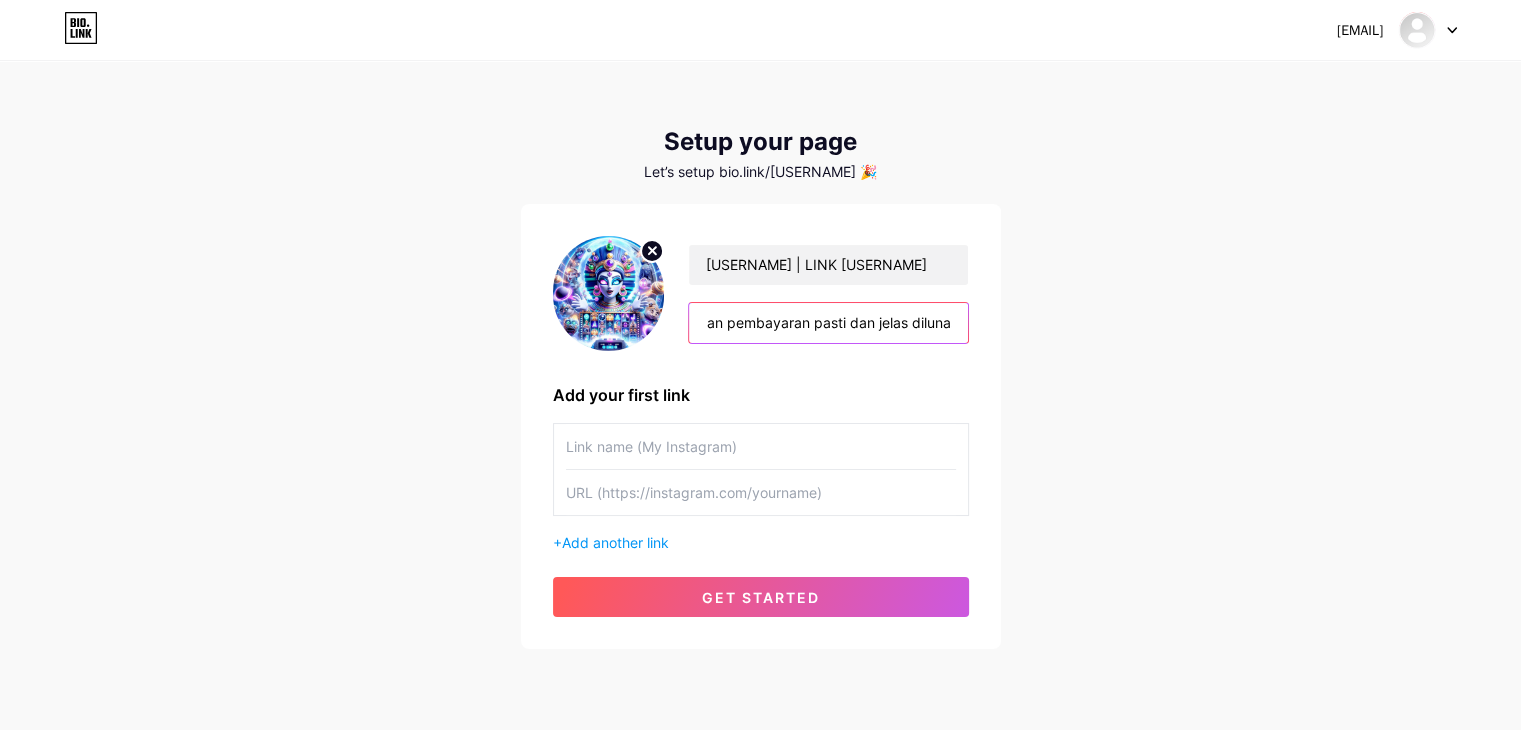 scroll, scrollTop: 0, scrollLeft: 487, axis: horizontal 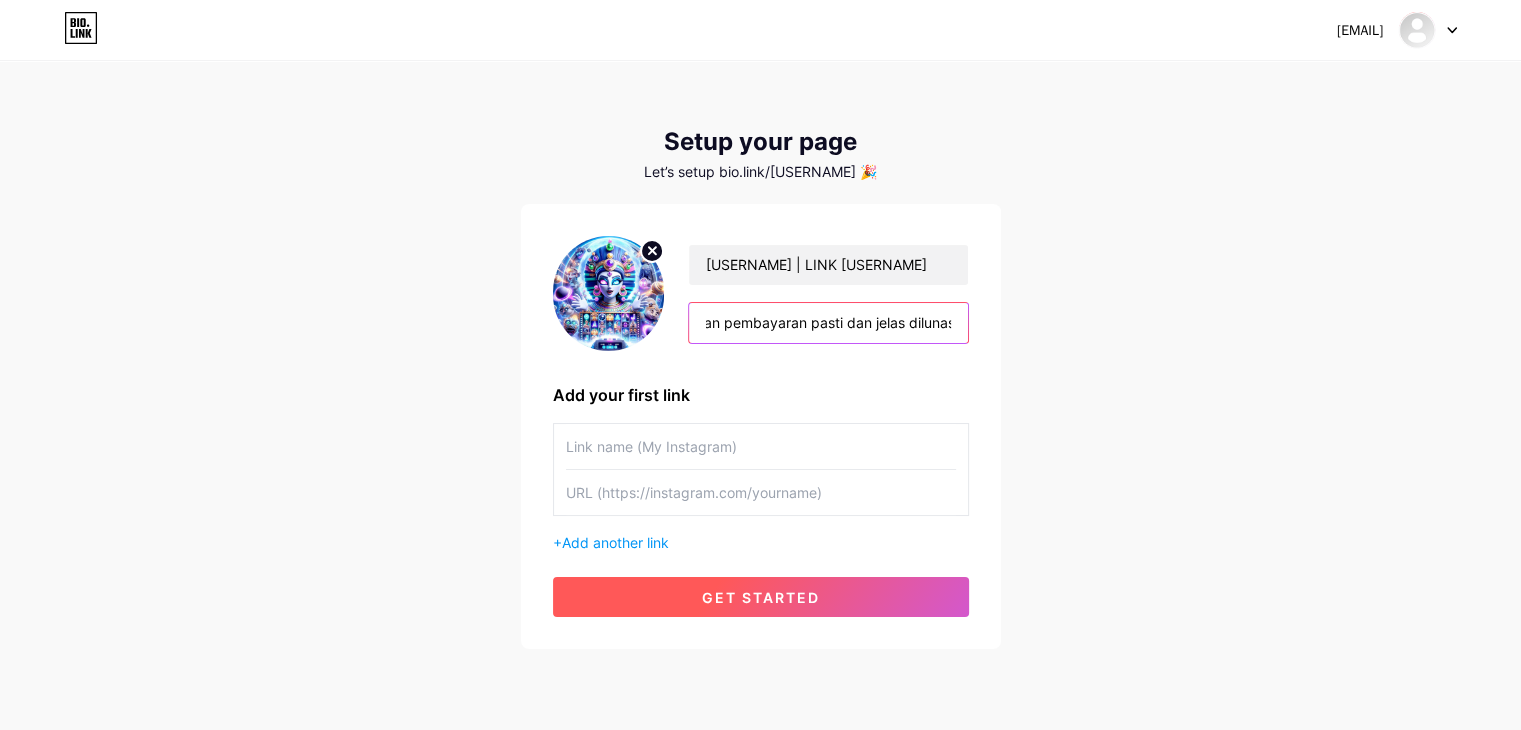 type on "Botak55 merupakan situs link toto terpercaya gampang tembus 4d dan pembayaran pasti dan jelas dilunaskan." 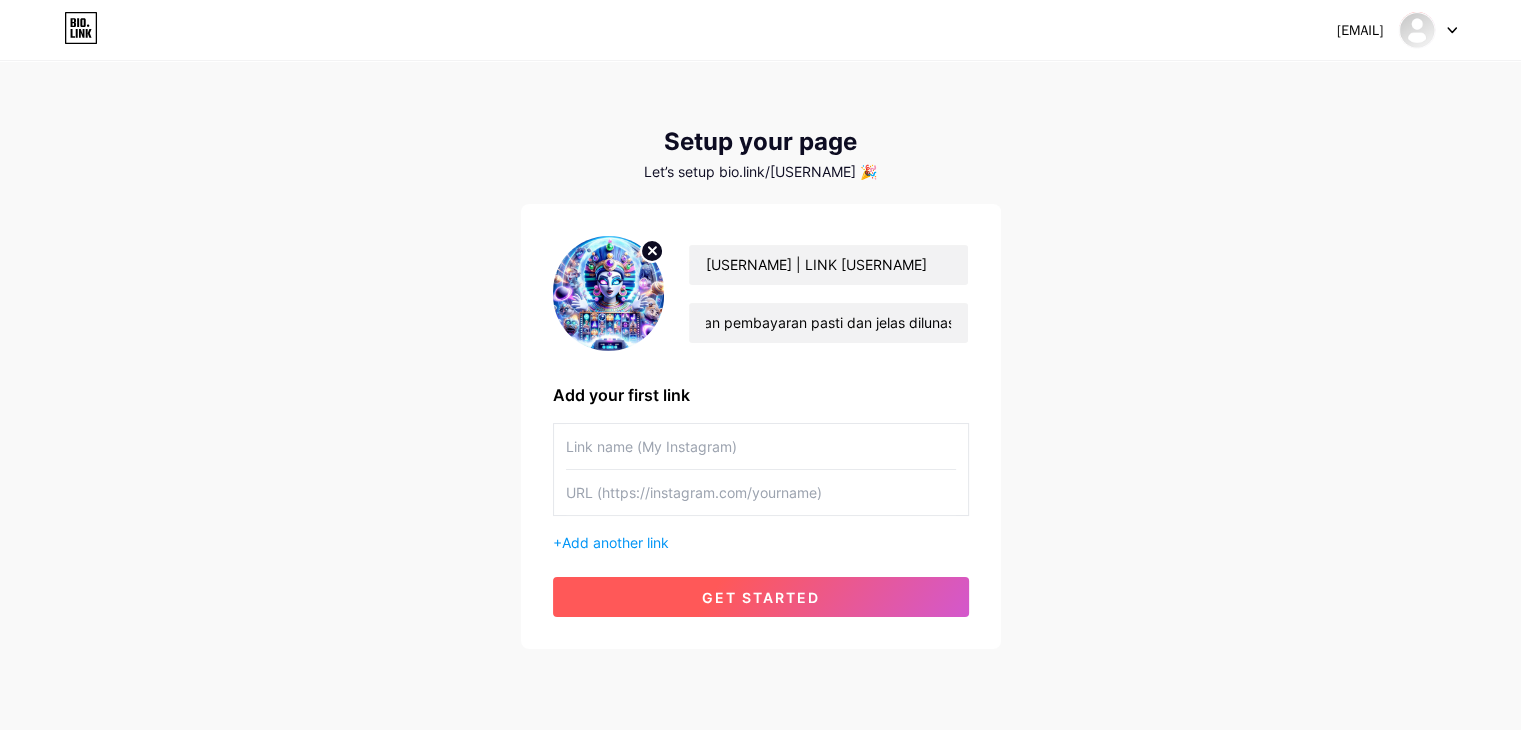 scroll, scrollTop: 0, scrollLeft: 0, axis: both 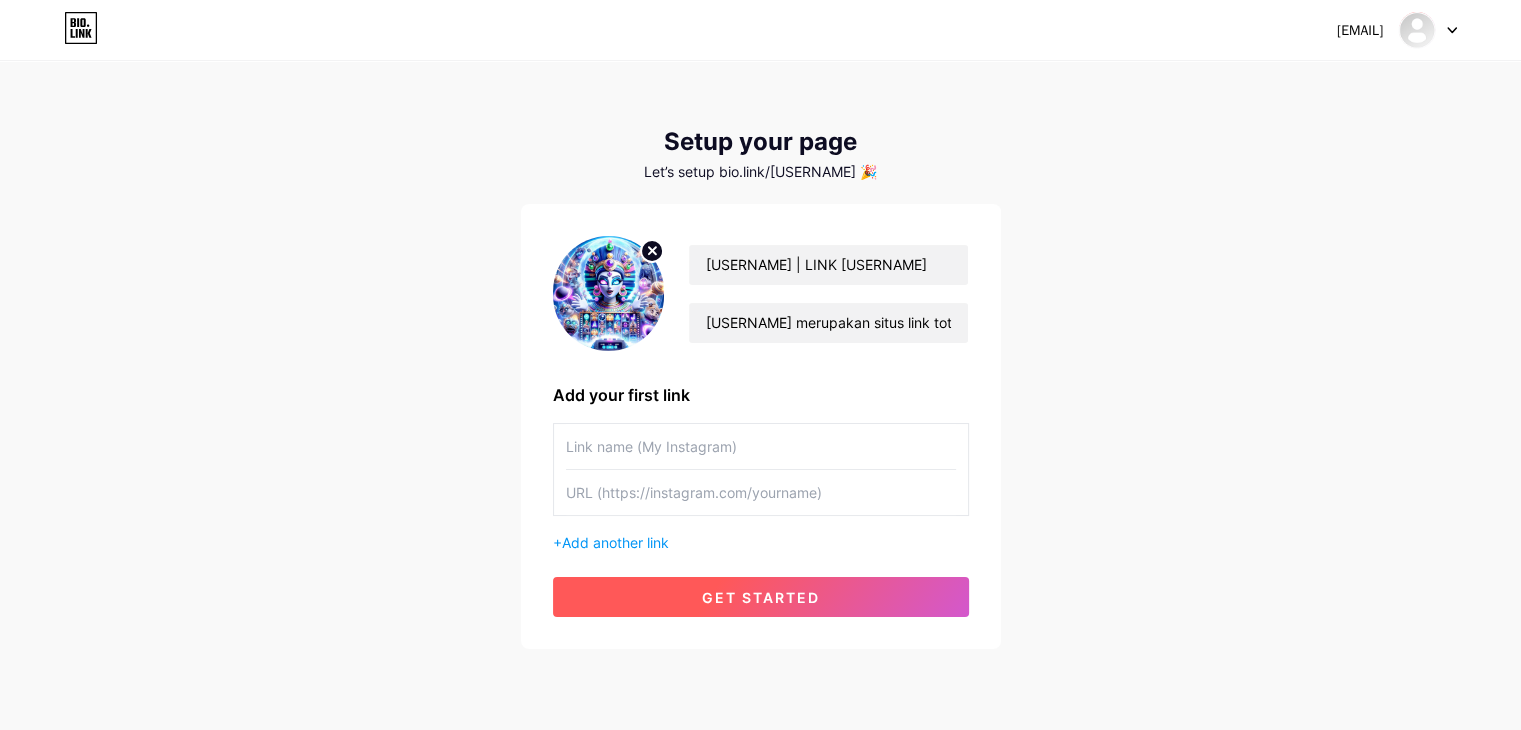 click on "get started" at bounding box center (761, 597) 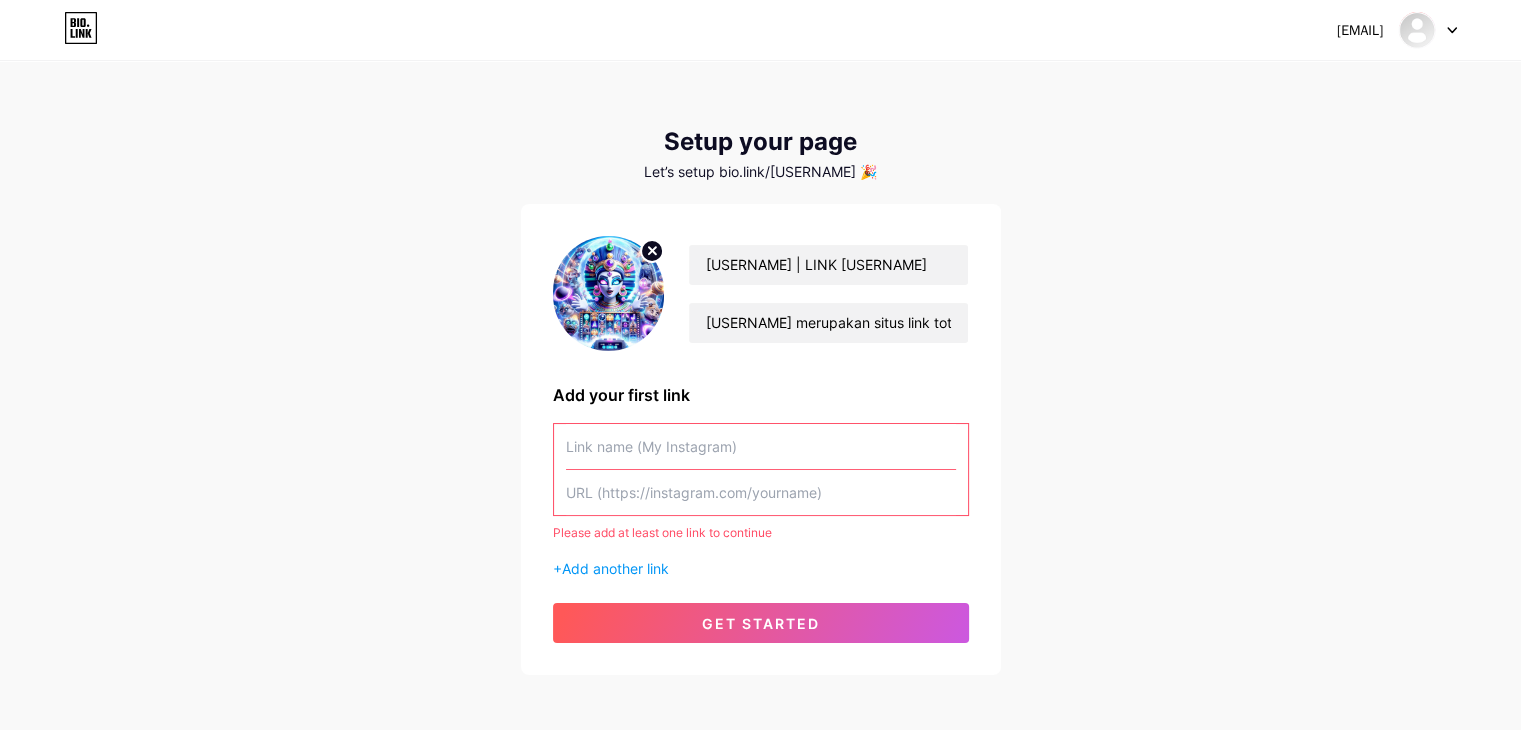 click at bounding box center [761, 446] 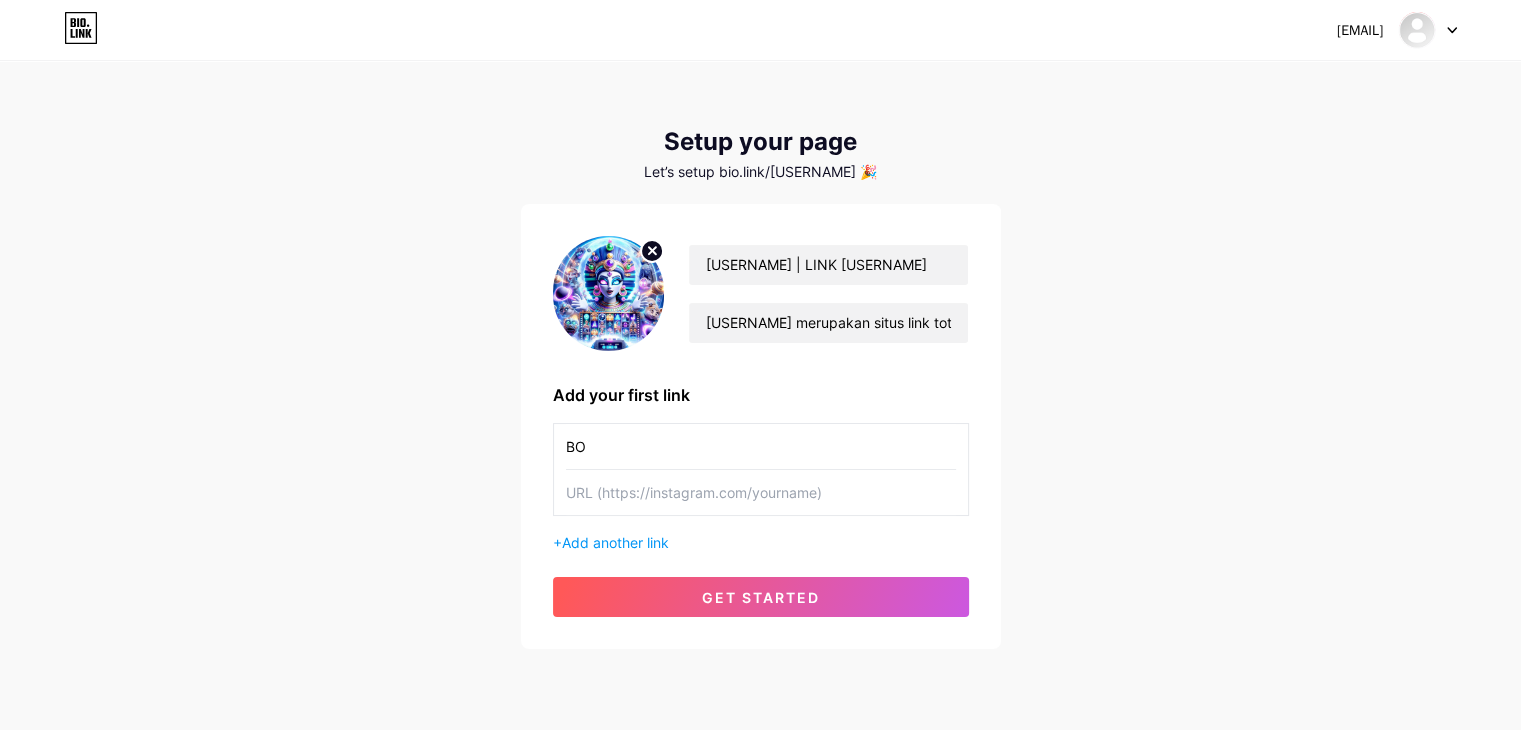 type on "B" 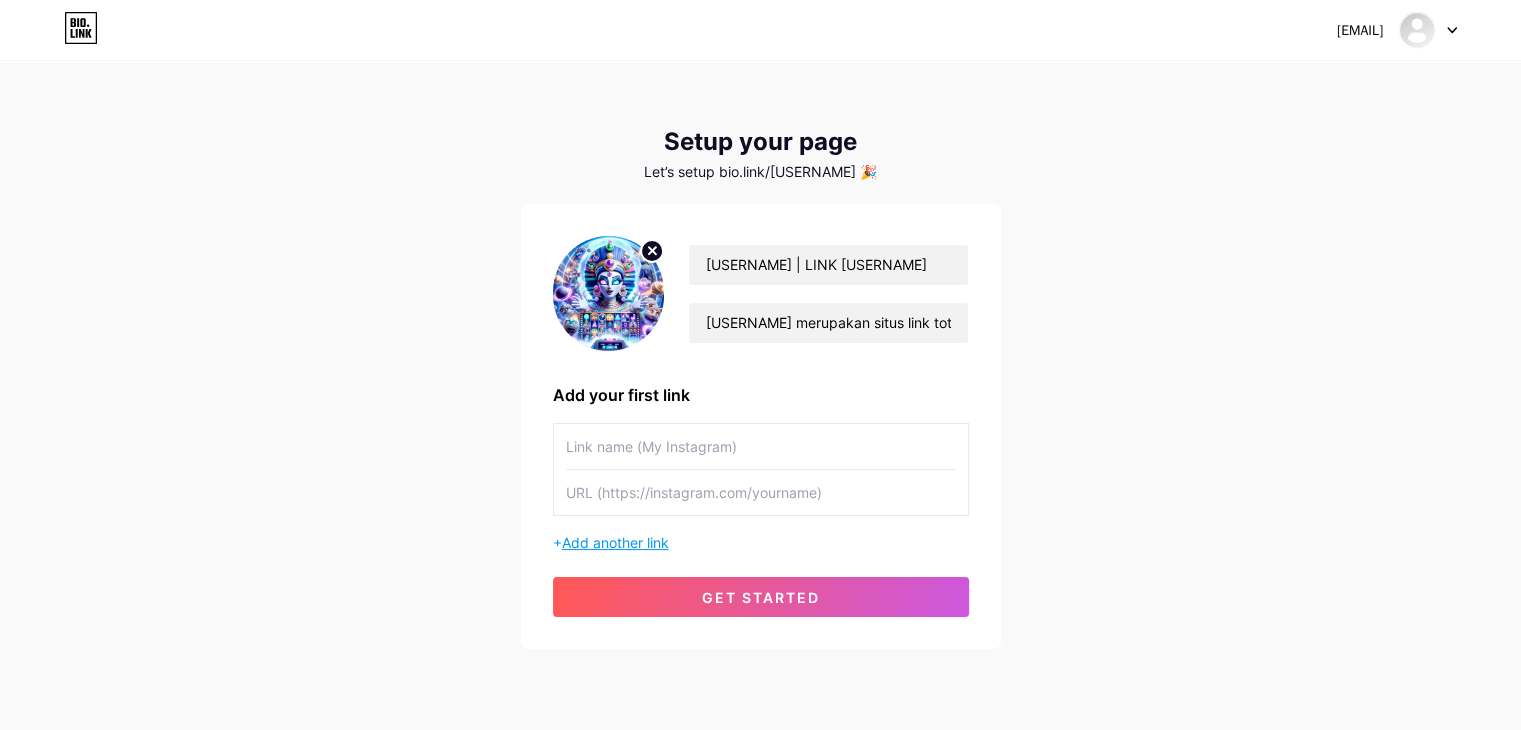 click on "Add another link" at bounding box center (615, 542) 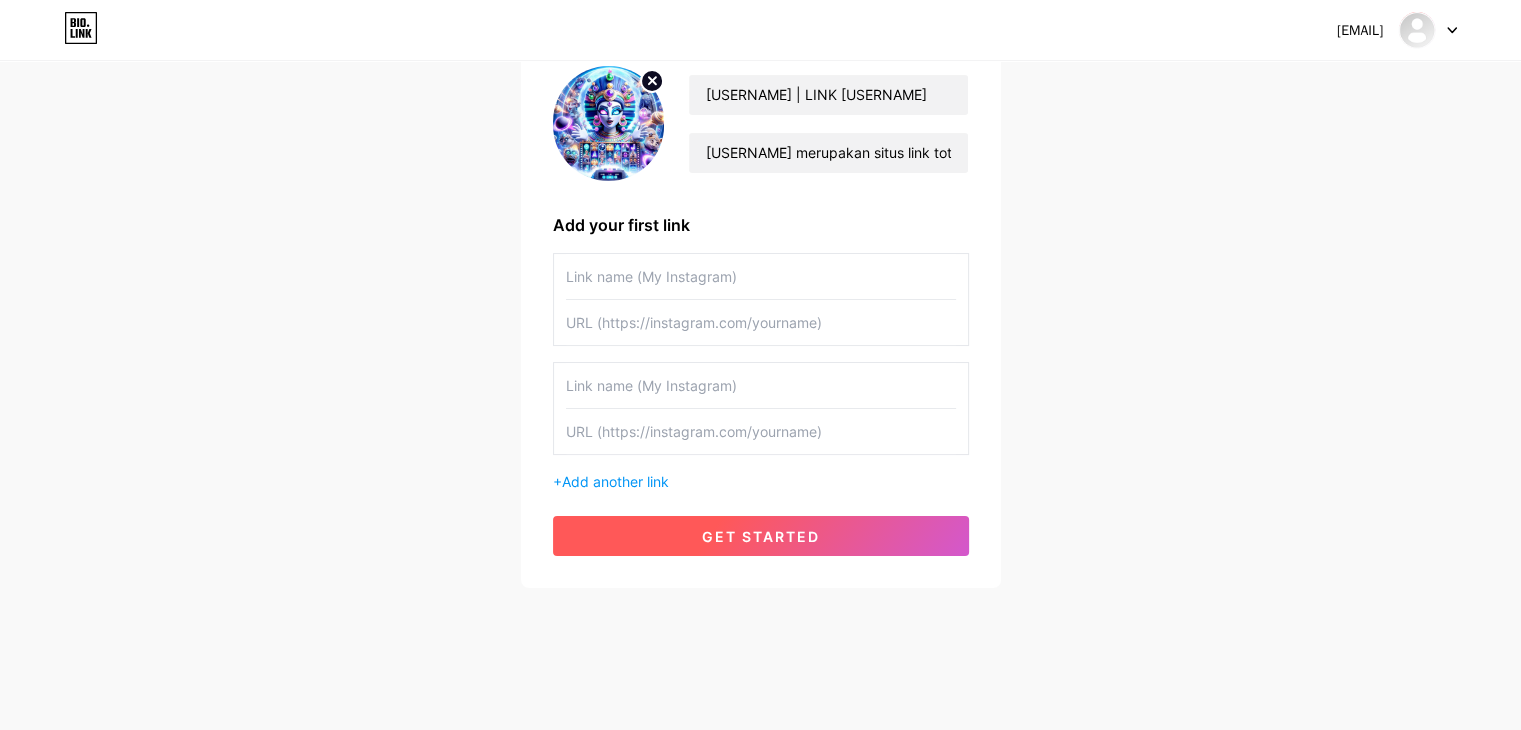 scroll, scrollTop: 171, scrollLeft: 0, axis: vertical 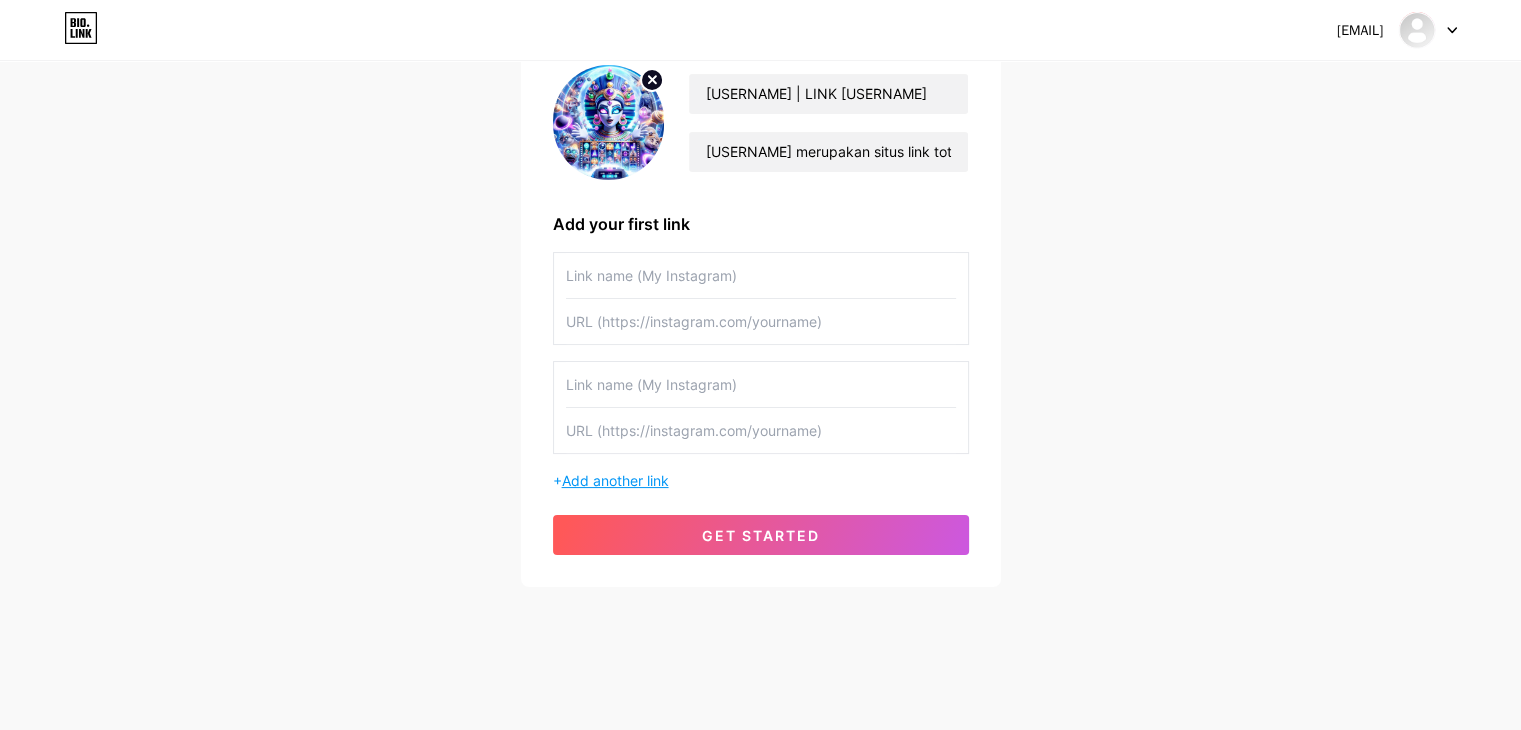 click on "Add another link" at bounding box center (615, 480) 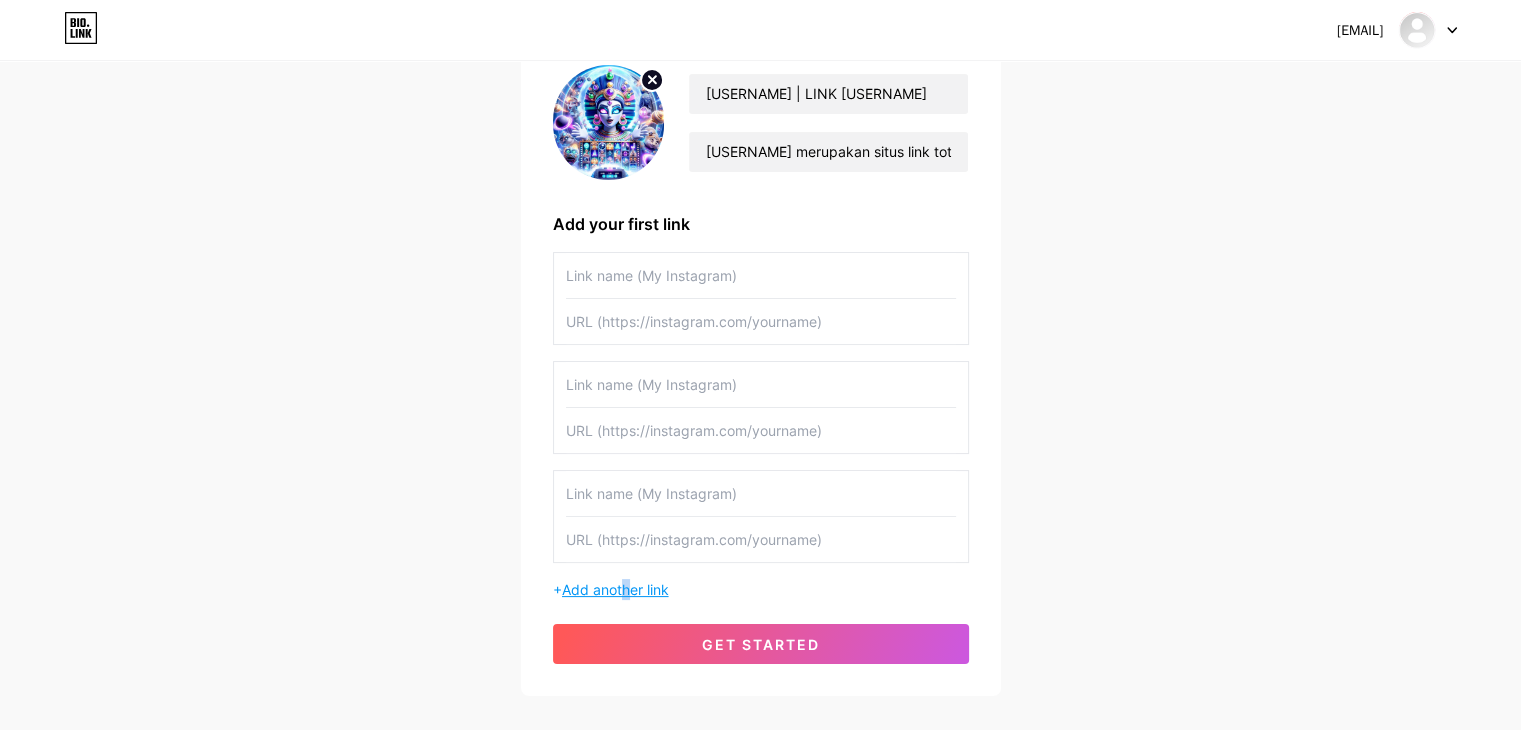 click on "Add another link" at bounding box center (615, 589) 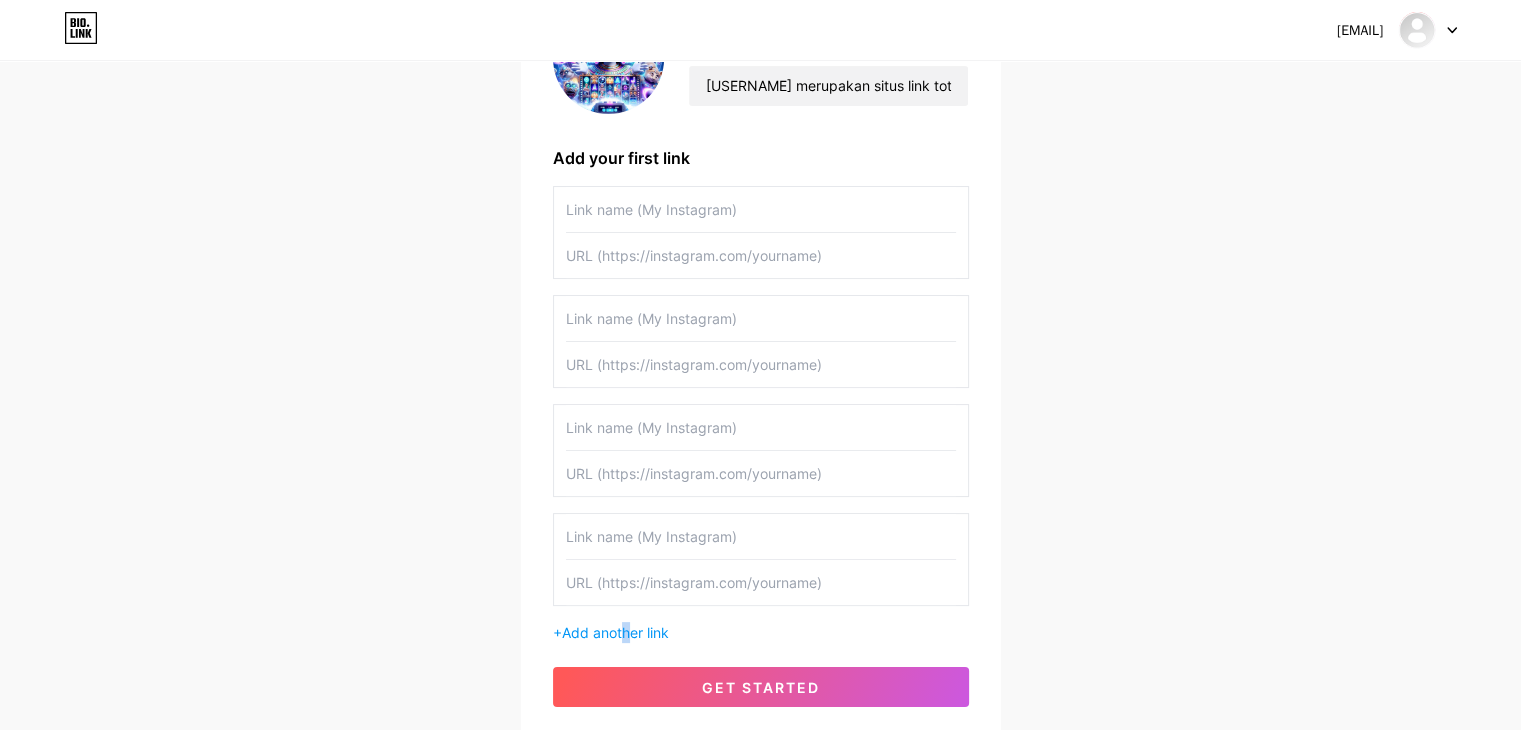 scroll, scrollTop: 271, scrollLeft: 0, axis: vertical 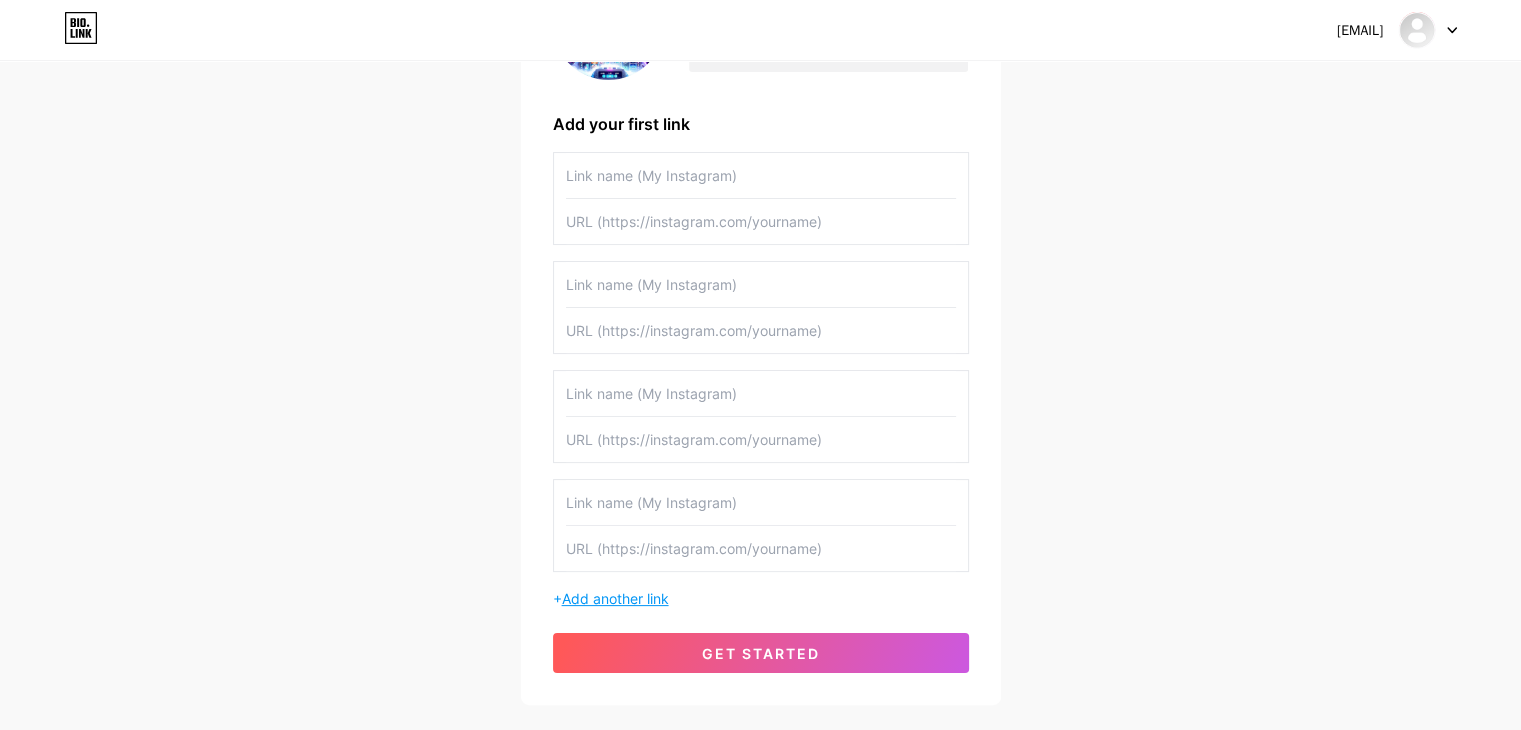 click on "Add another link" at bounding box center [615, 598] 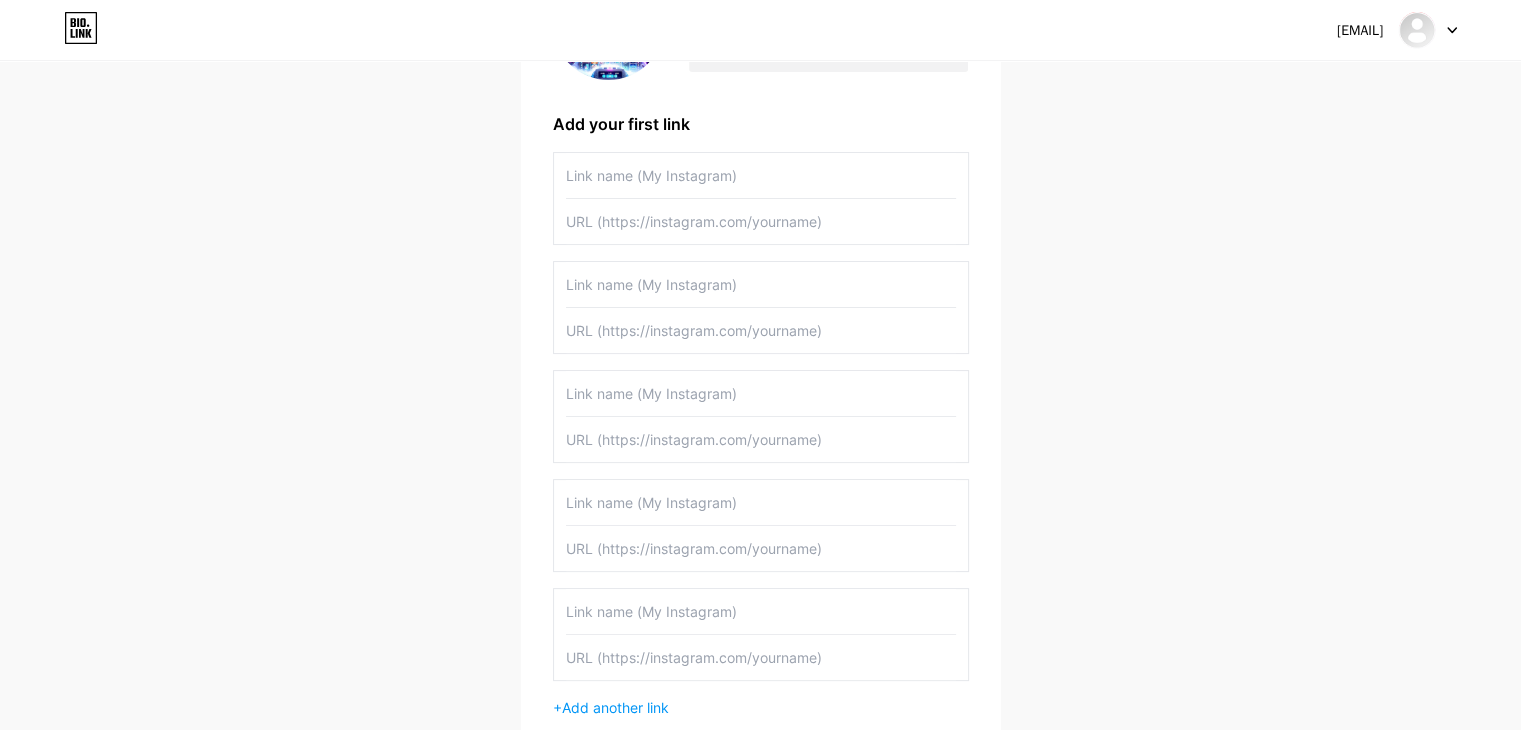 click at bounding box center [761, 175] 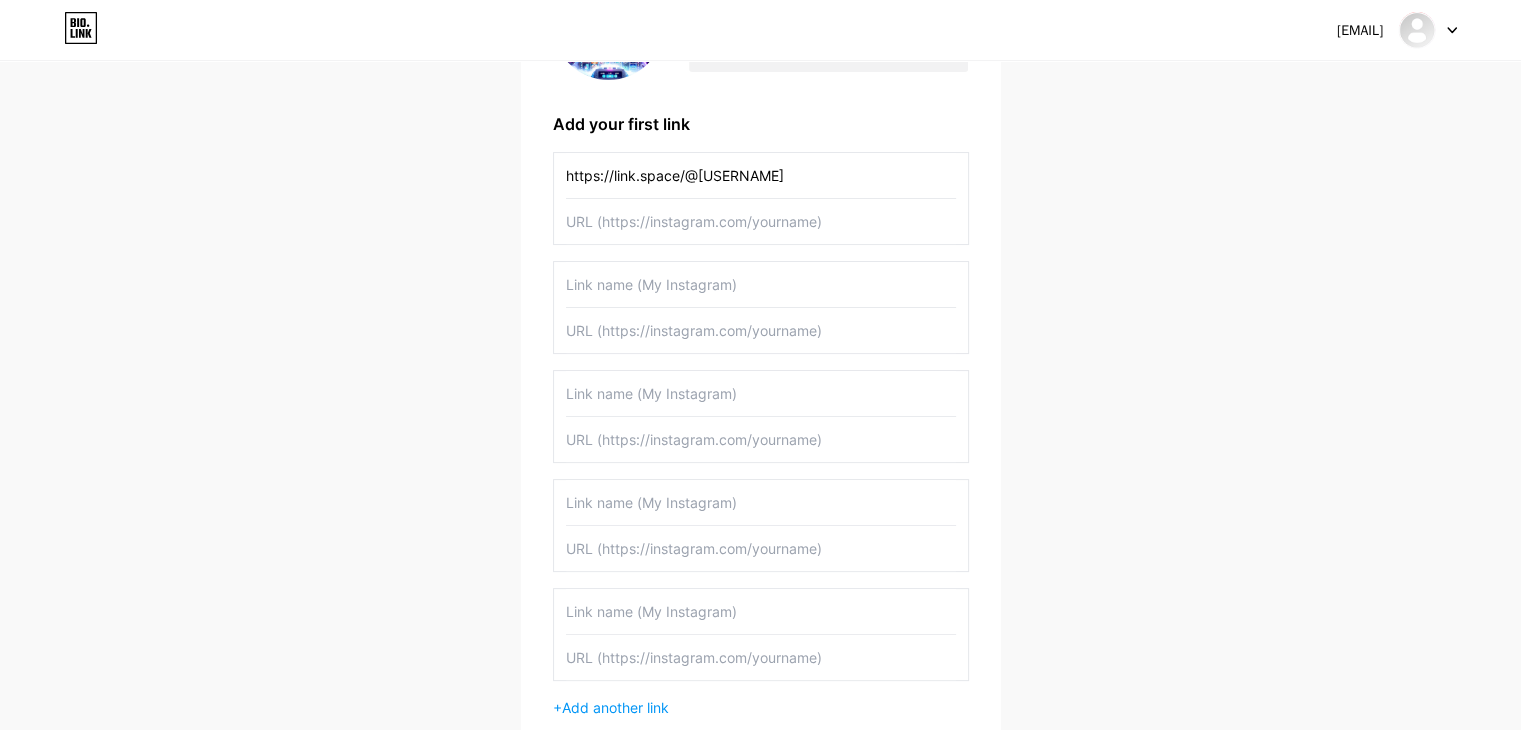 type on "https://link.space/@botak55" 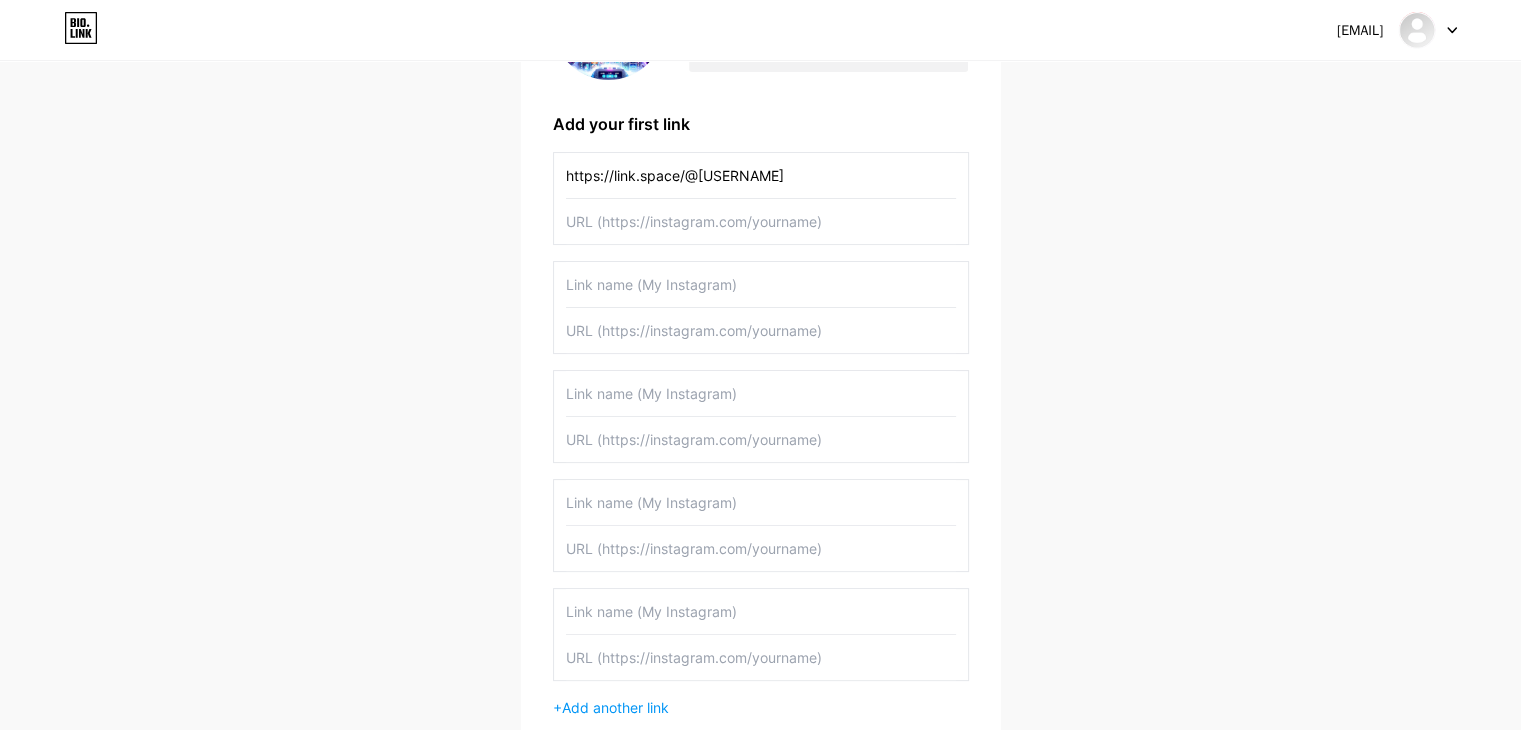 click at bounding box center (761, 221) 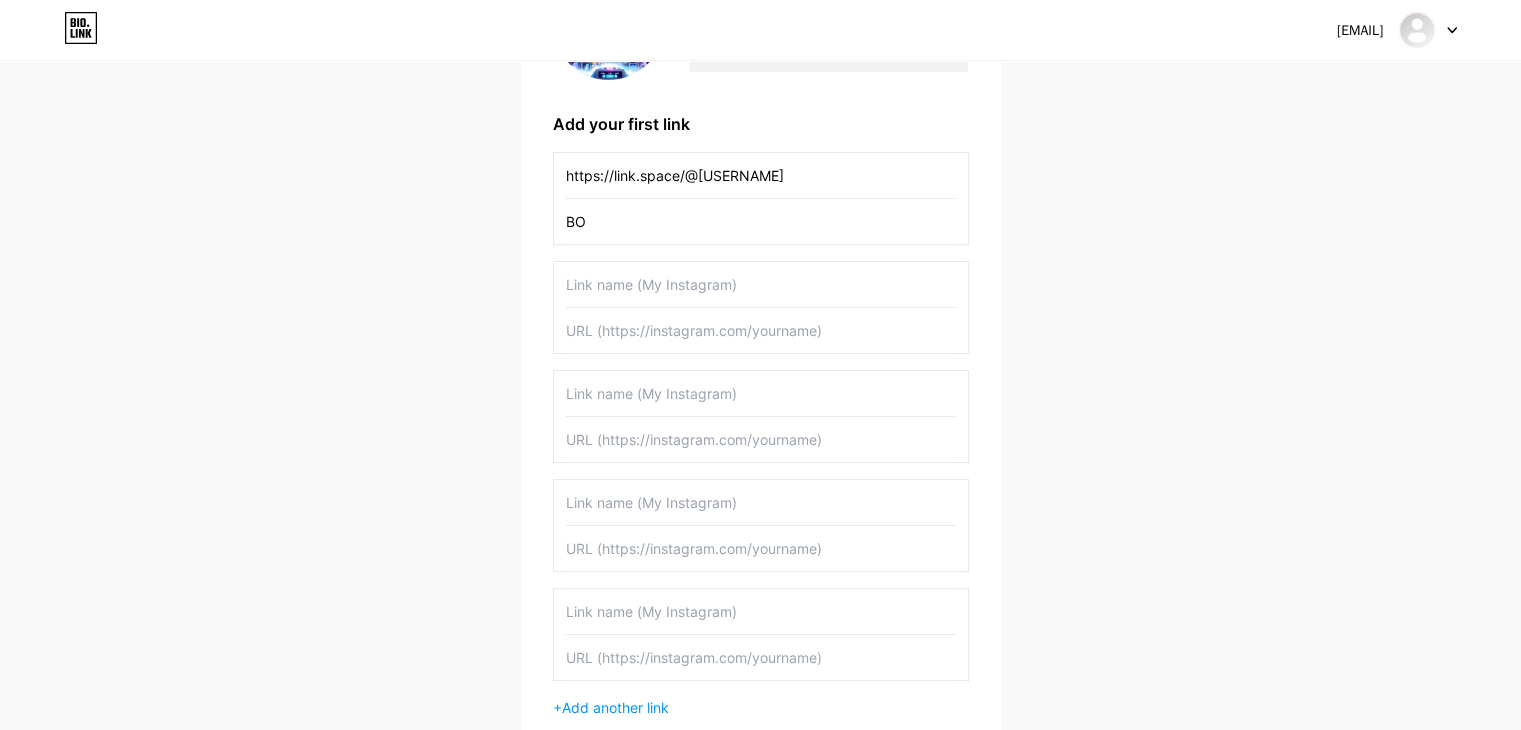 type on "B" 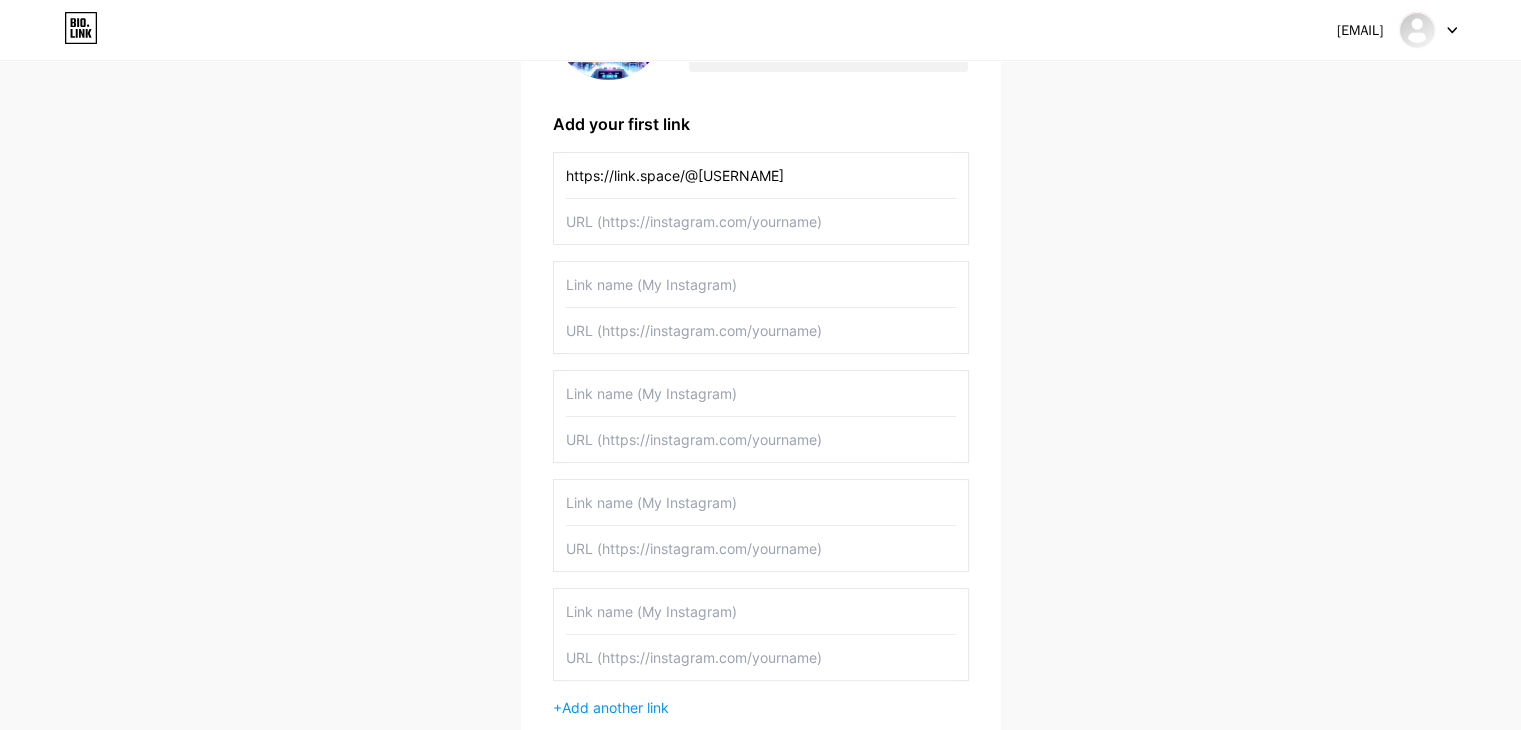 paste on "https://link.space/@botak55" 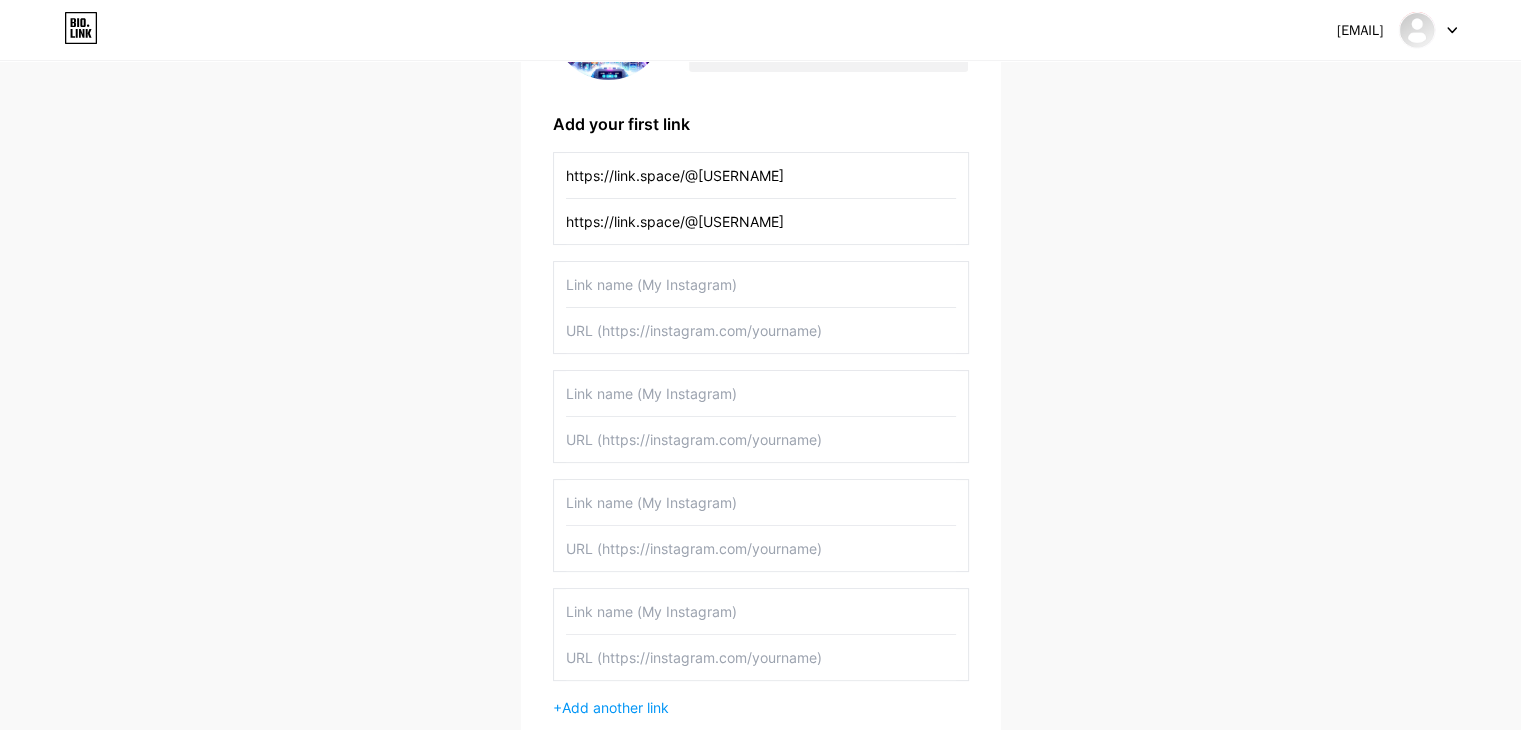 type on "https://link.space/@botak55" 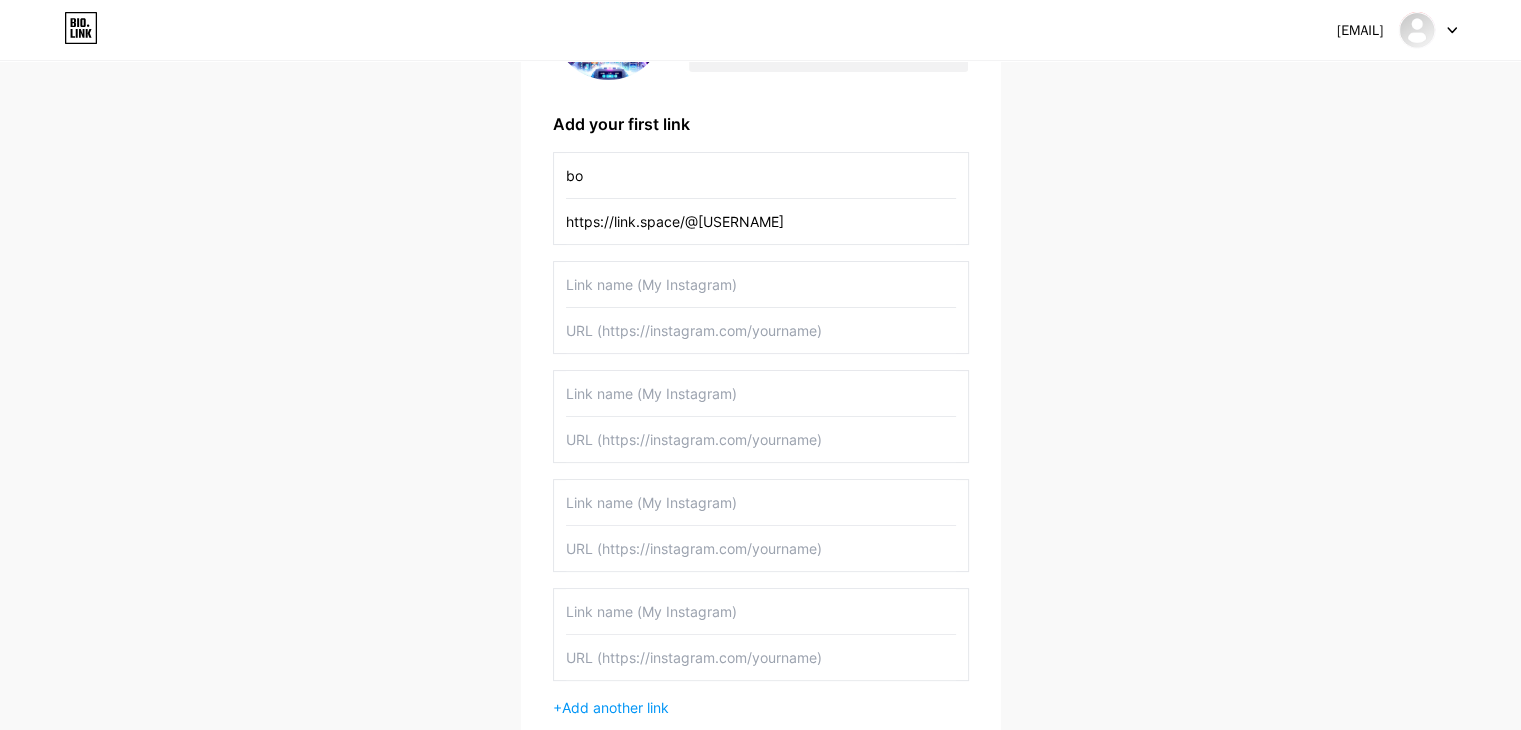 type on "b" 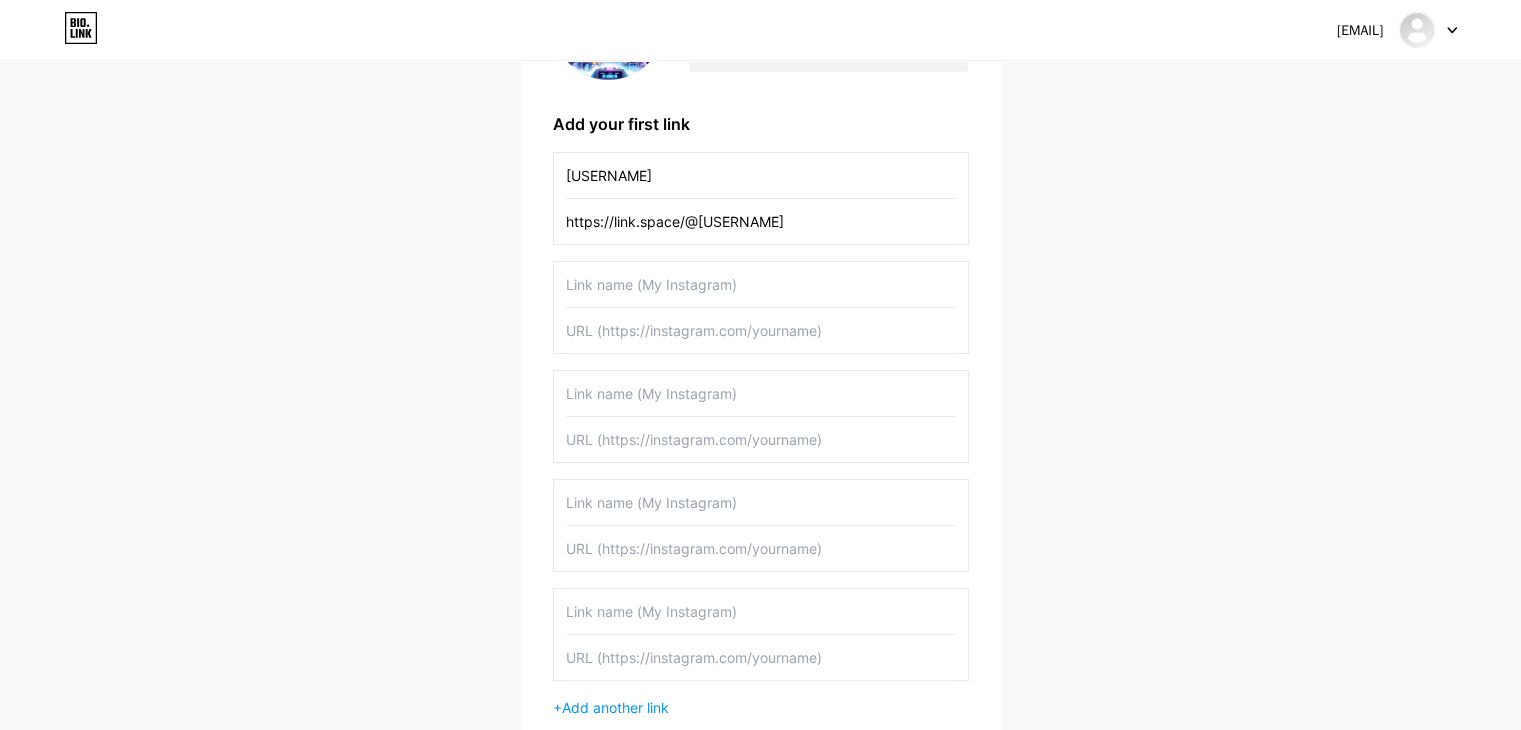 type on "BOTAK55" 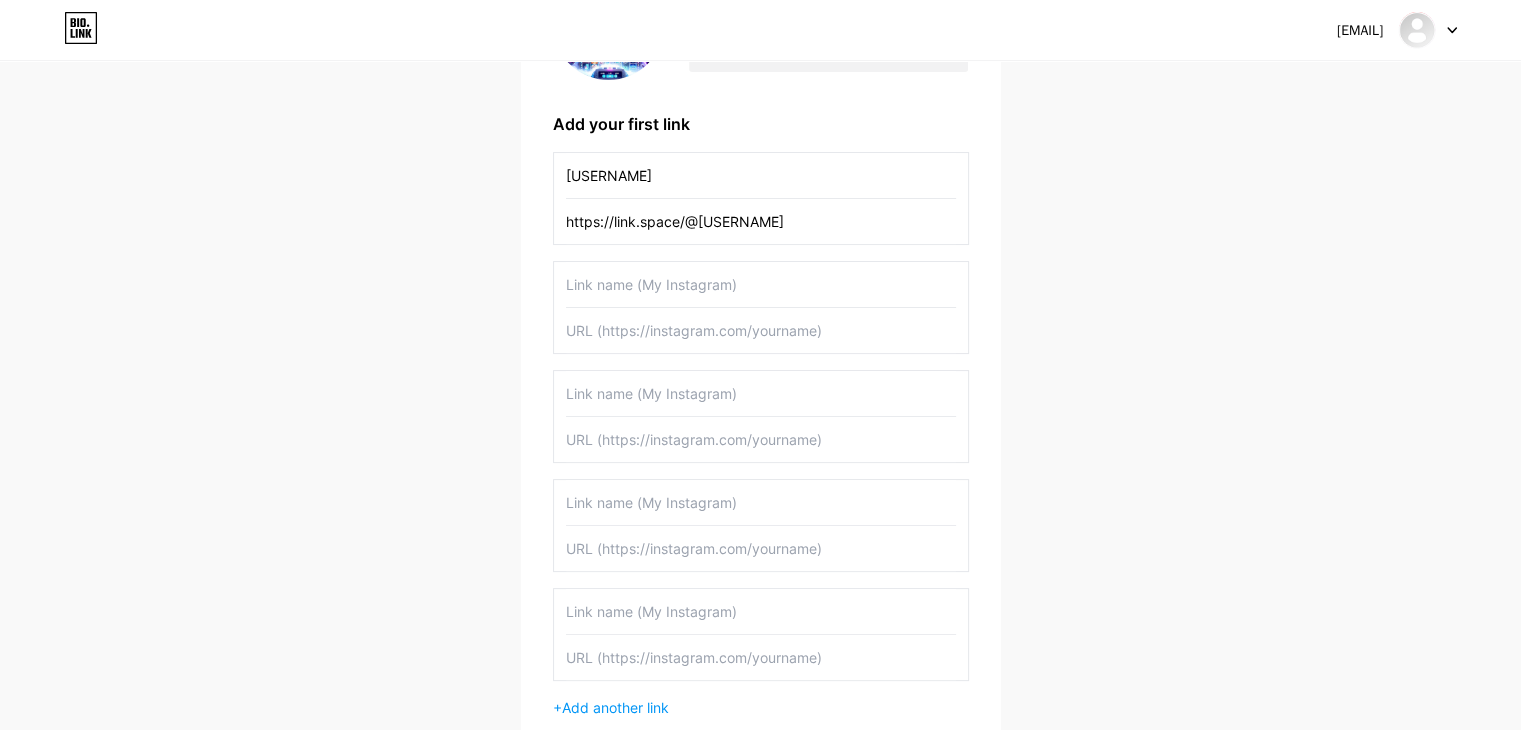 click at bounding box center (761, 330) 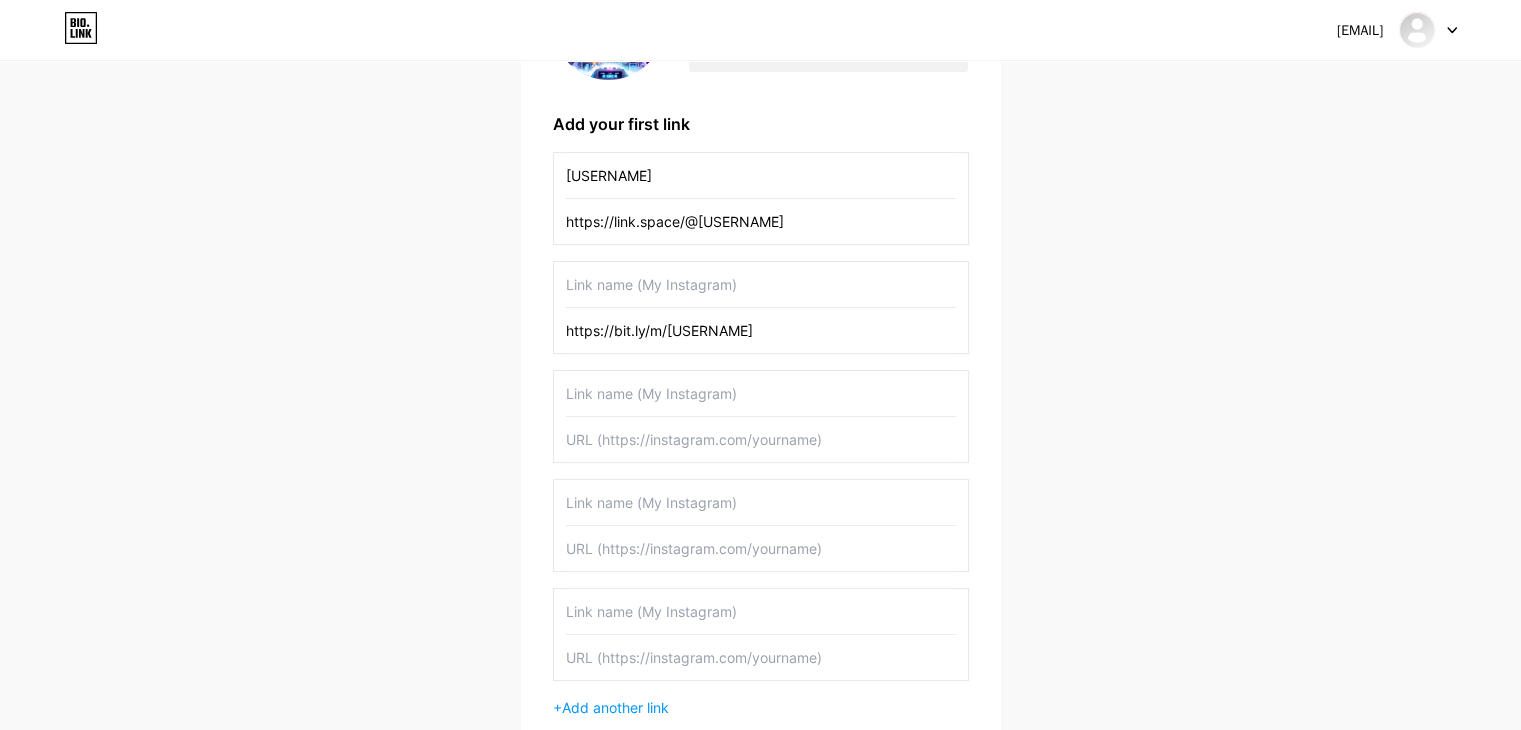 type on "https://bit.ly/m/botak55" 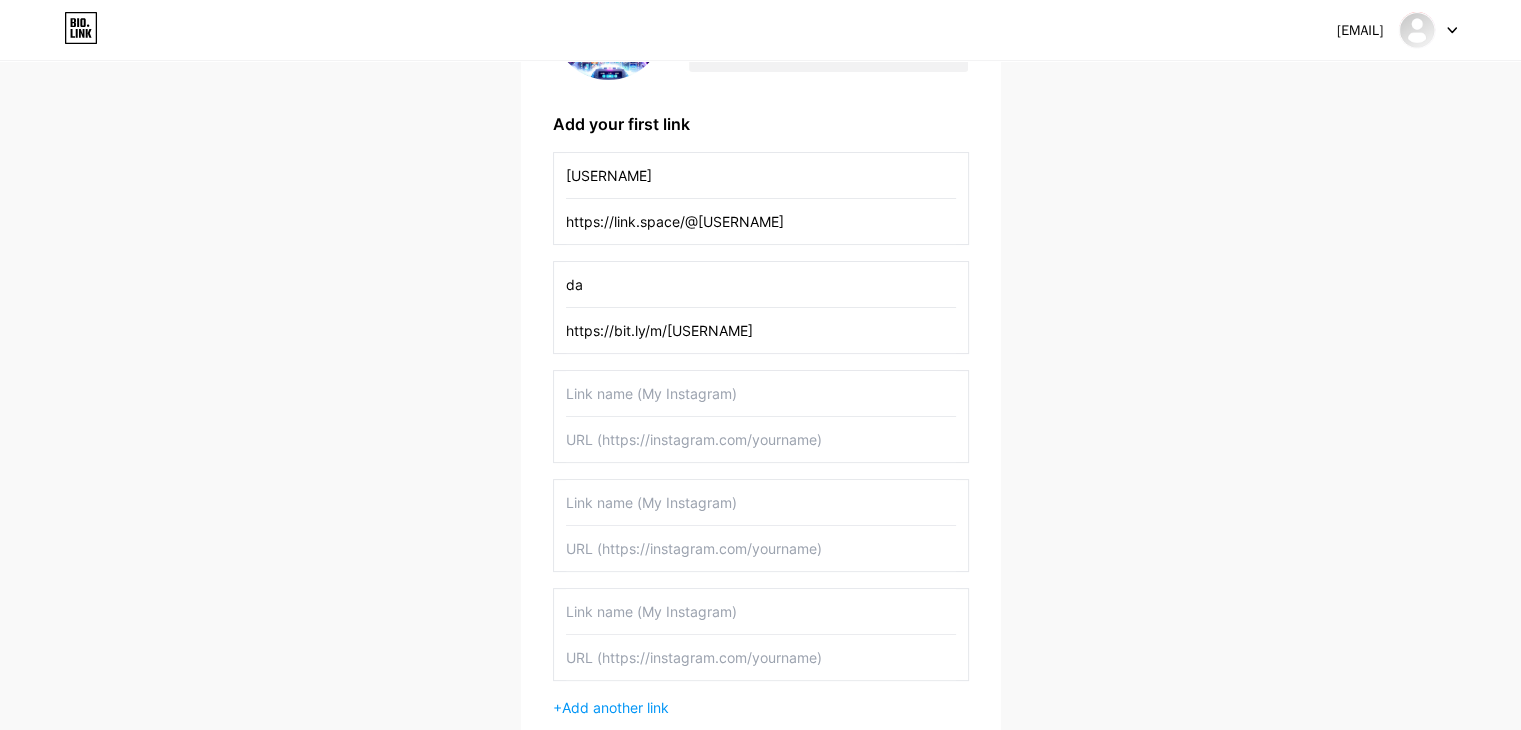 type on "d" 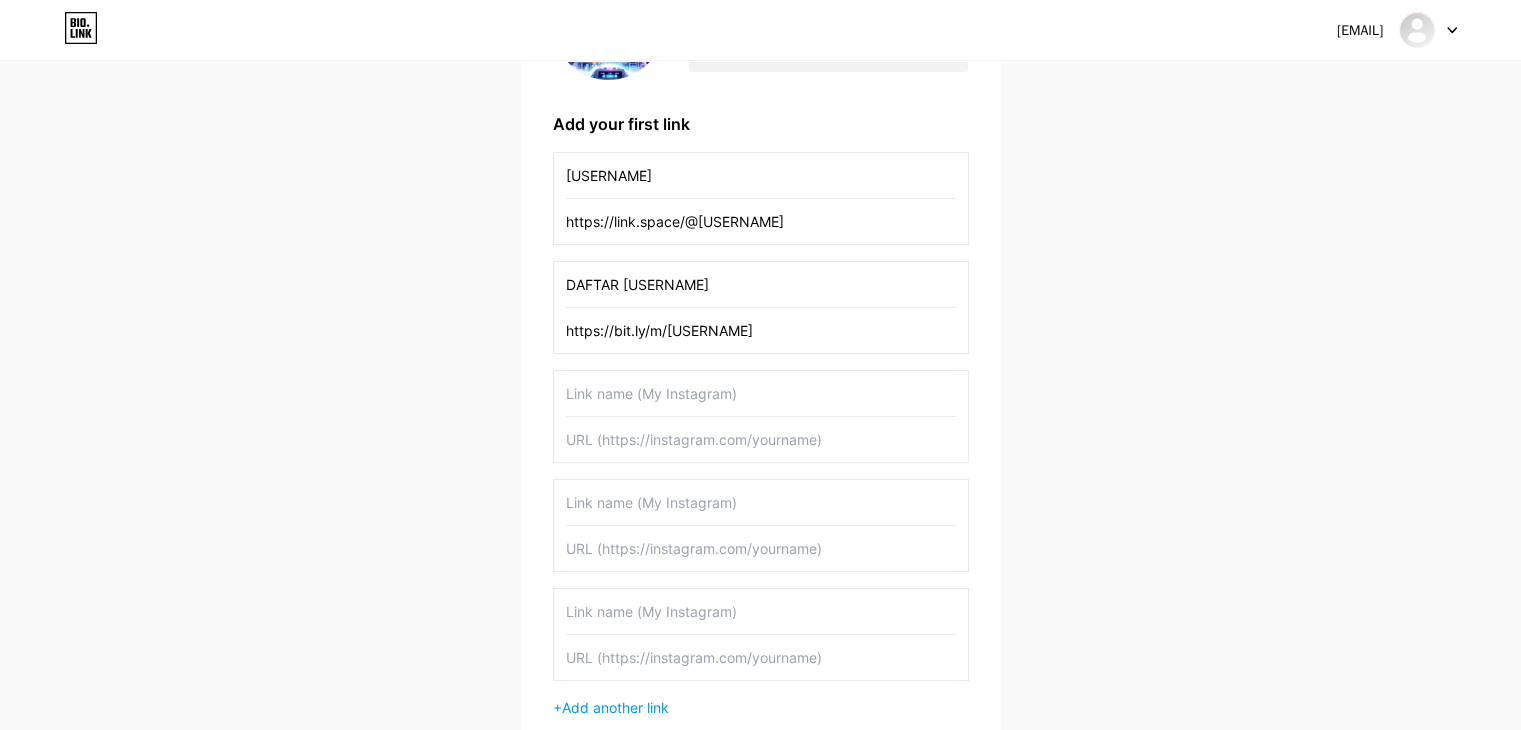 type on "DAFTAR BOTAK55" 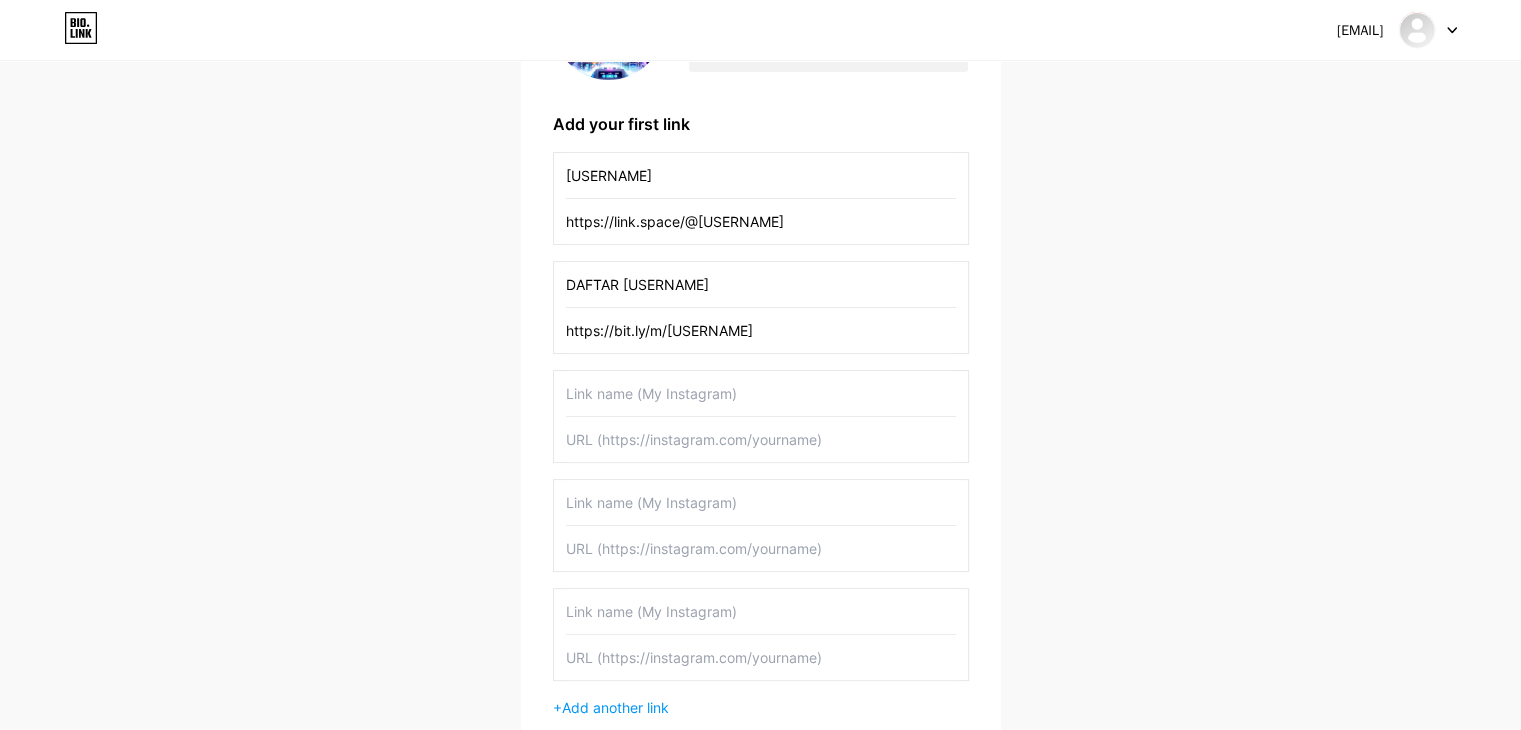 drag, startPoint x: 623, startPoint y: 430, endPoint x: 627, endPoint y: 417, distance: 13.601471 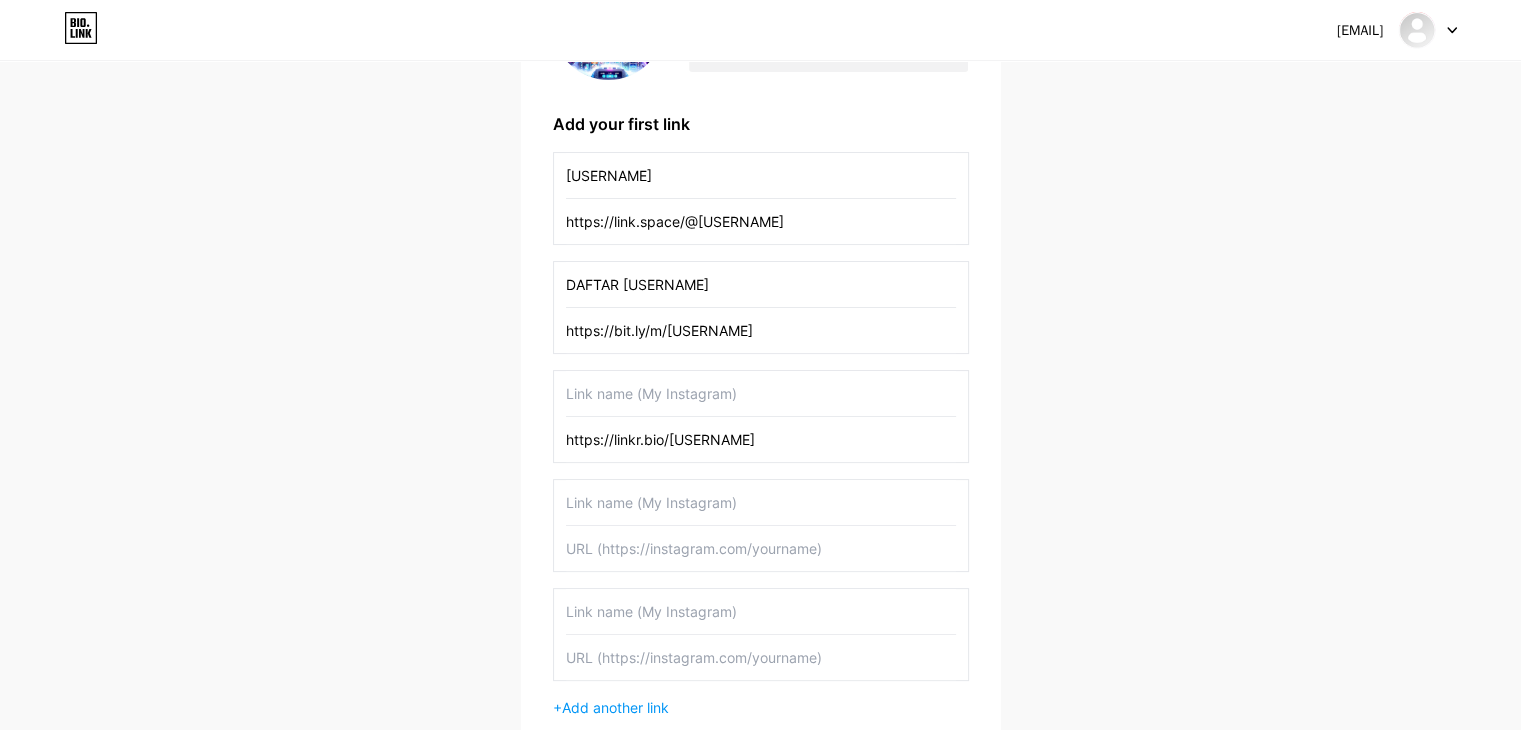 type on "https://linkr.bio/botak55" 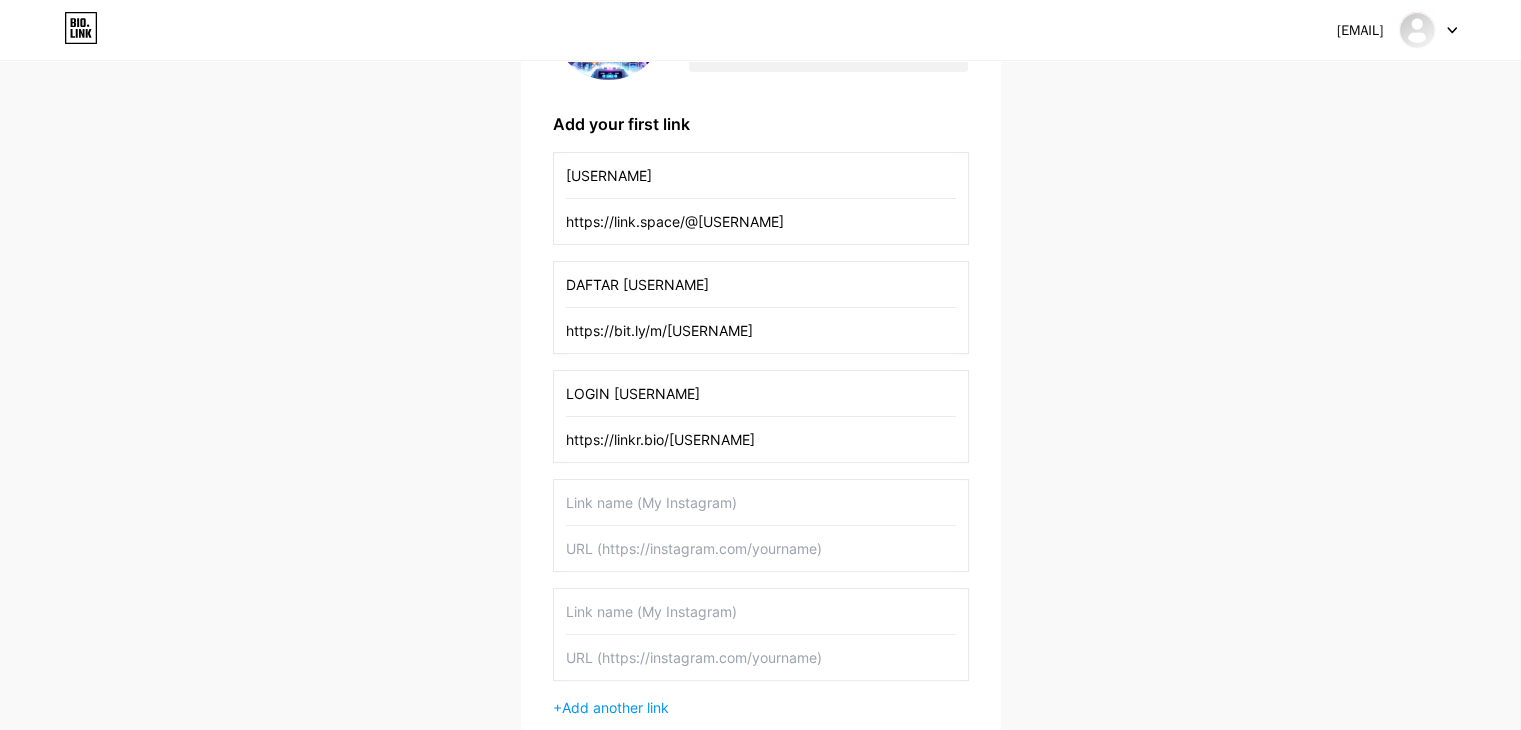 type on "LOGIN BOTAK55" 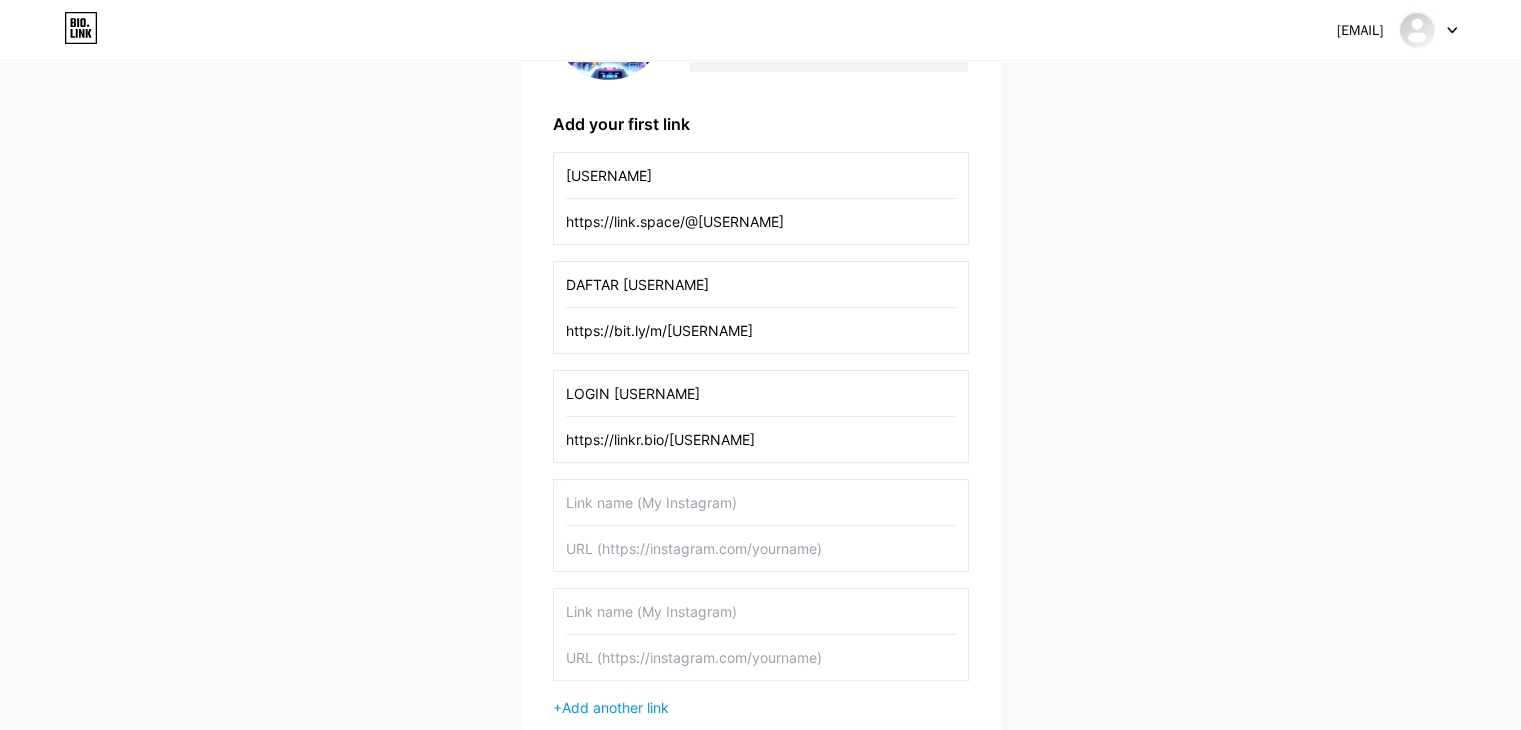 drag, startPoint x: 636, startPoint y: 554, endPoint x: 642, endPoint y: 514, distance: 40.4475 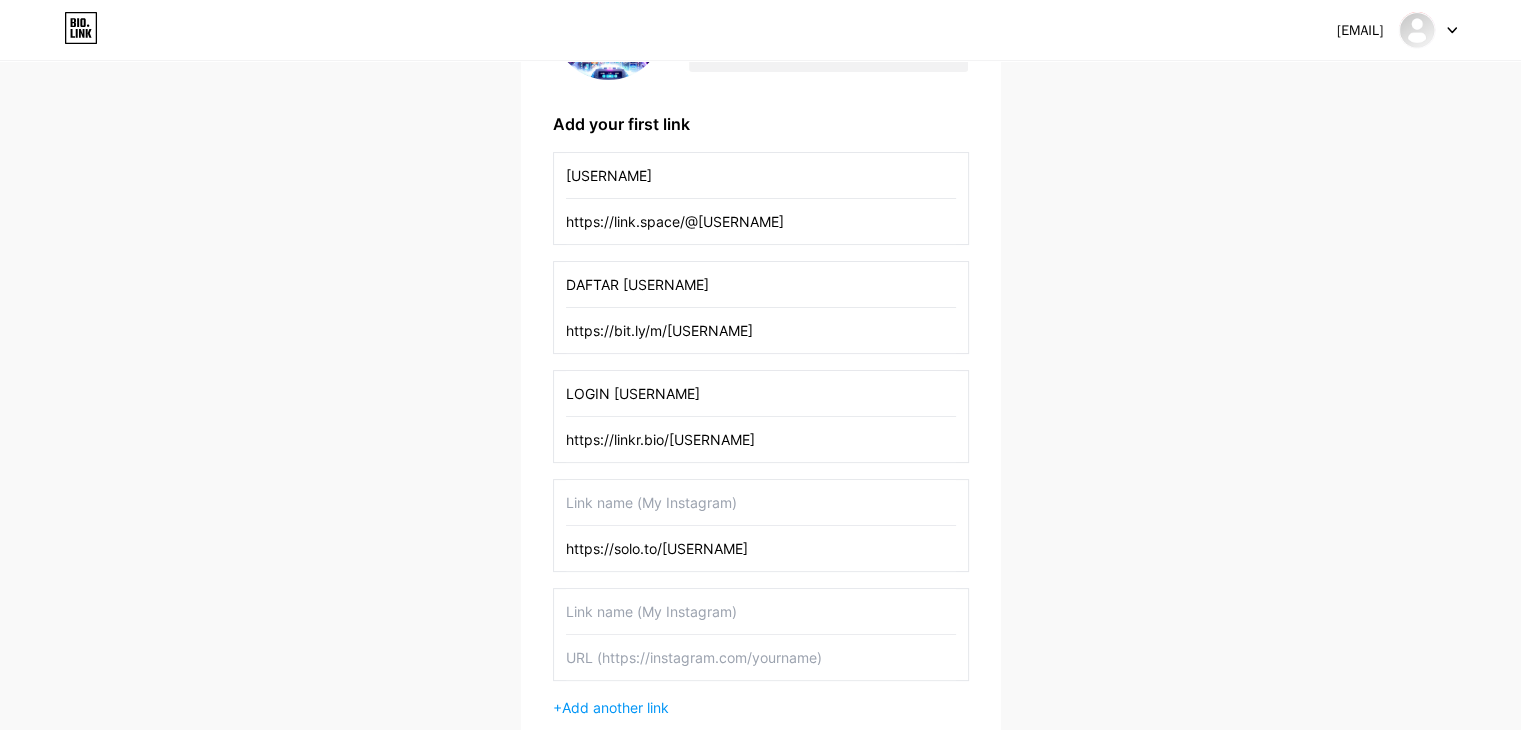 type on "https://solo.to/botak55" 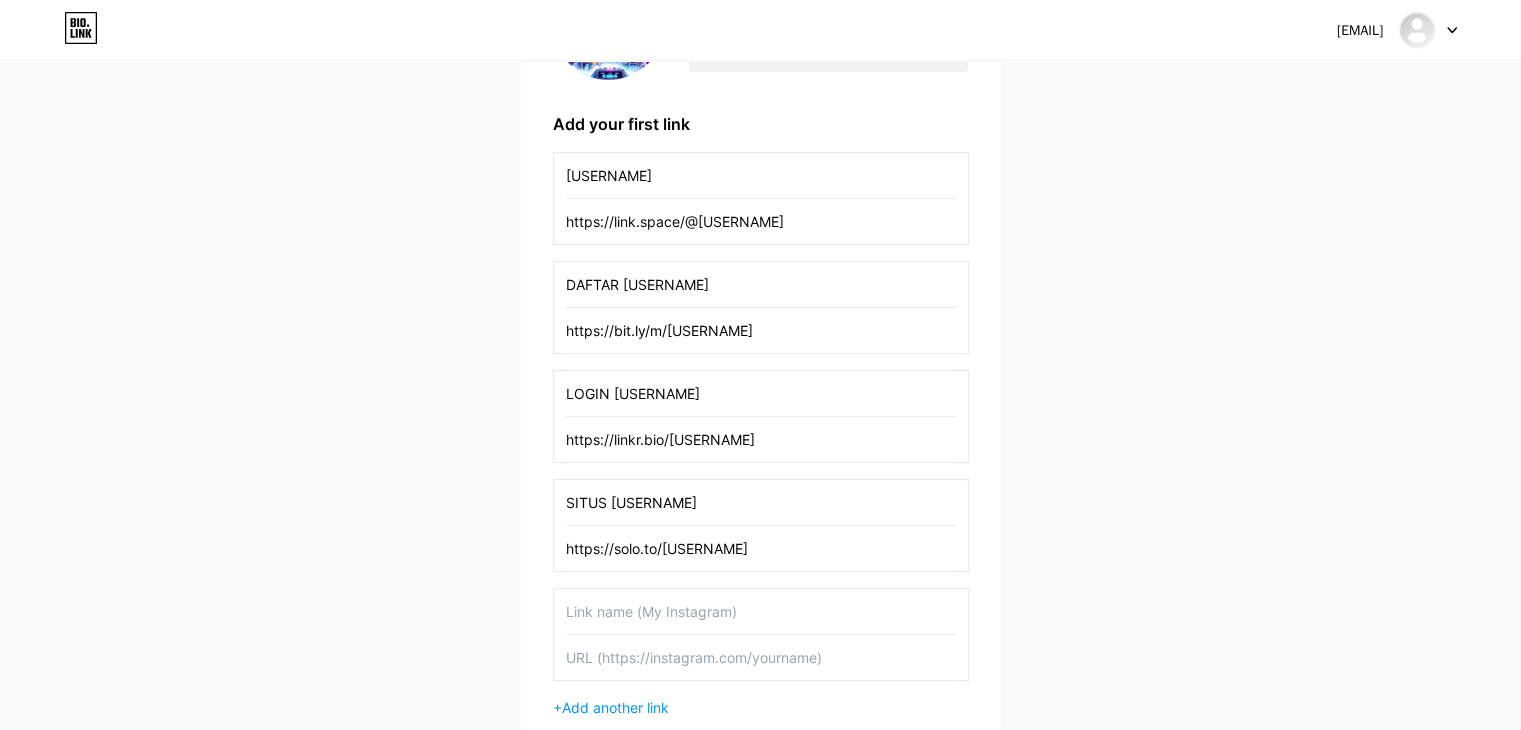 type on "SITUS BOTAK55" 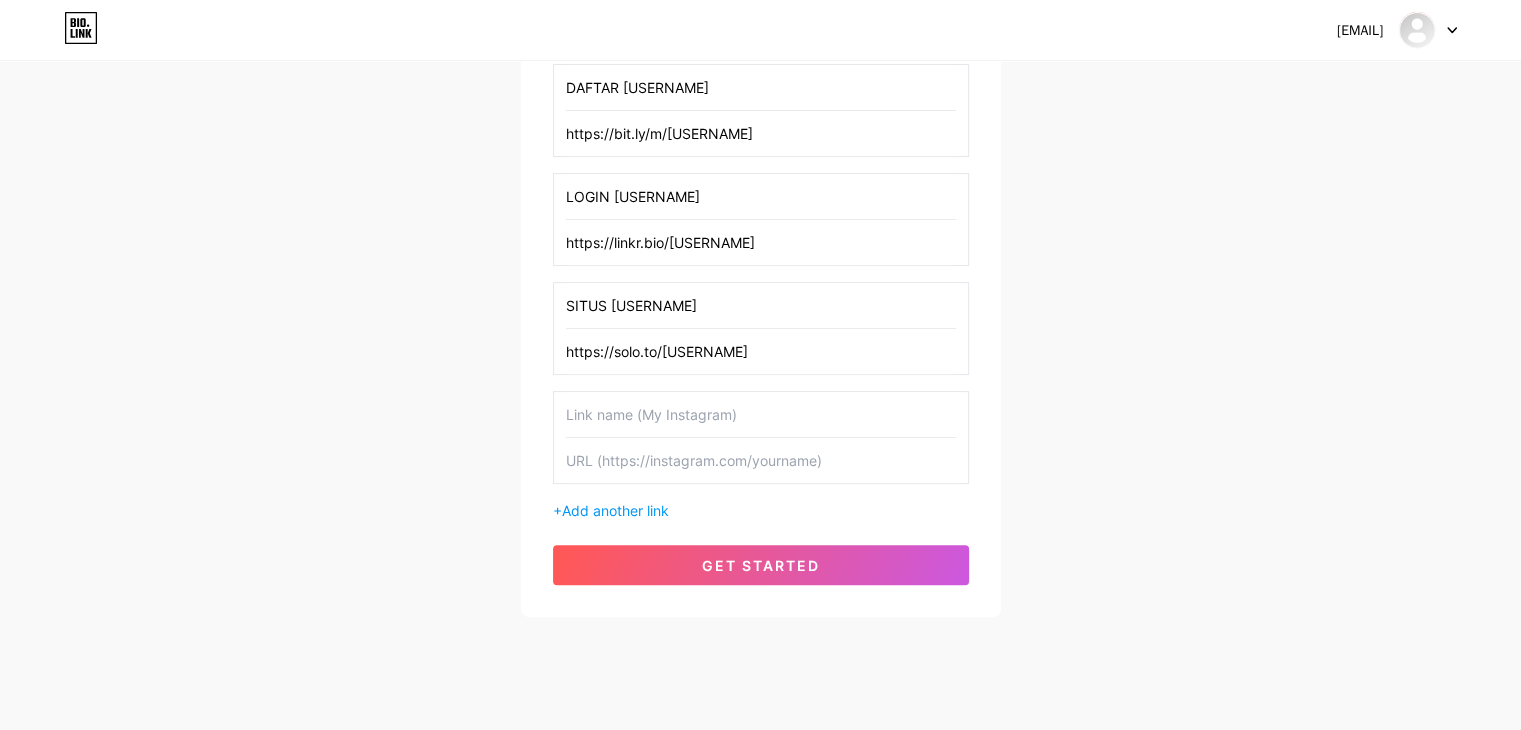 scroll, scrollTop: 471, scrollLeft: 0, axis: vertical 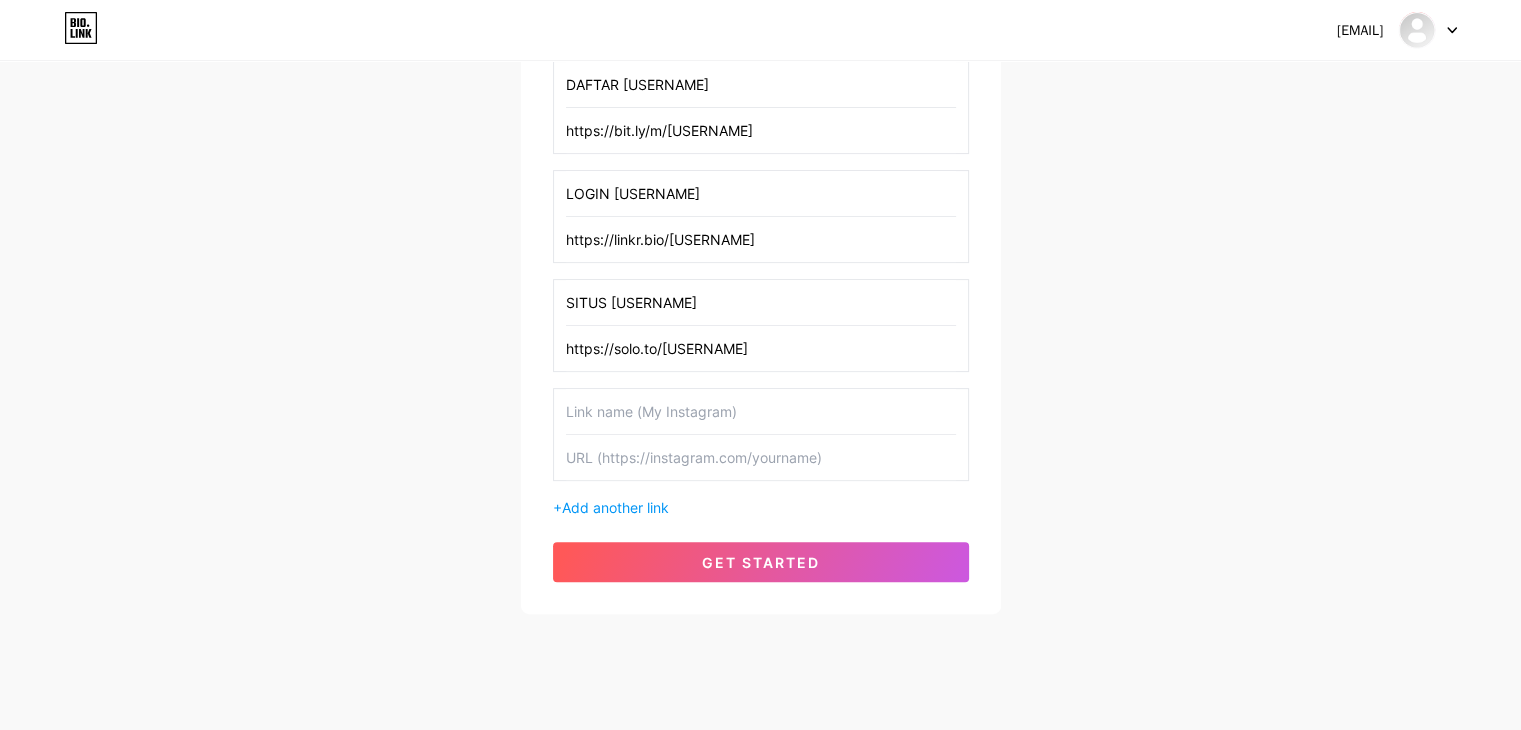 click at bounding box center (761, 457) 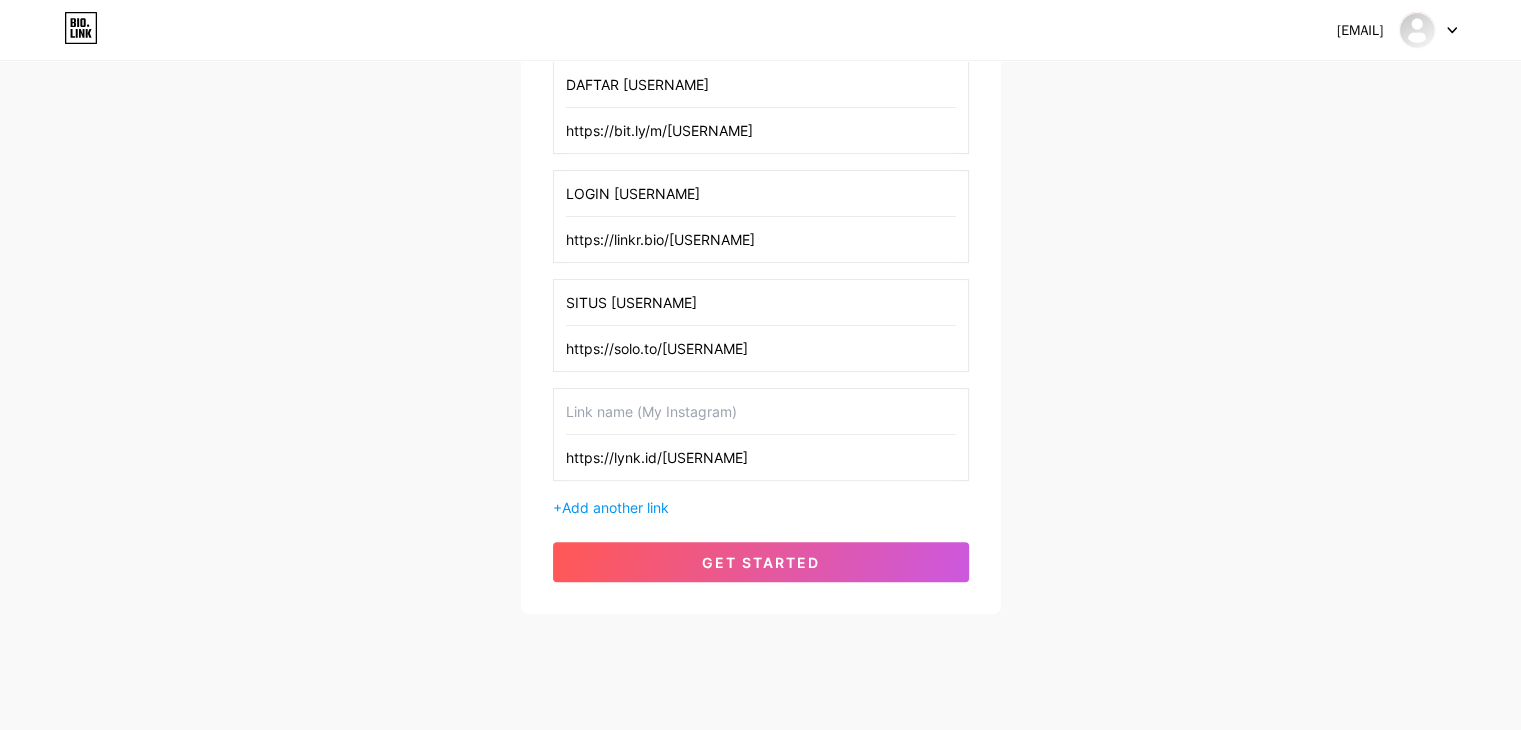 type on "https://lynk.id/botak55" 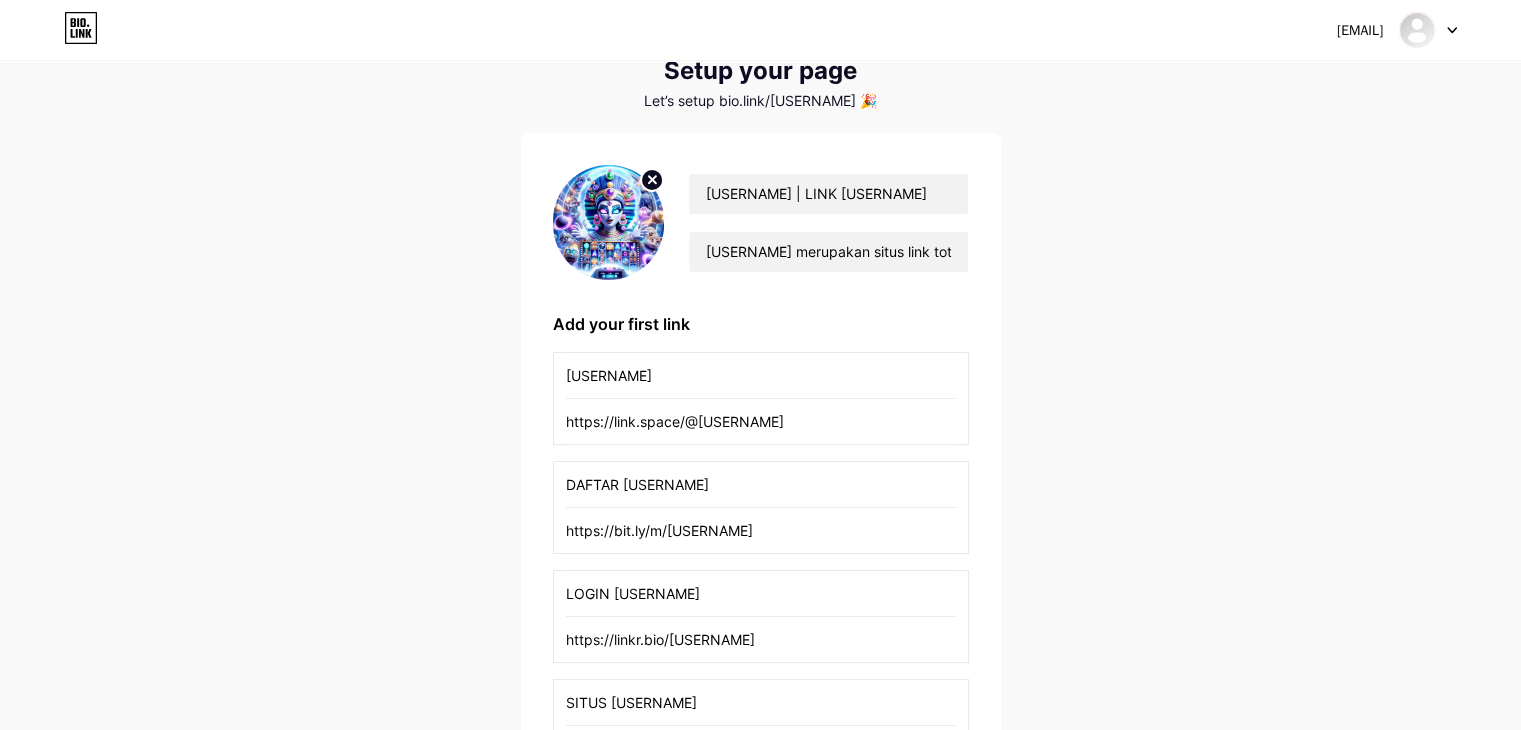 scroll, scrollTop: 371, scrollLeft: 0, axis: vertical 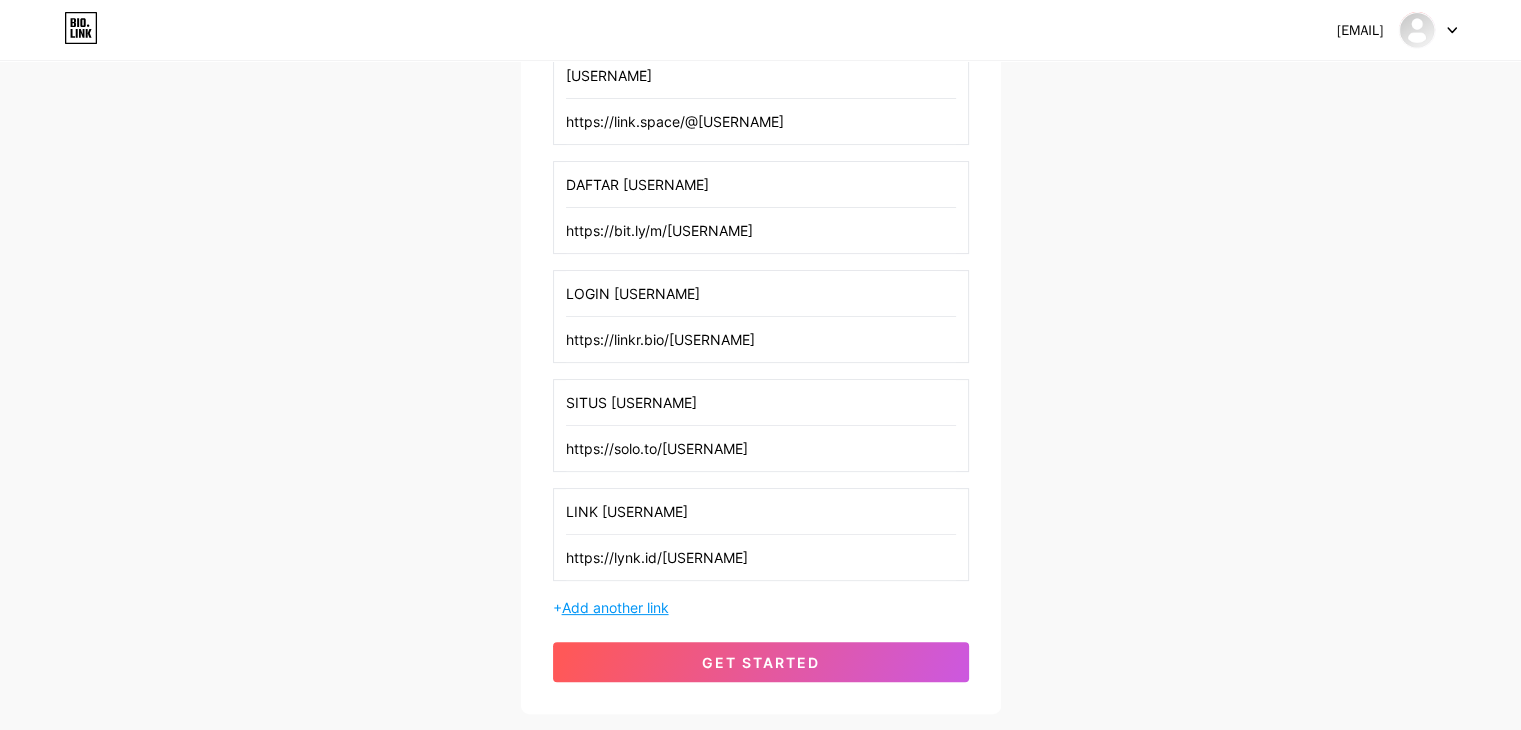 type on "LINK BOTAK55" 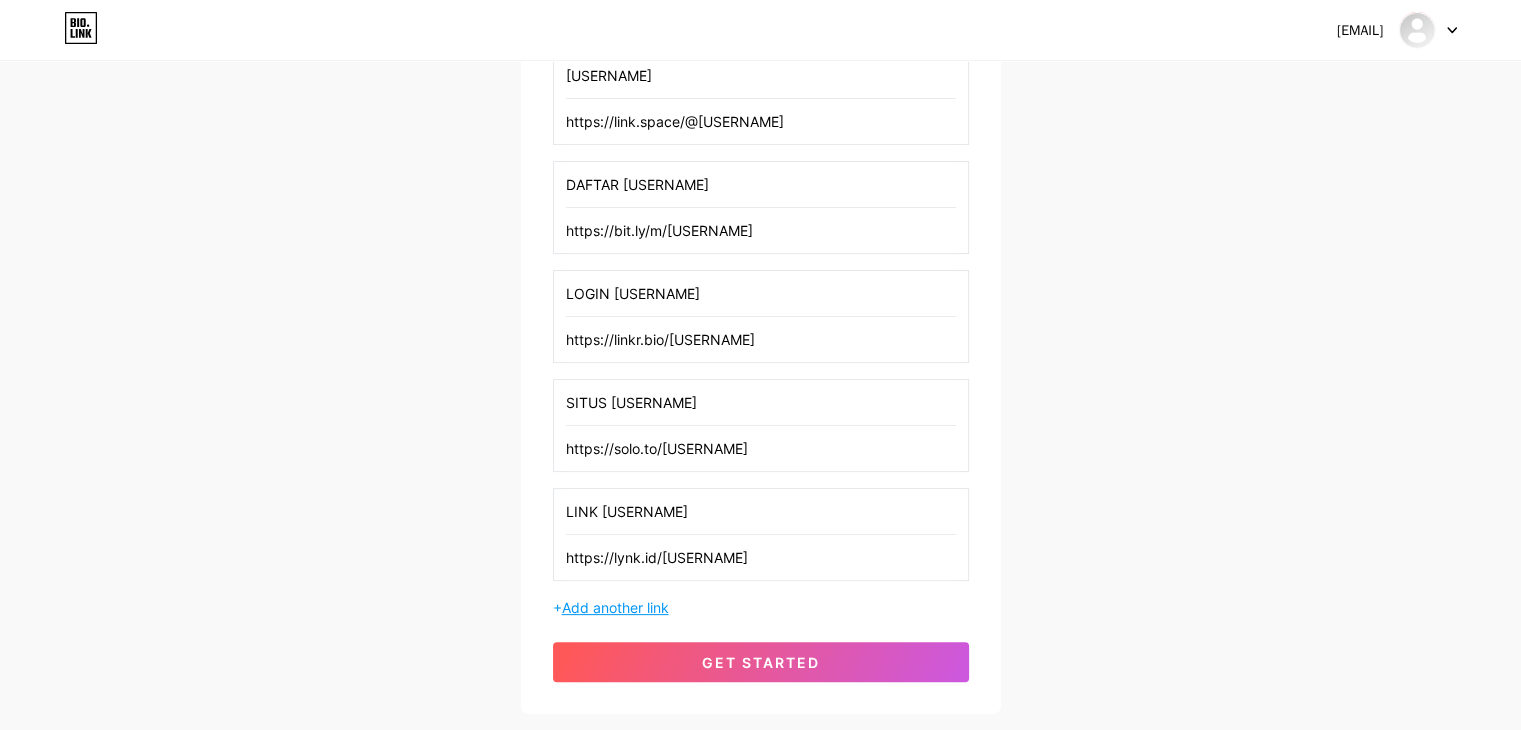 click on "Add another link" at bounding box center (615, 607) 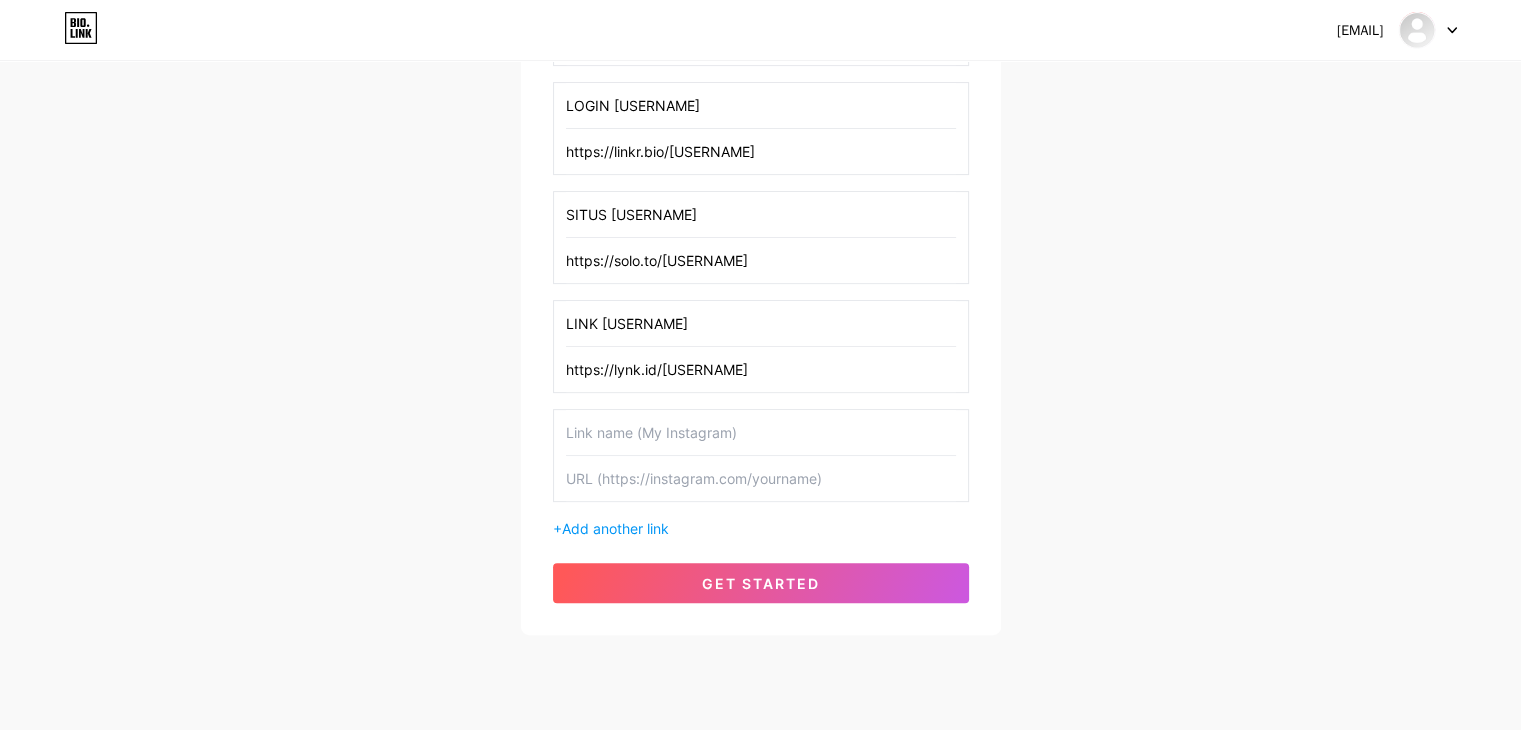scroll, scrollTop: 604, scrollLeft: 0, axis: vertical 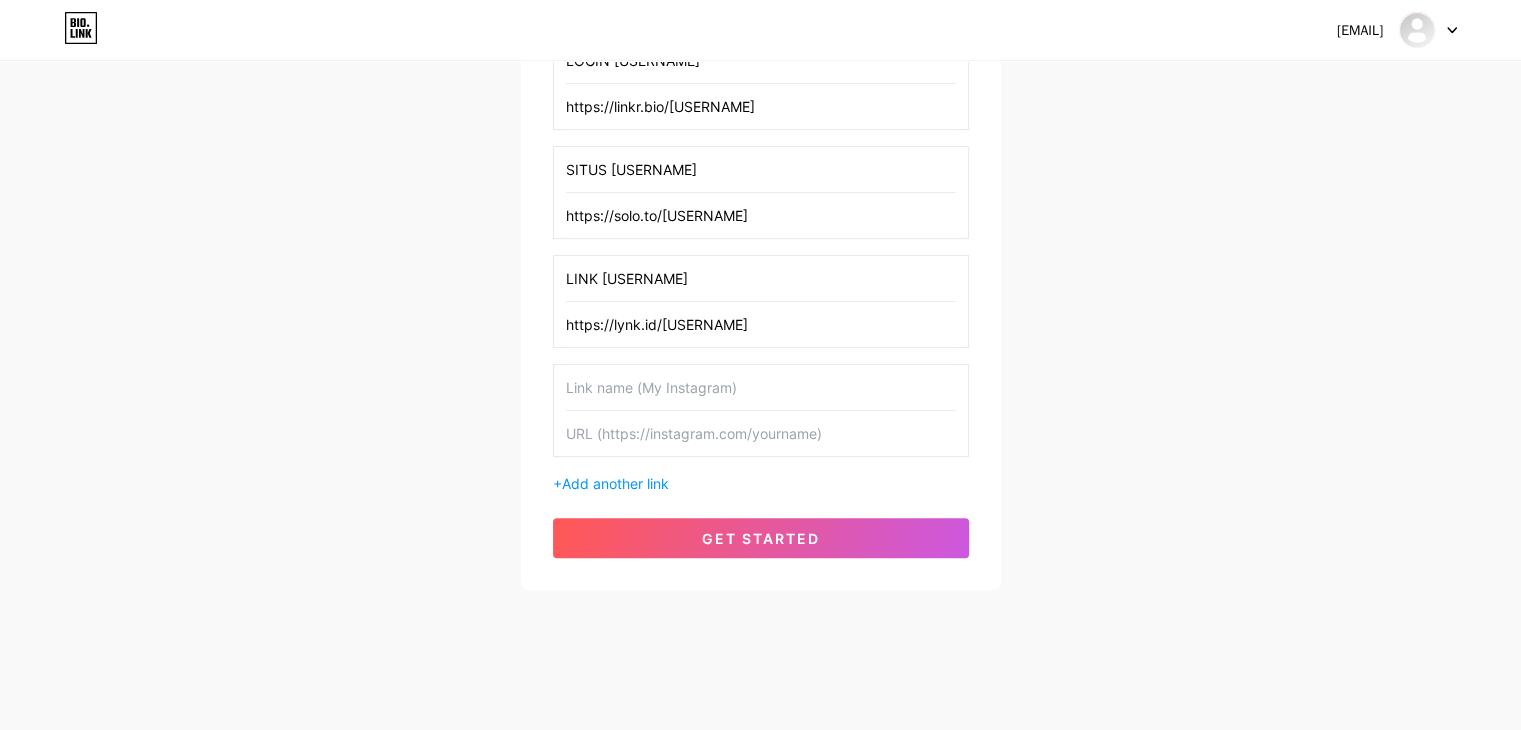 click at bounding box center (761, 433) 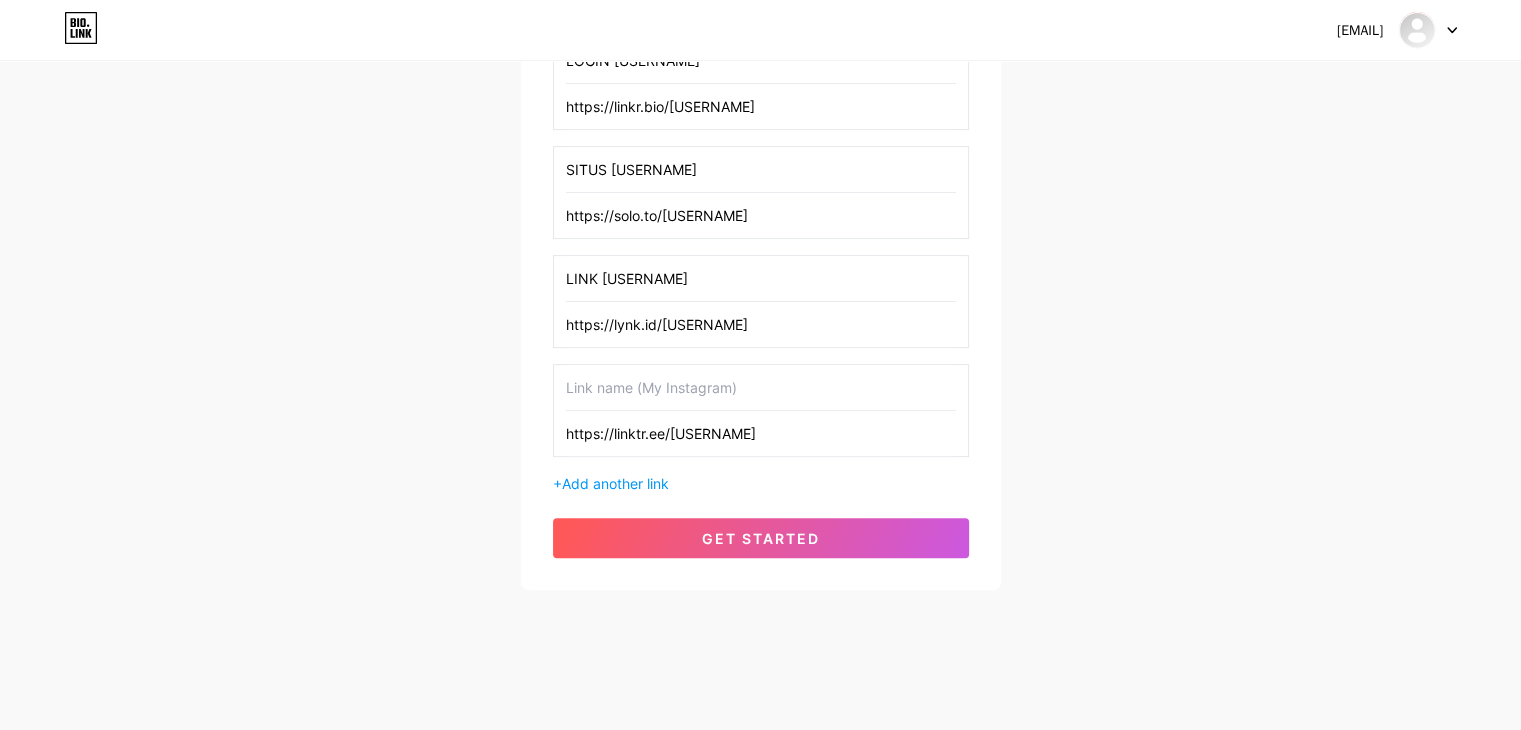 type on "https://linktr.ee/botak55" 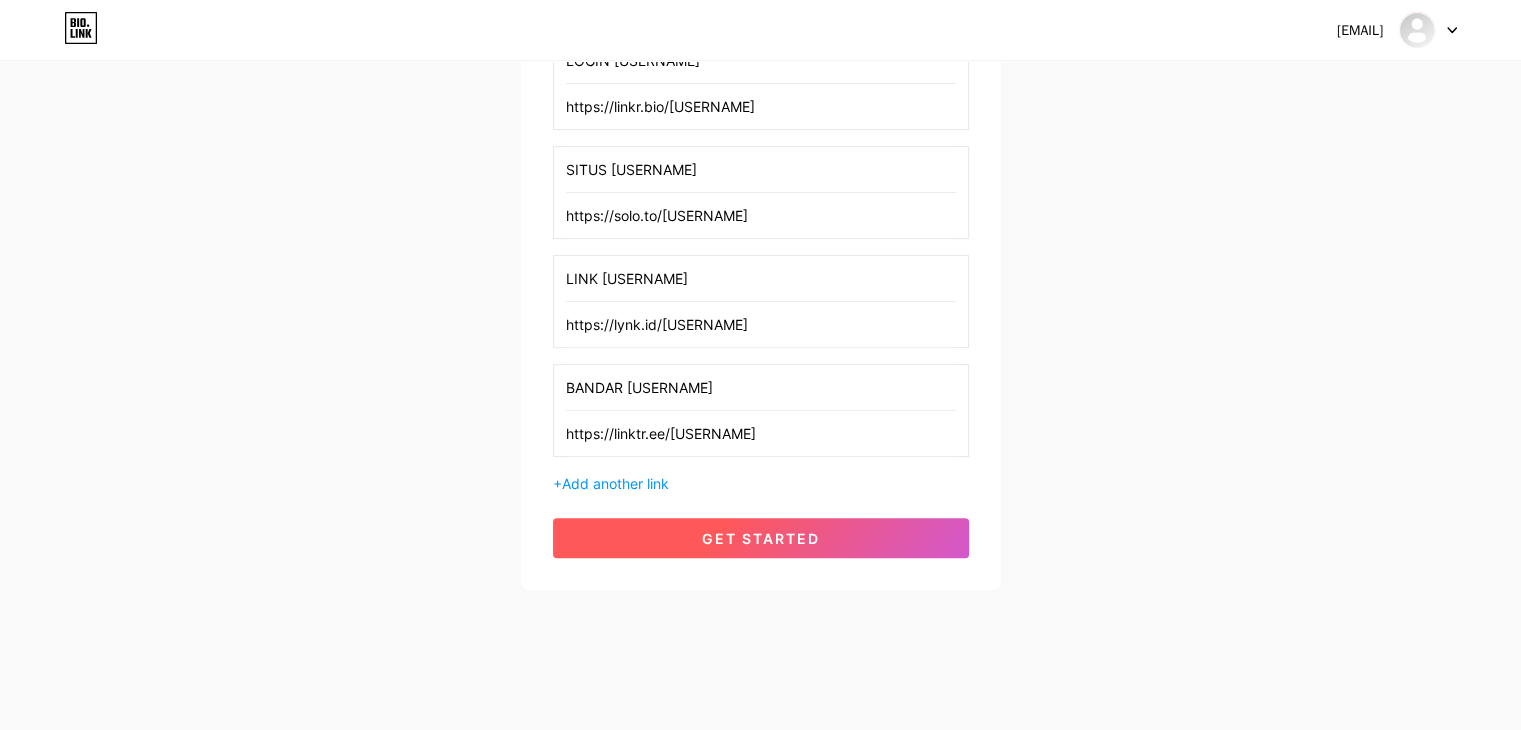 type on "BANDAR BOTAK55" 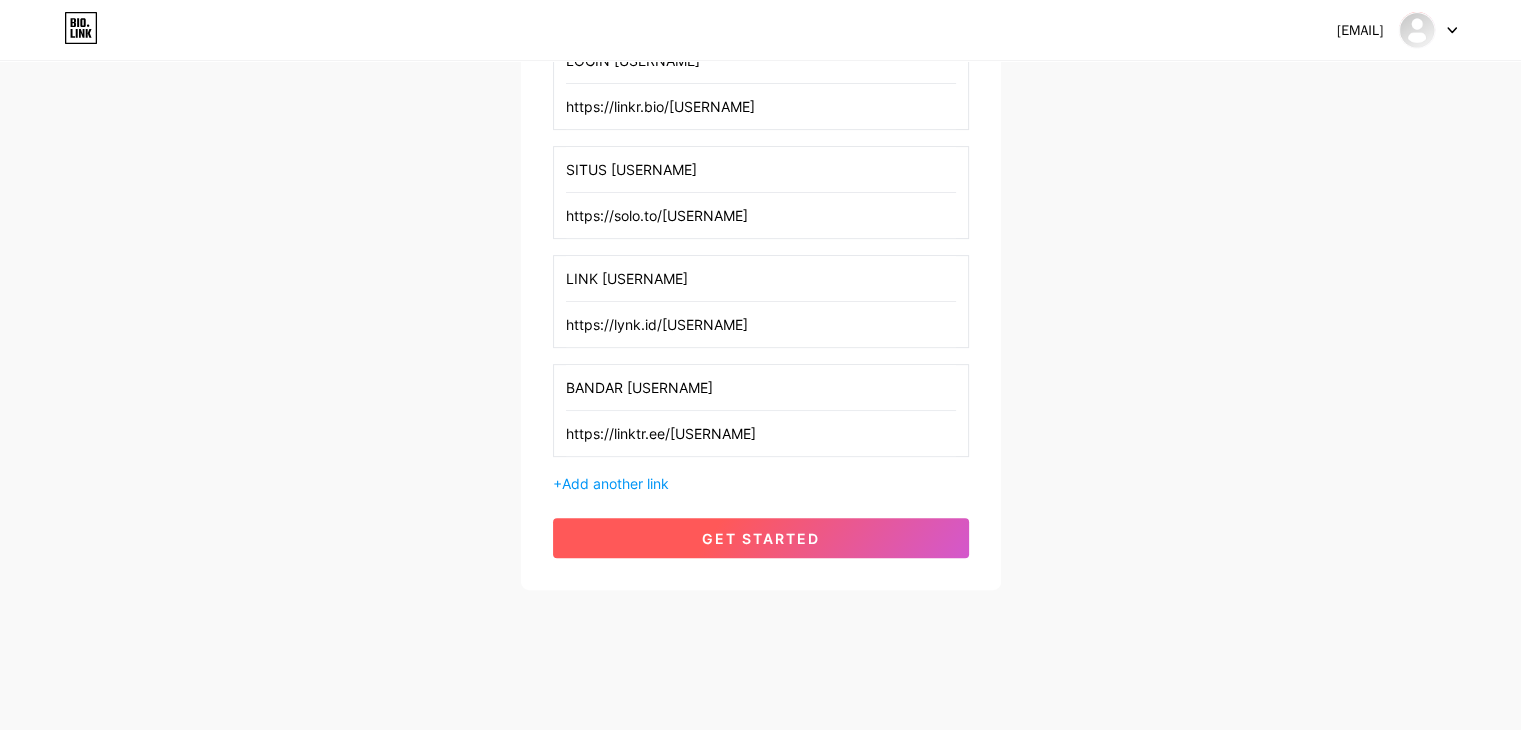 click on "get started" at bounding box center [761, 538] 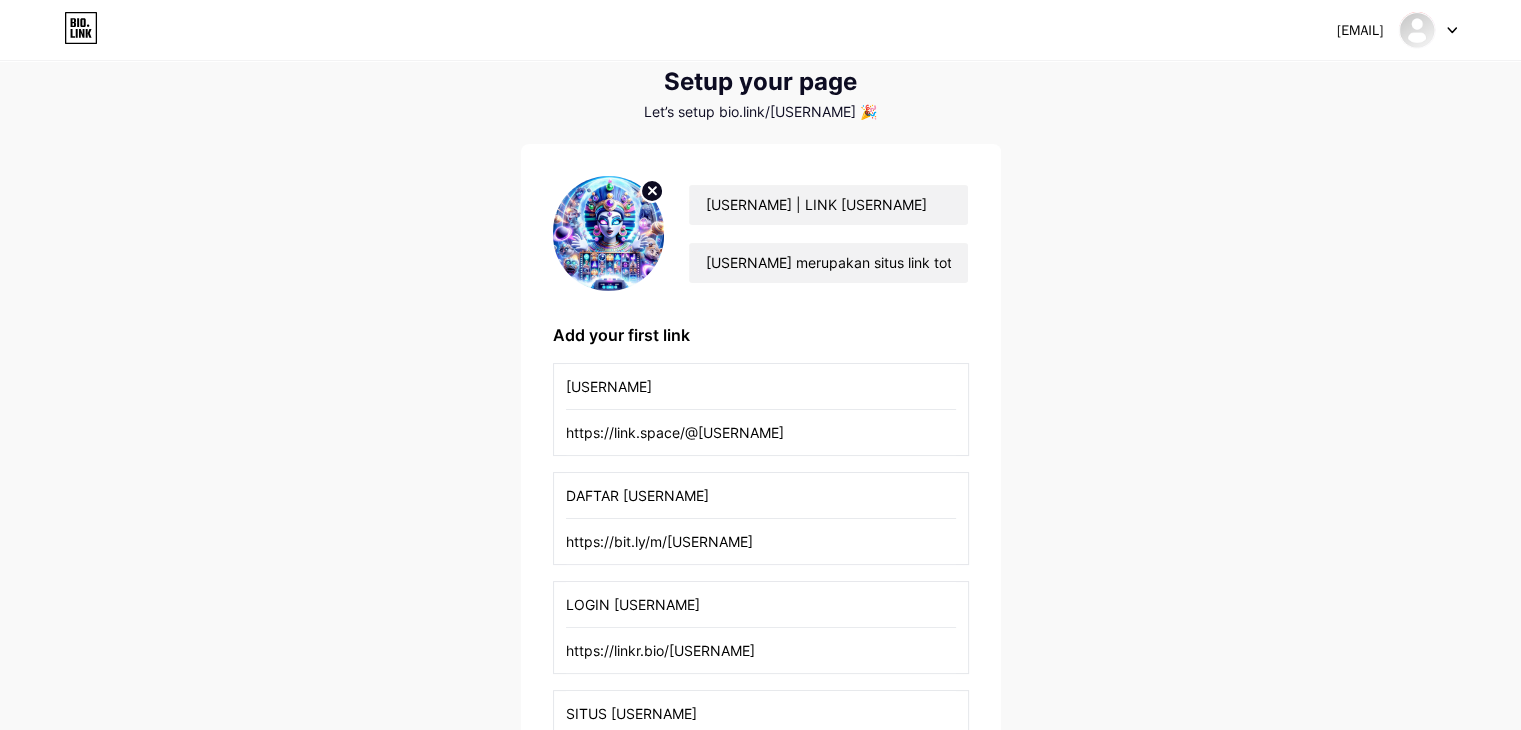 scroll, scrollTop: 0, scrollLeft: 0, axis: both 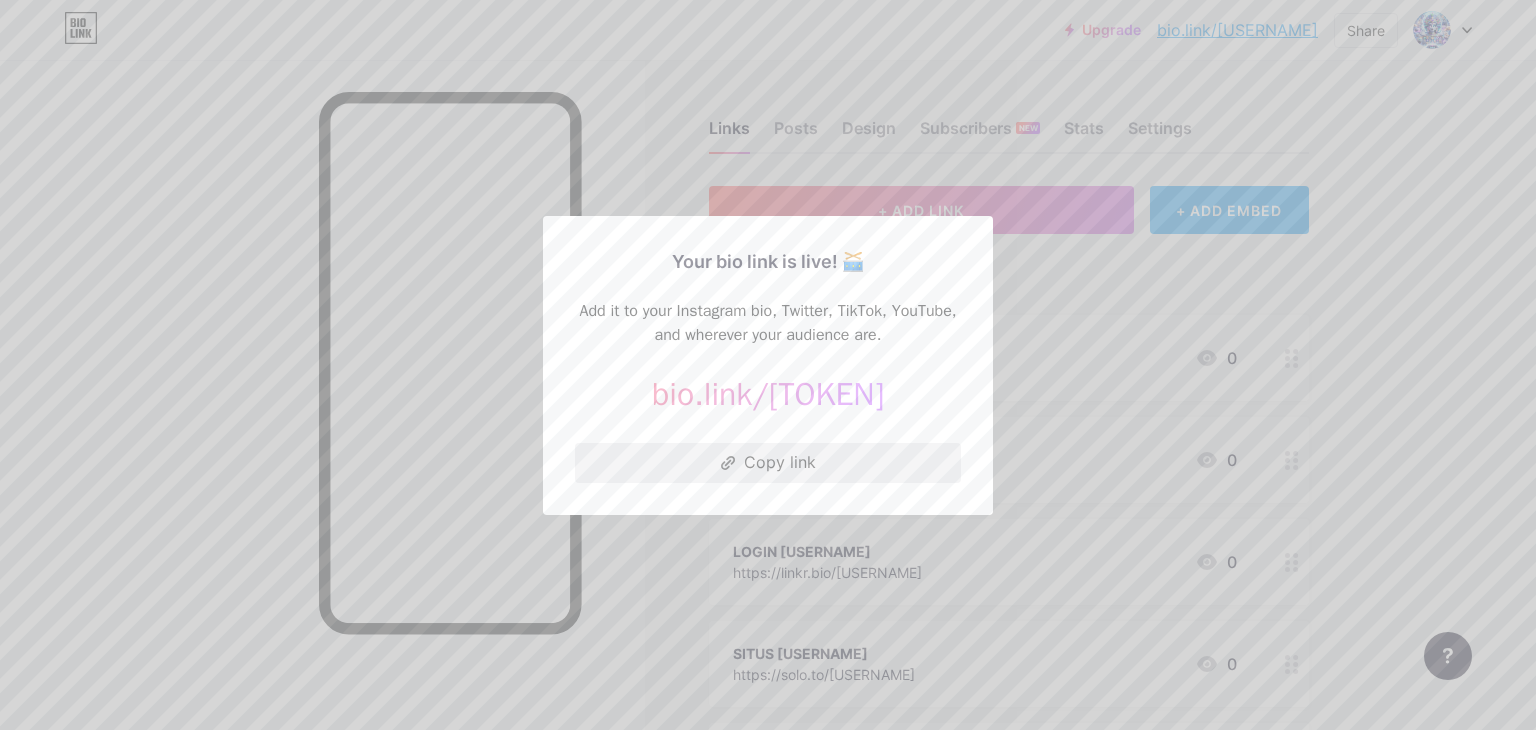 click on "Copy link" at bounding box center (768, 463) 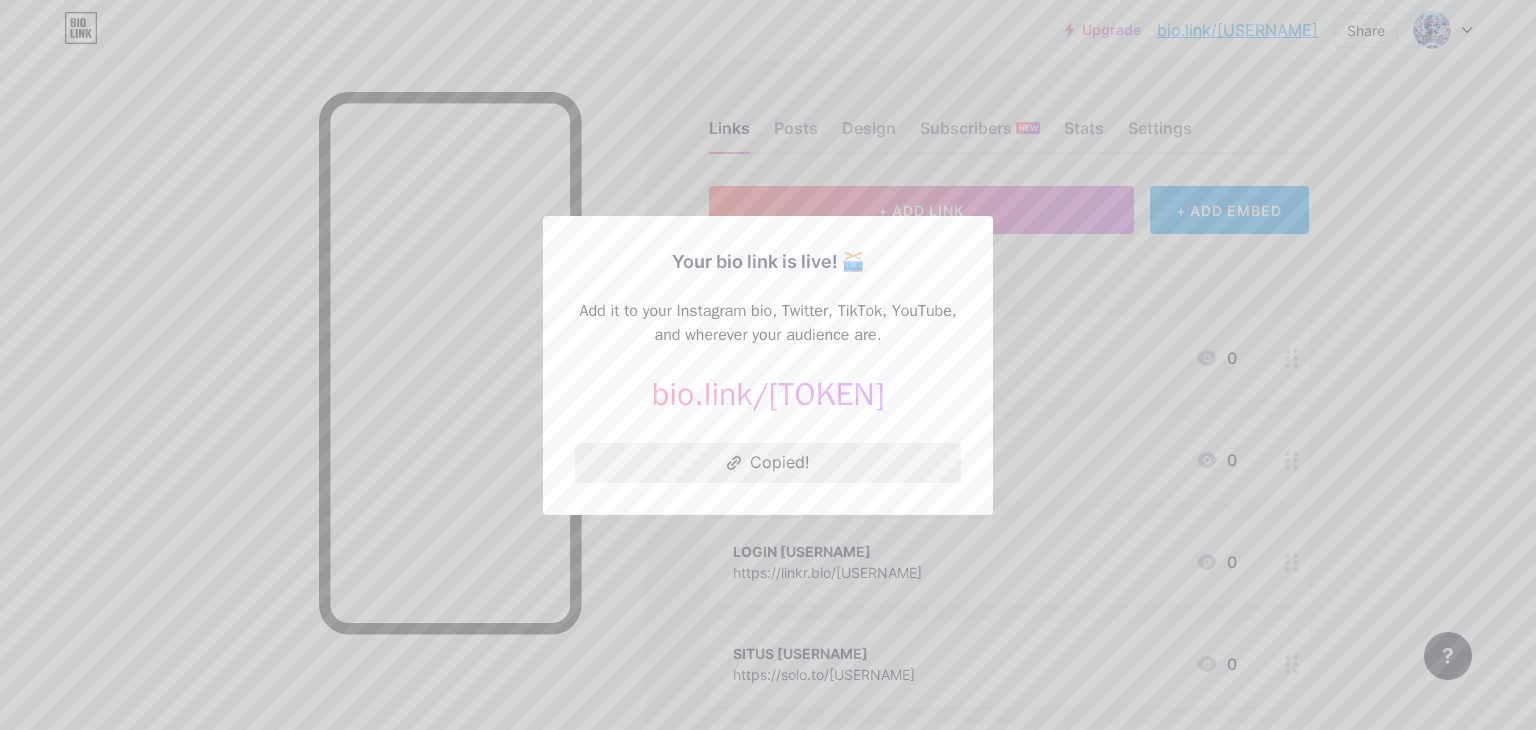 click on "Copied!" at bounding box center (768, 463) 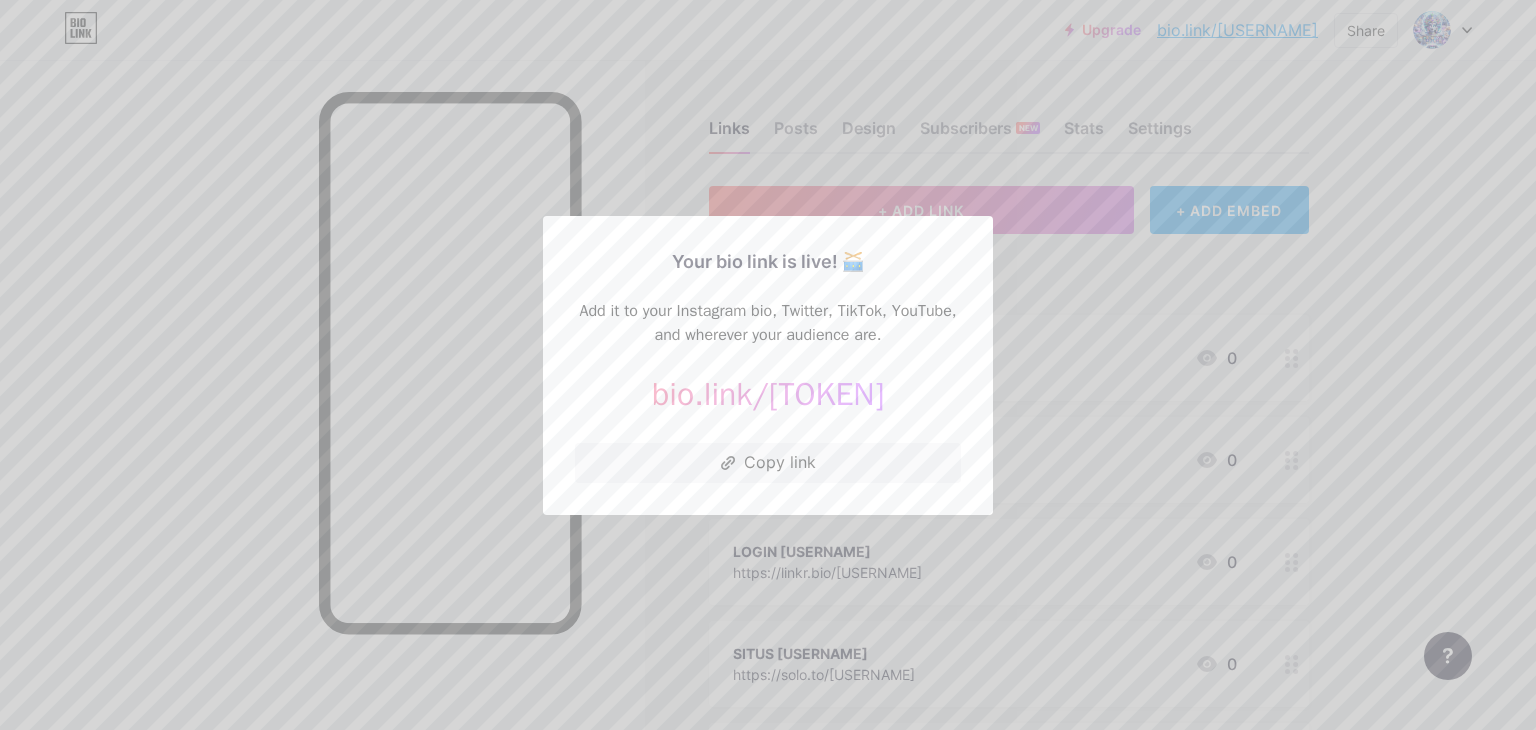 drag, startPoint x: 876, startPoint y: 478, endPoint x: 949, endPoint y: 436, distance: 84.21995 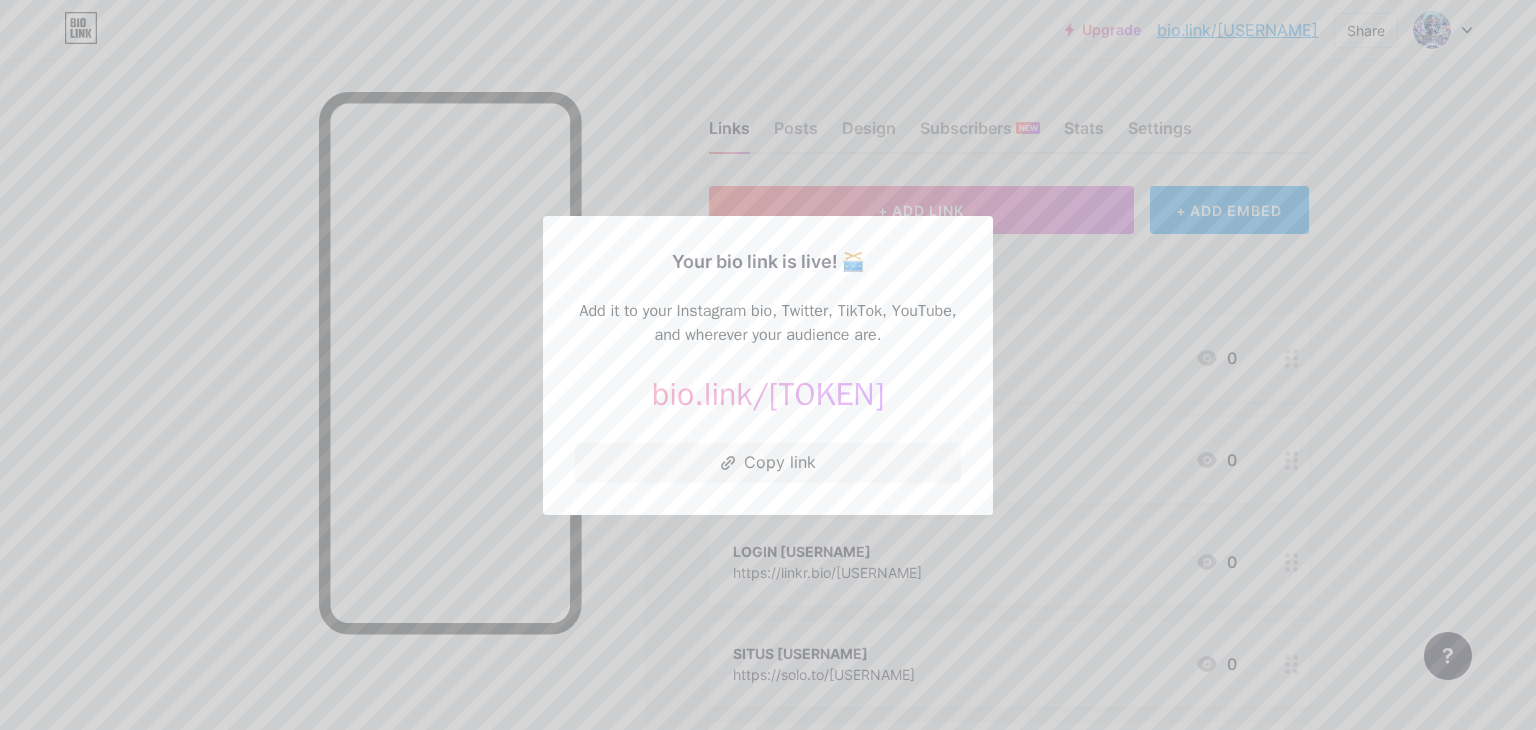 click at bounding box center [768, 365] 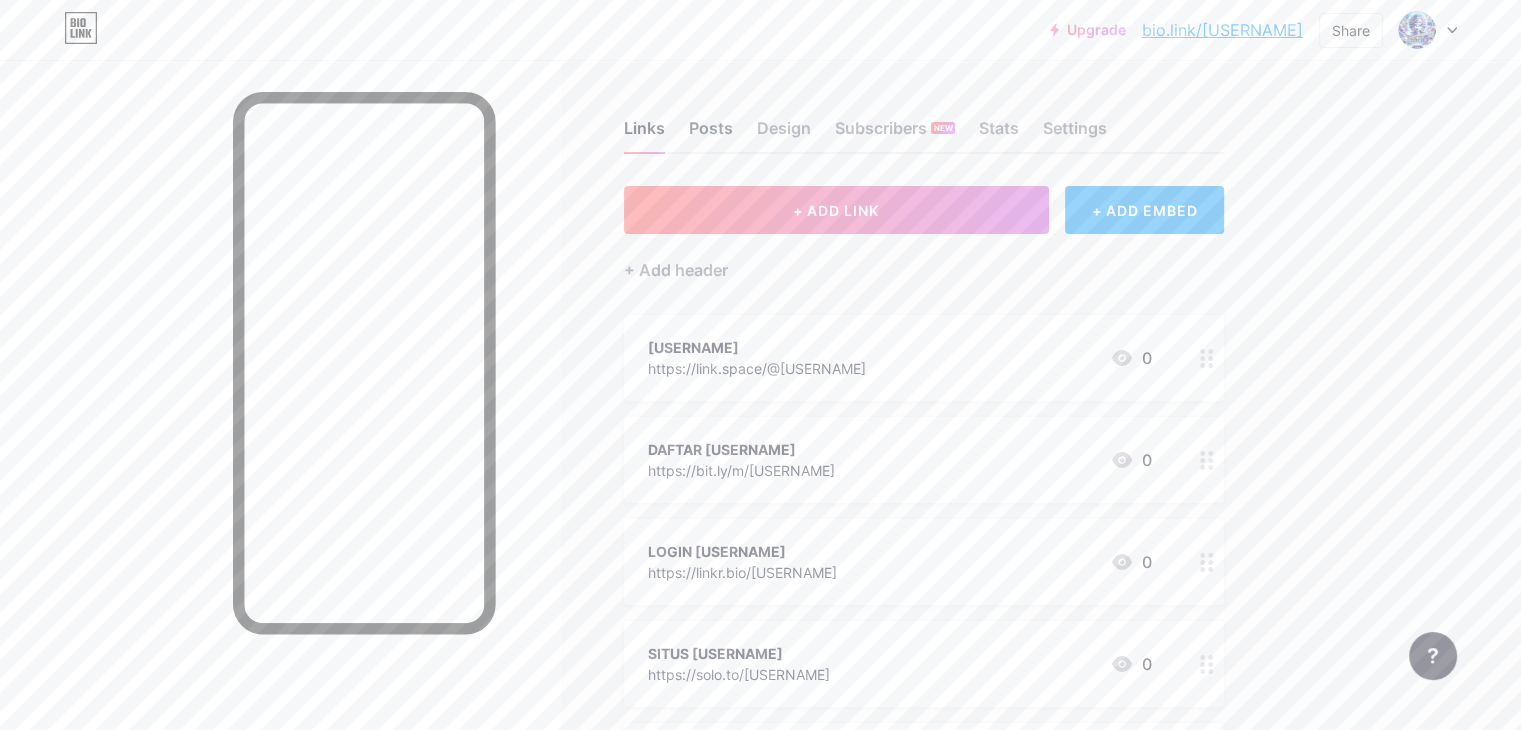 click on "Posts" at bounding box center [711, 134] 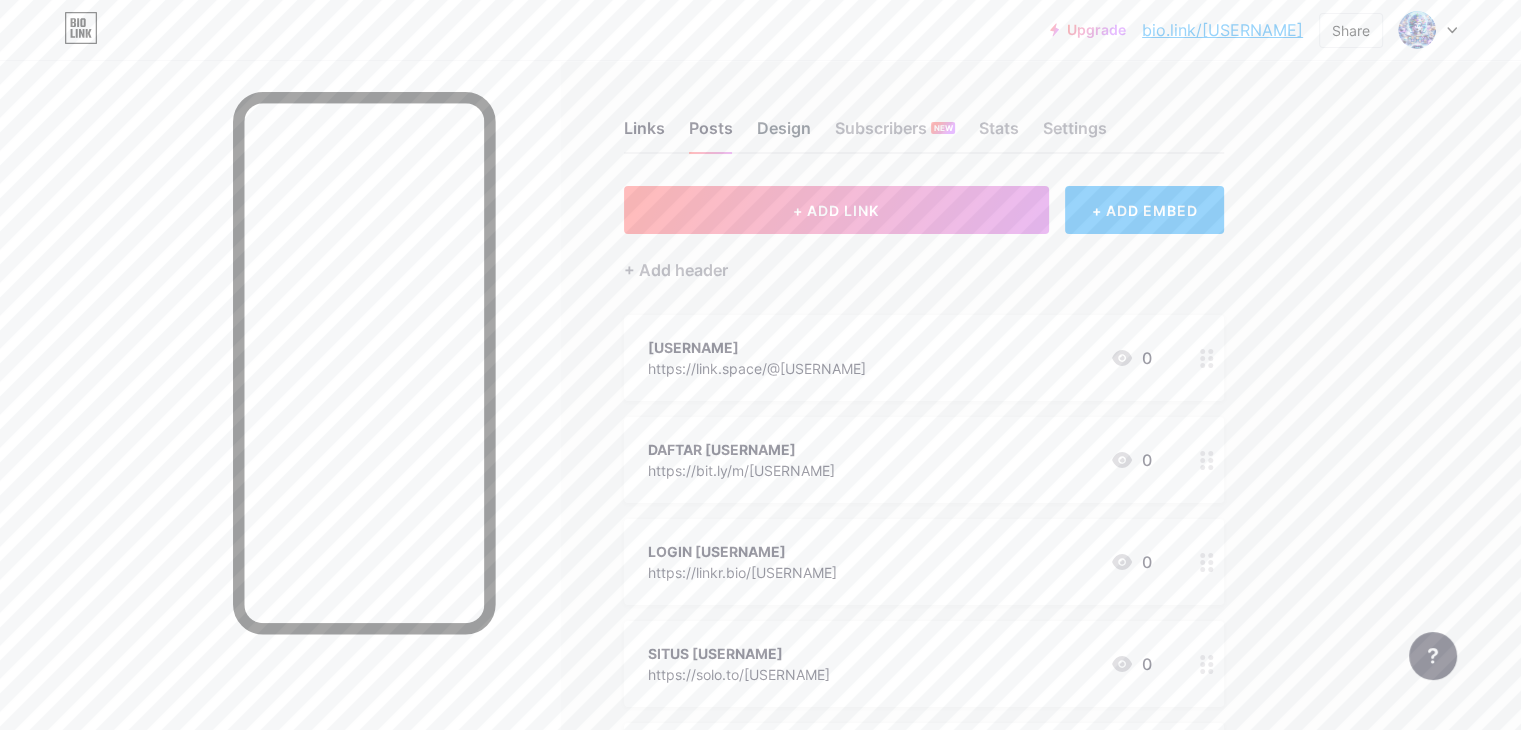 click on "Design" at bounding box center (784, 134) 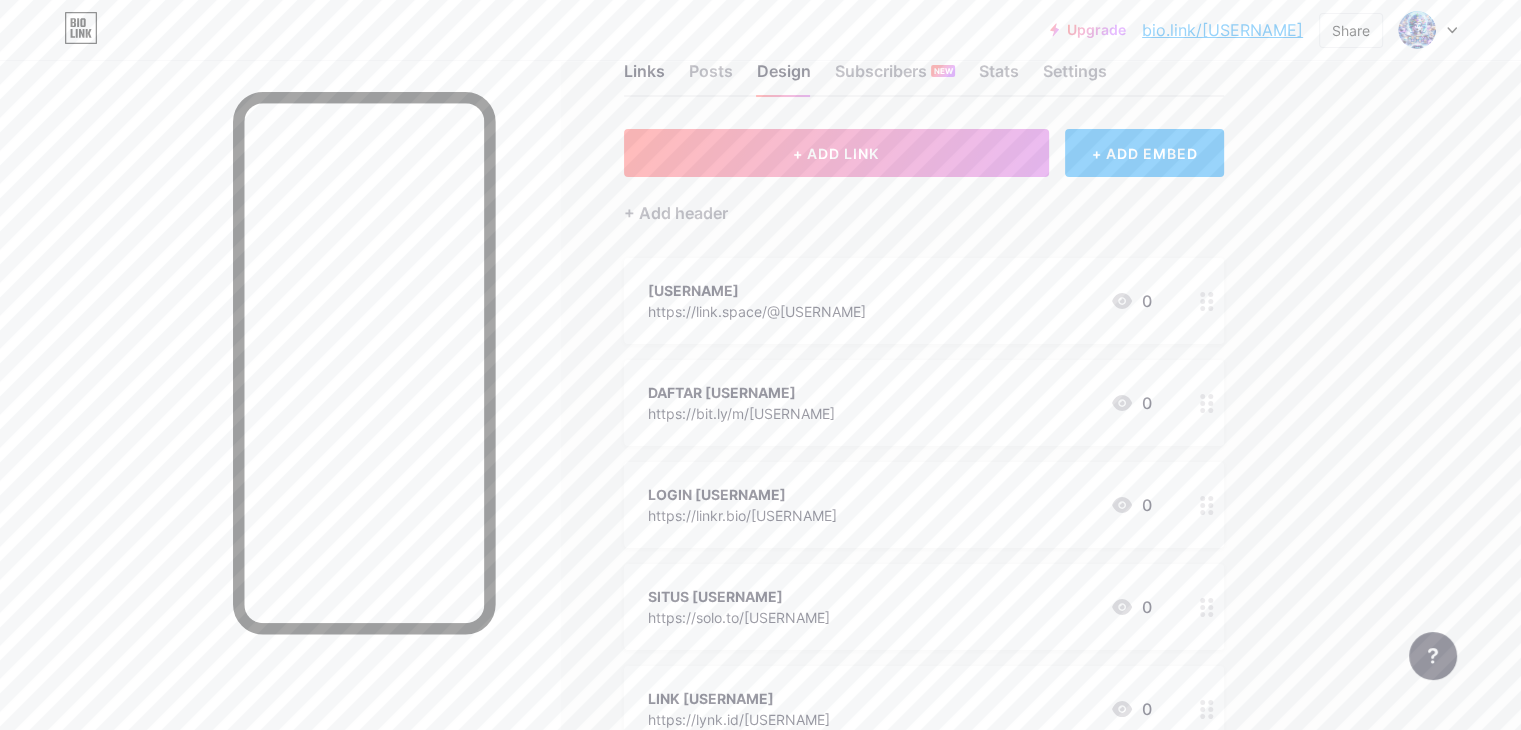 scroll, scrollTop: 0, scrollLeft: 0, axis: both 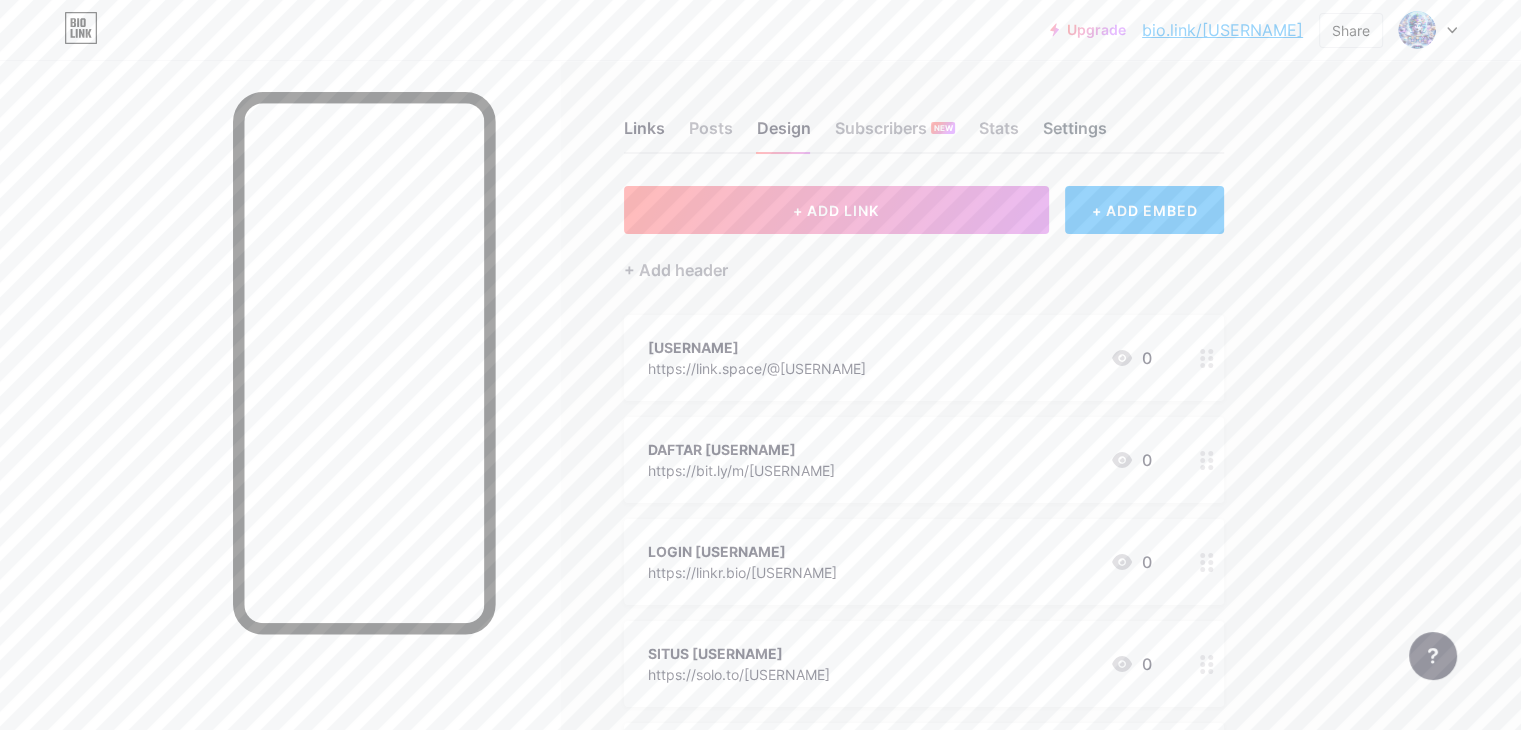 click on "Settings" at bounding box center [1075, 134] 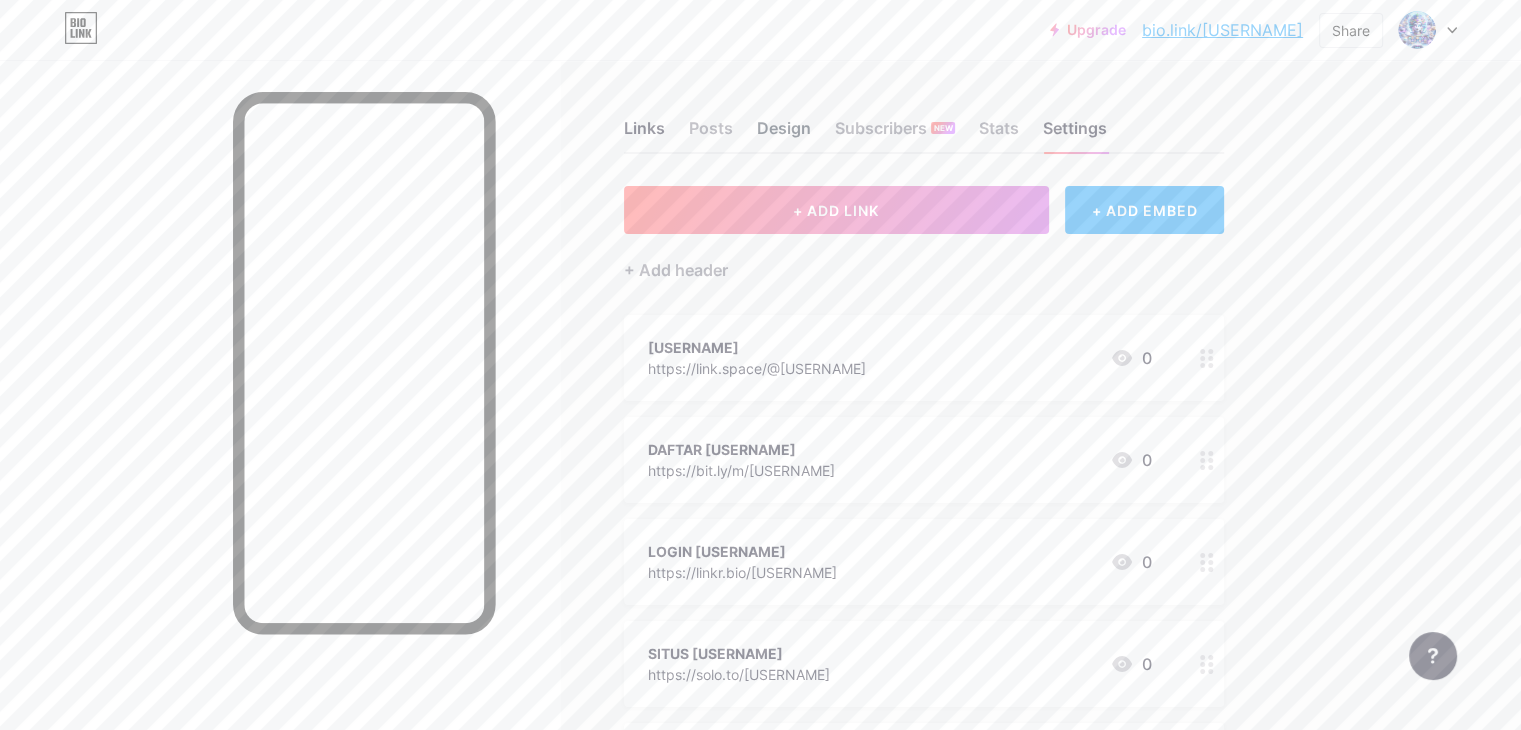click on "Design" at bounding box center (784, 134) 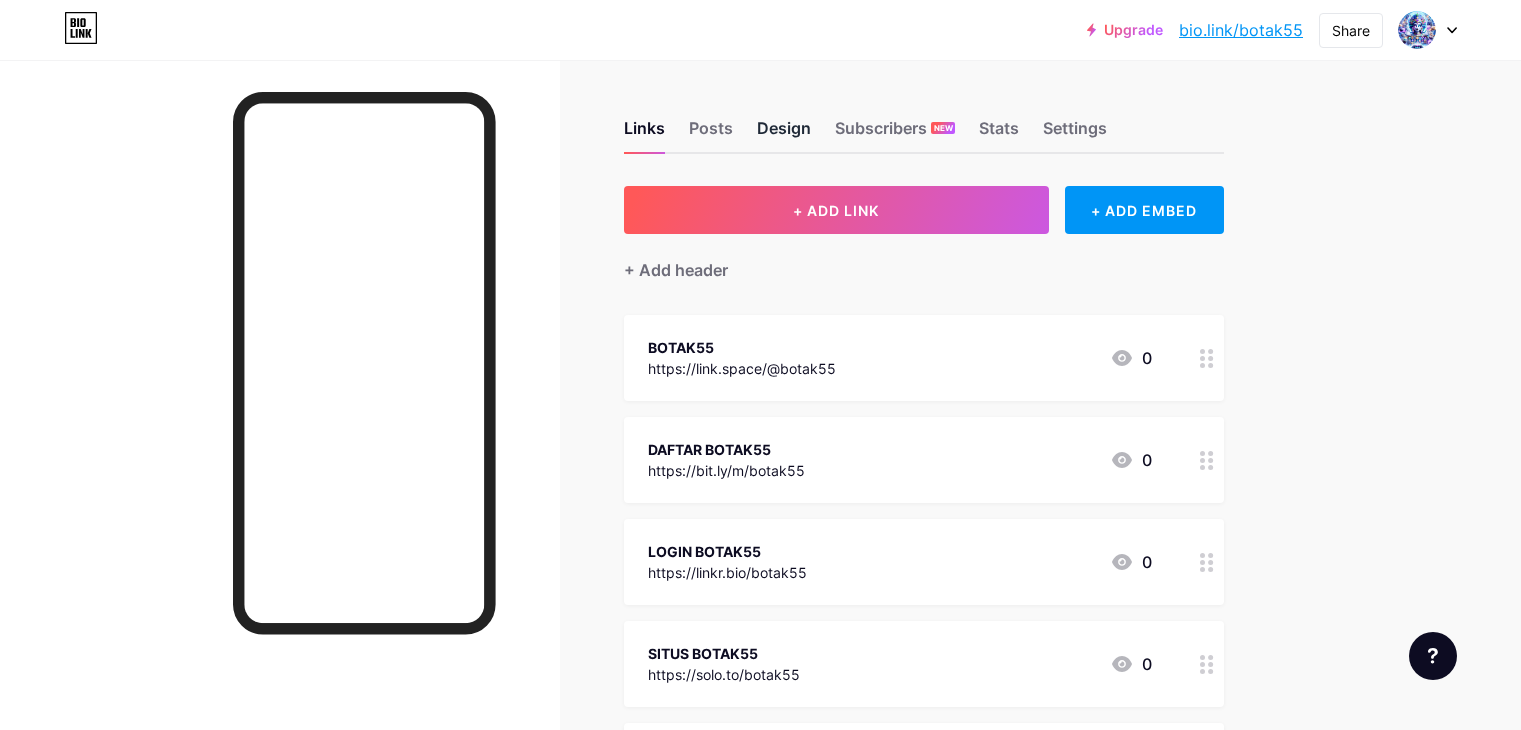 scroll, scrollTop: 0, scrollLeft: 0, axis: both 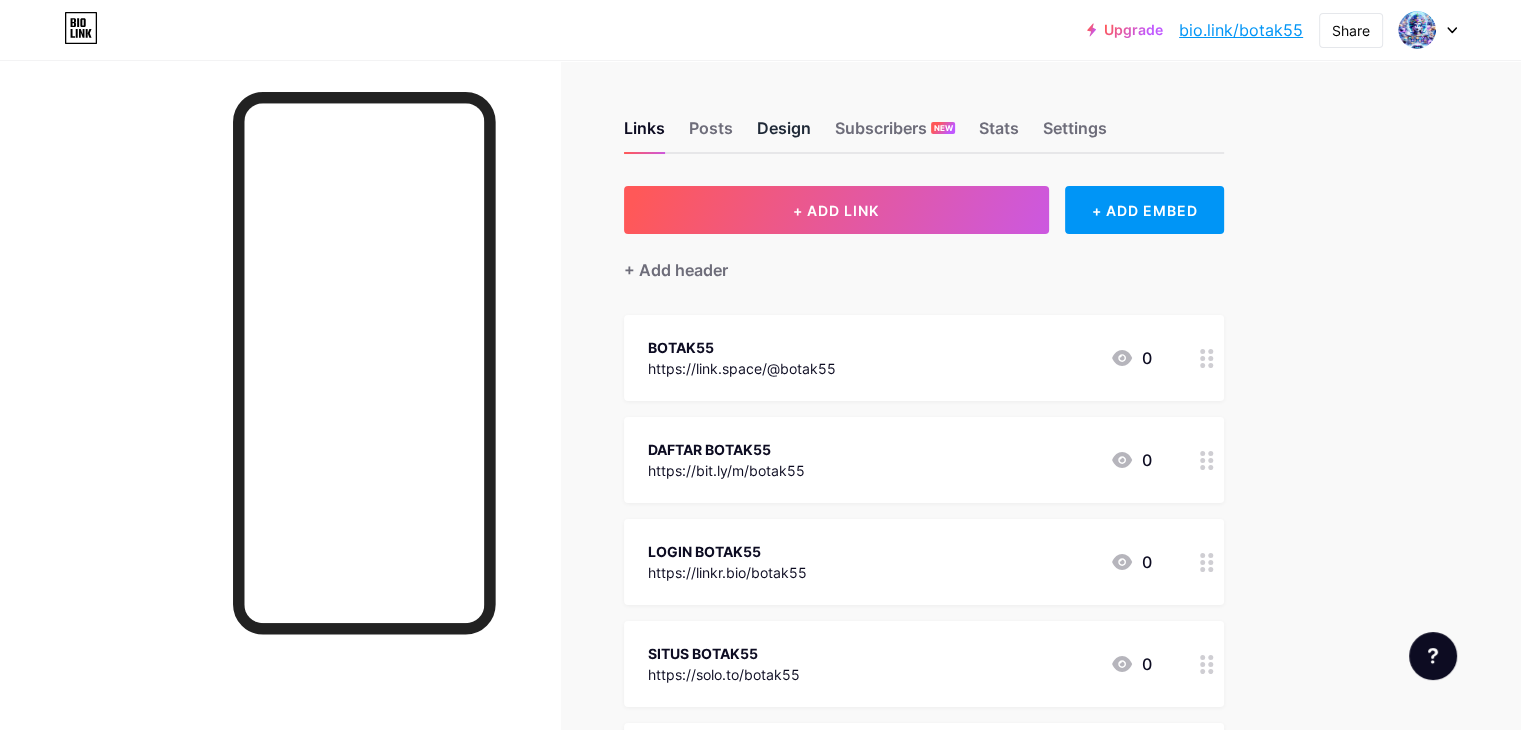 click on "Design" at bounding box center [784, 134] 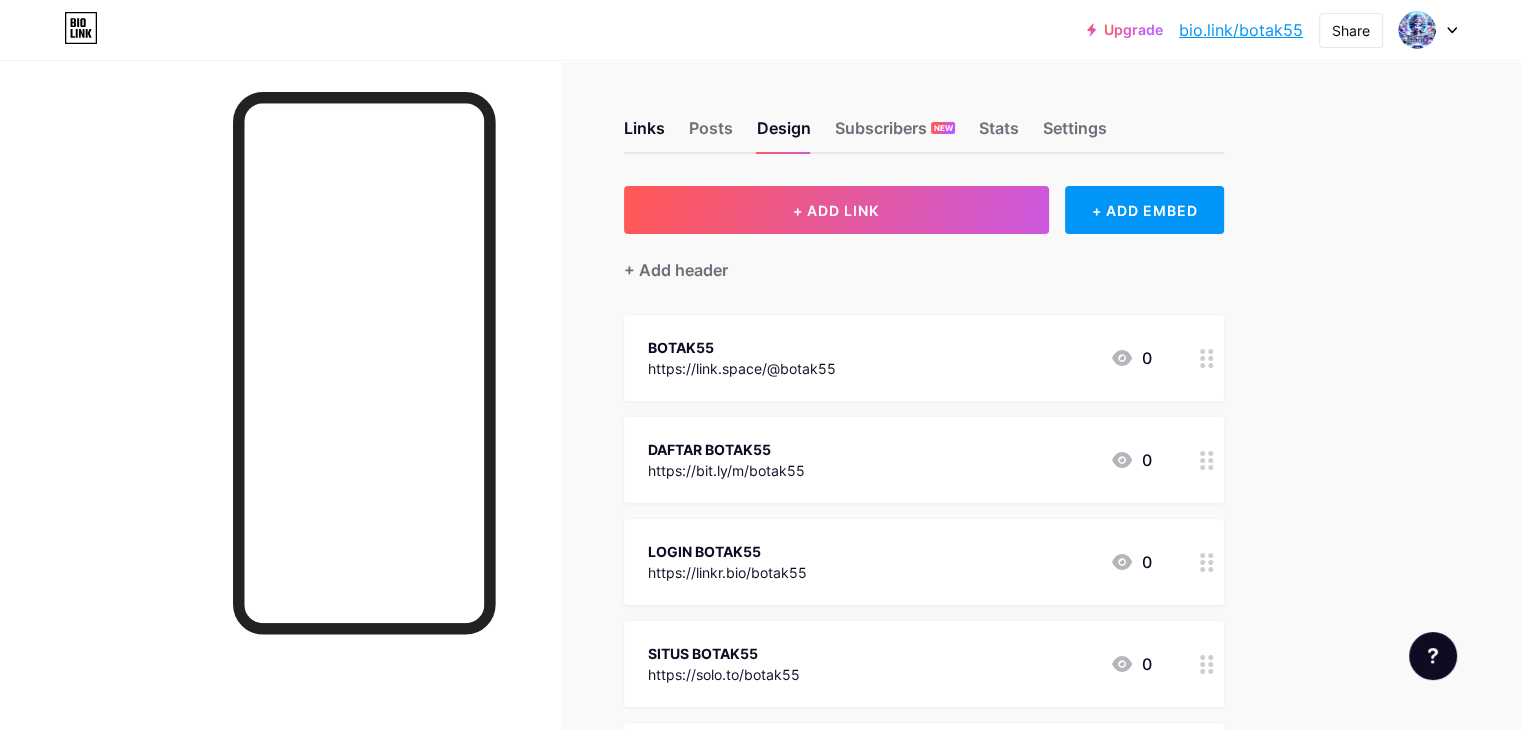 click on "Links
Posts
Design
Subscribers
NEW
Stats
Settings" at bounding box center [924, 119] 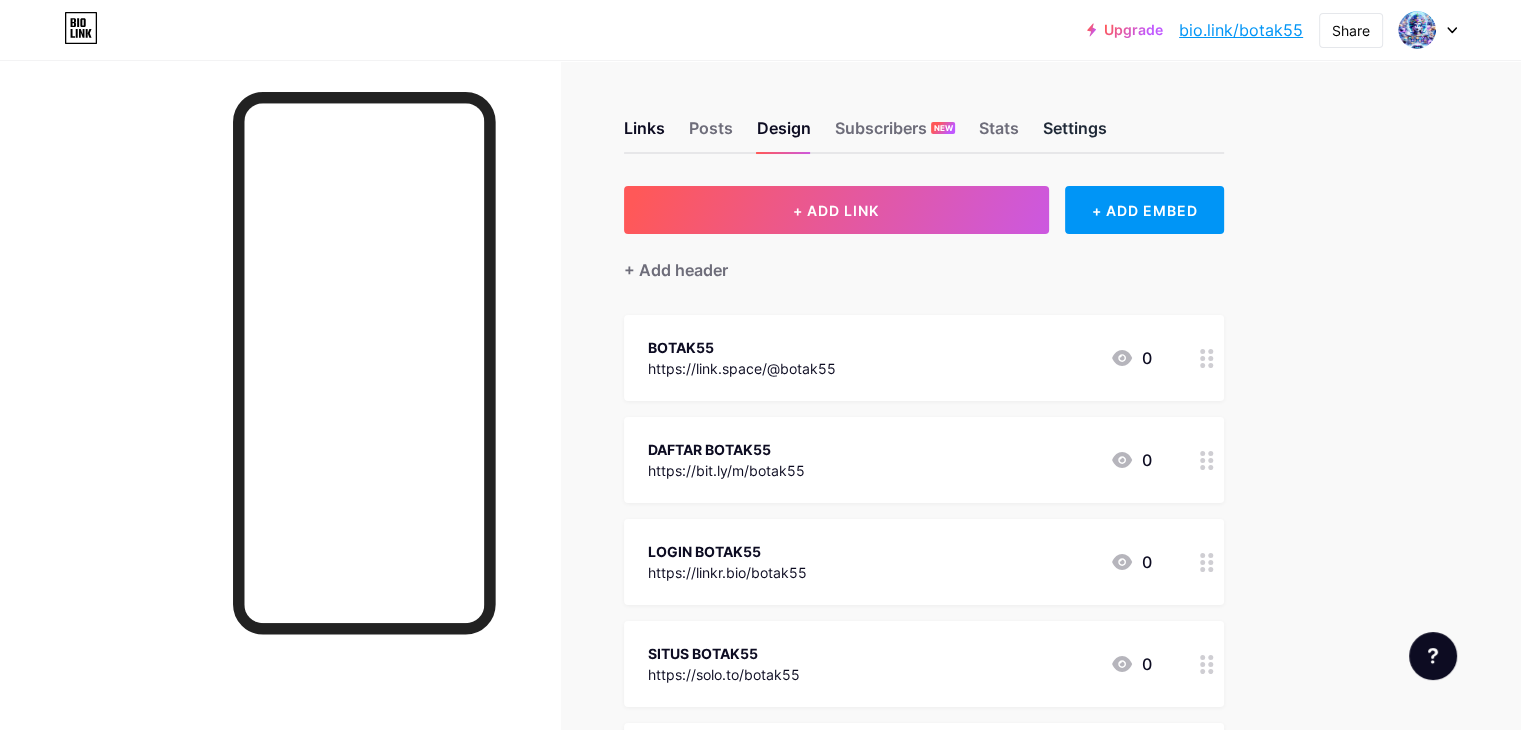click on "Settings" at bounding box center (1075, 134) 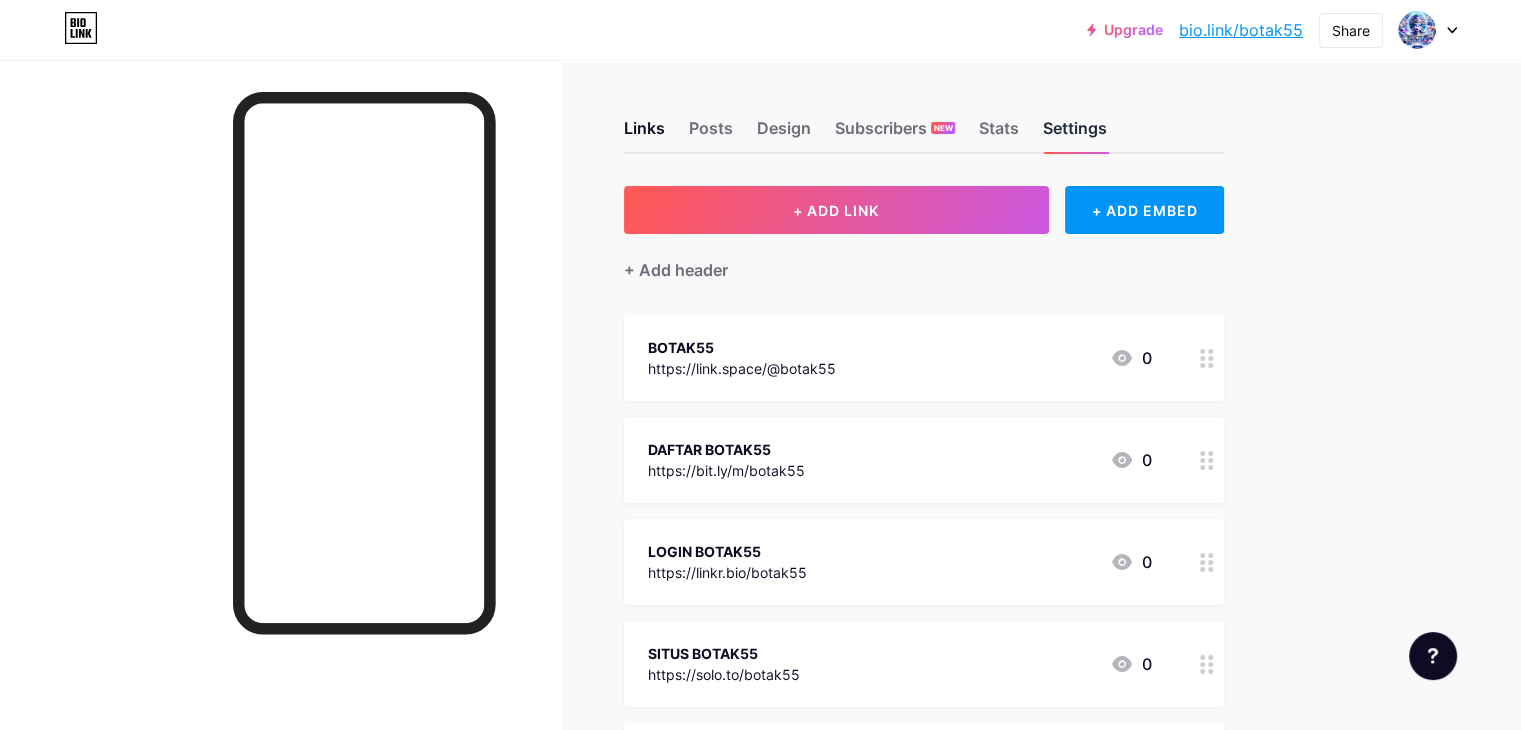click on "Settings" at bounding box center (1075, 134) 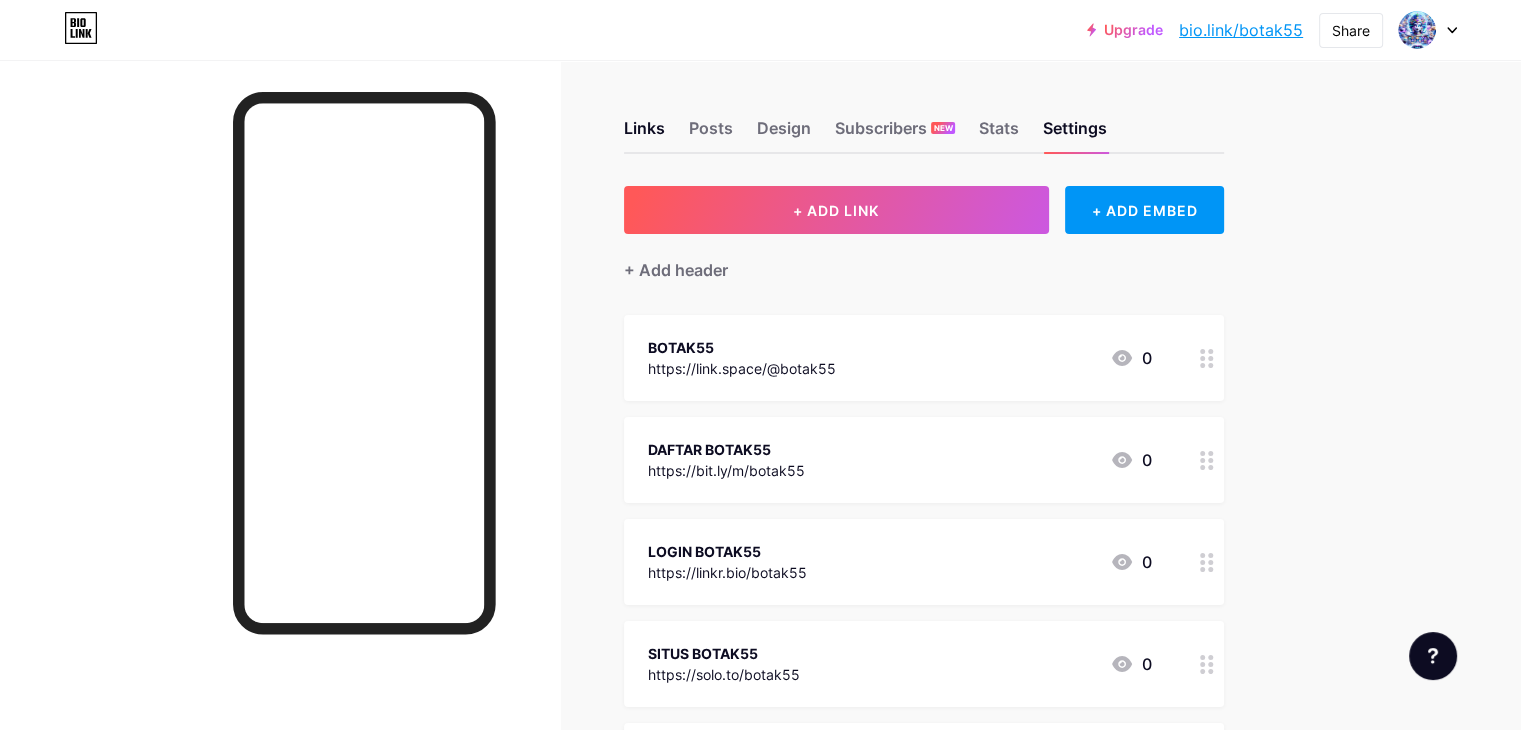 click on "Upgrade   bio.link/botak5...   bio.link/botak55   Share               Switch accounts     BOTAK55 | LINK BOTAK55   bio.link/botak55       + Add a new page        Account settings   Logout" at bounding box center (760, 30) 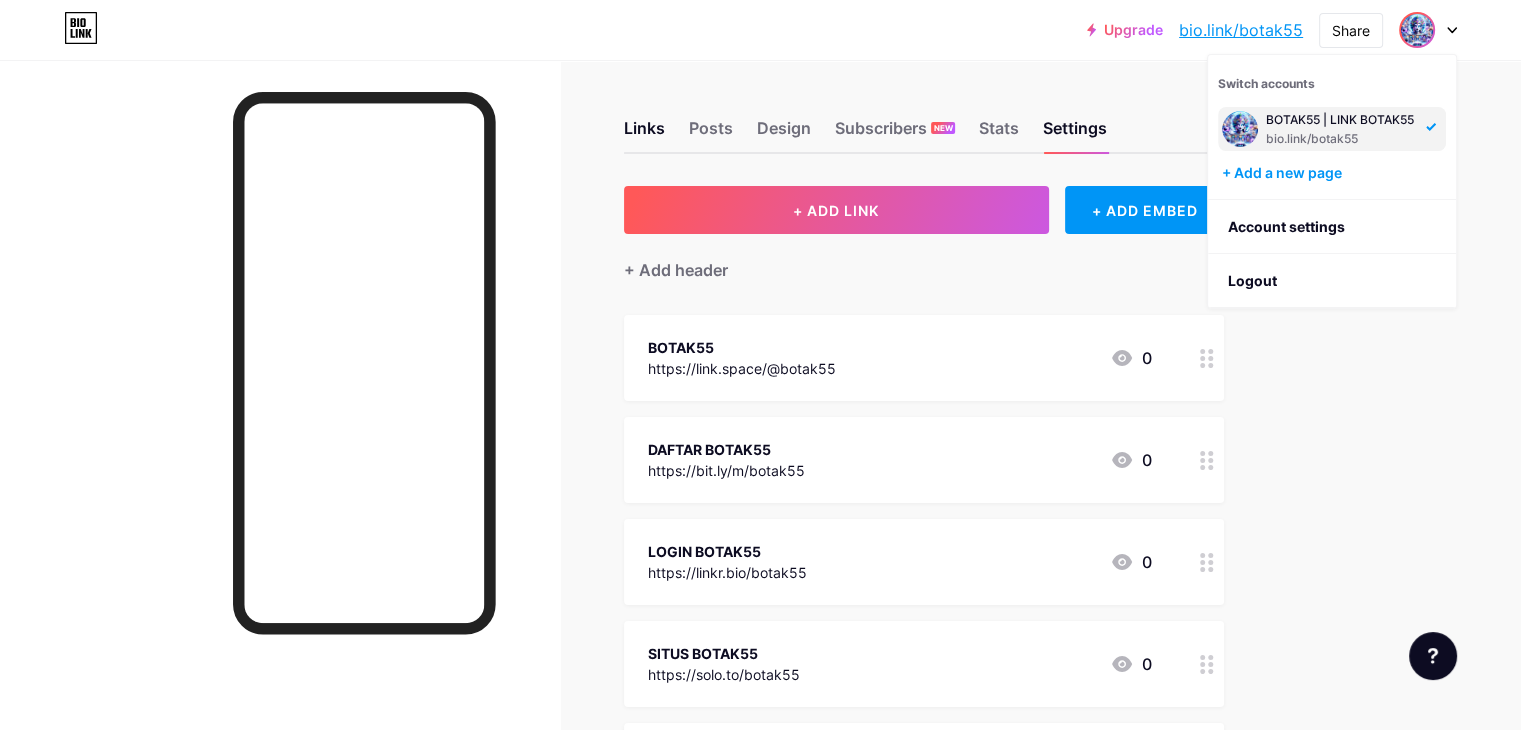 click at bounding box center [1428, 30] 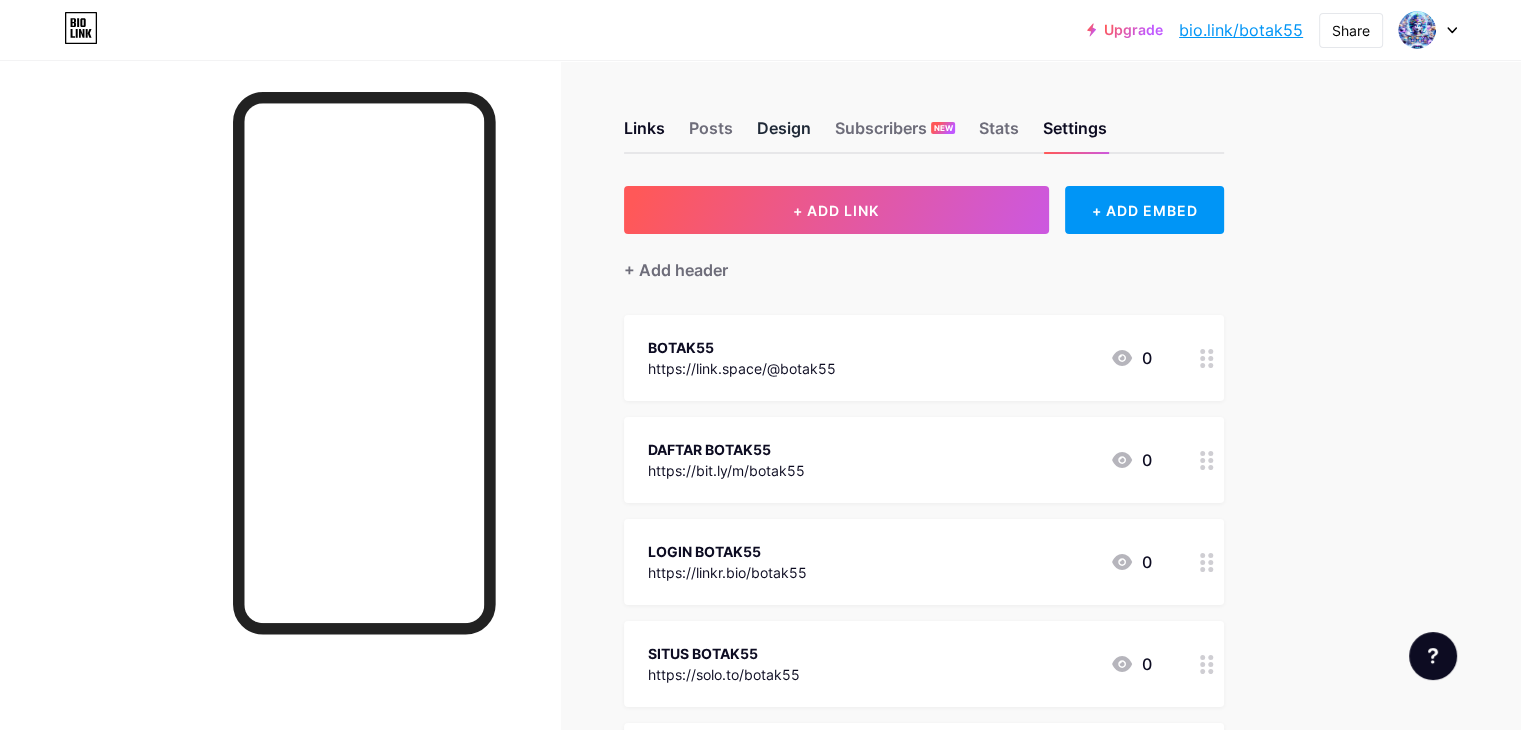 click on "Design" at bounding box center (784, 134) 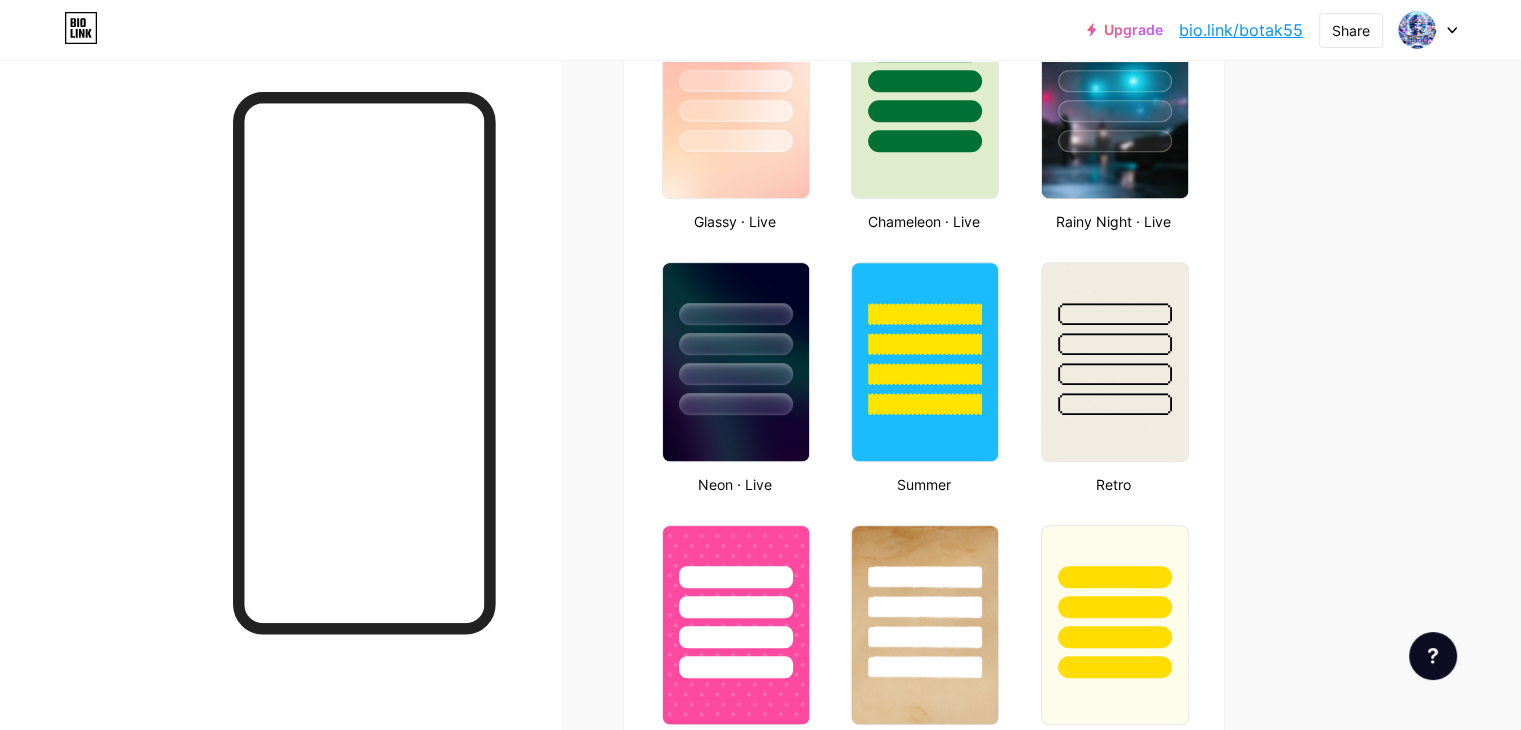 scroll, scrollTop: 1300, scrollLeft: 0, axis: vertical 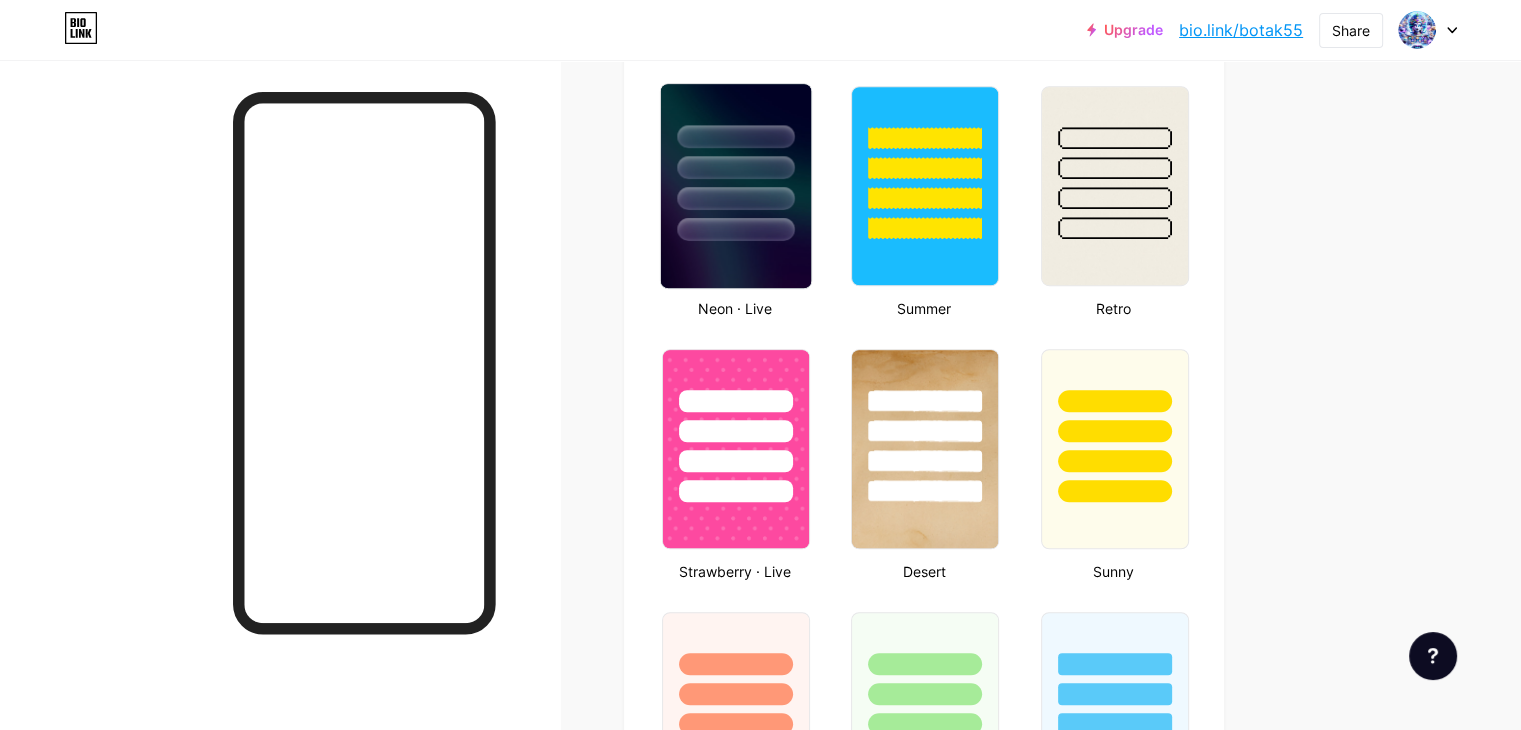 click at bounding box center [736, 162] 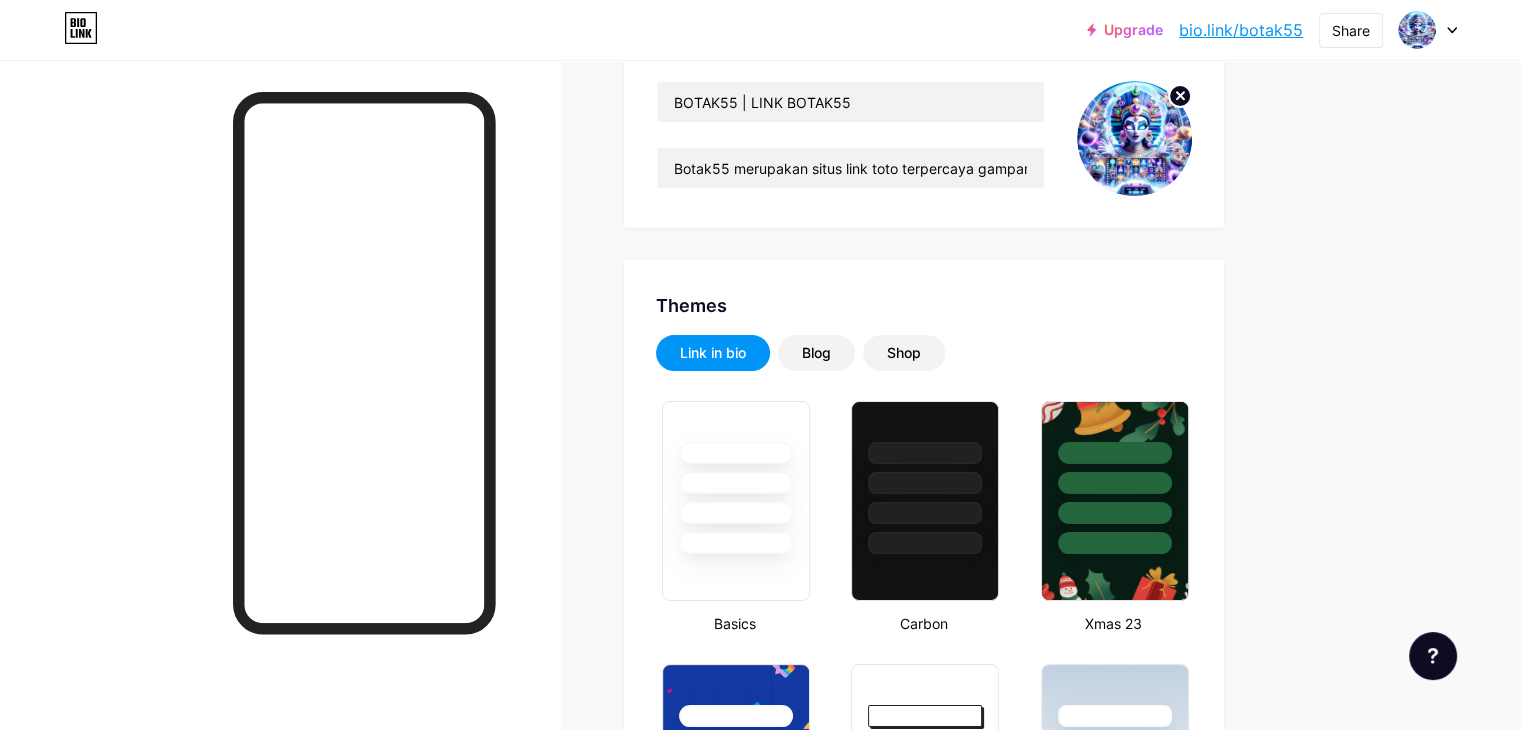 scroll, scrollTop: 0, scrollLeft: 0, axis: both 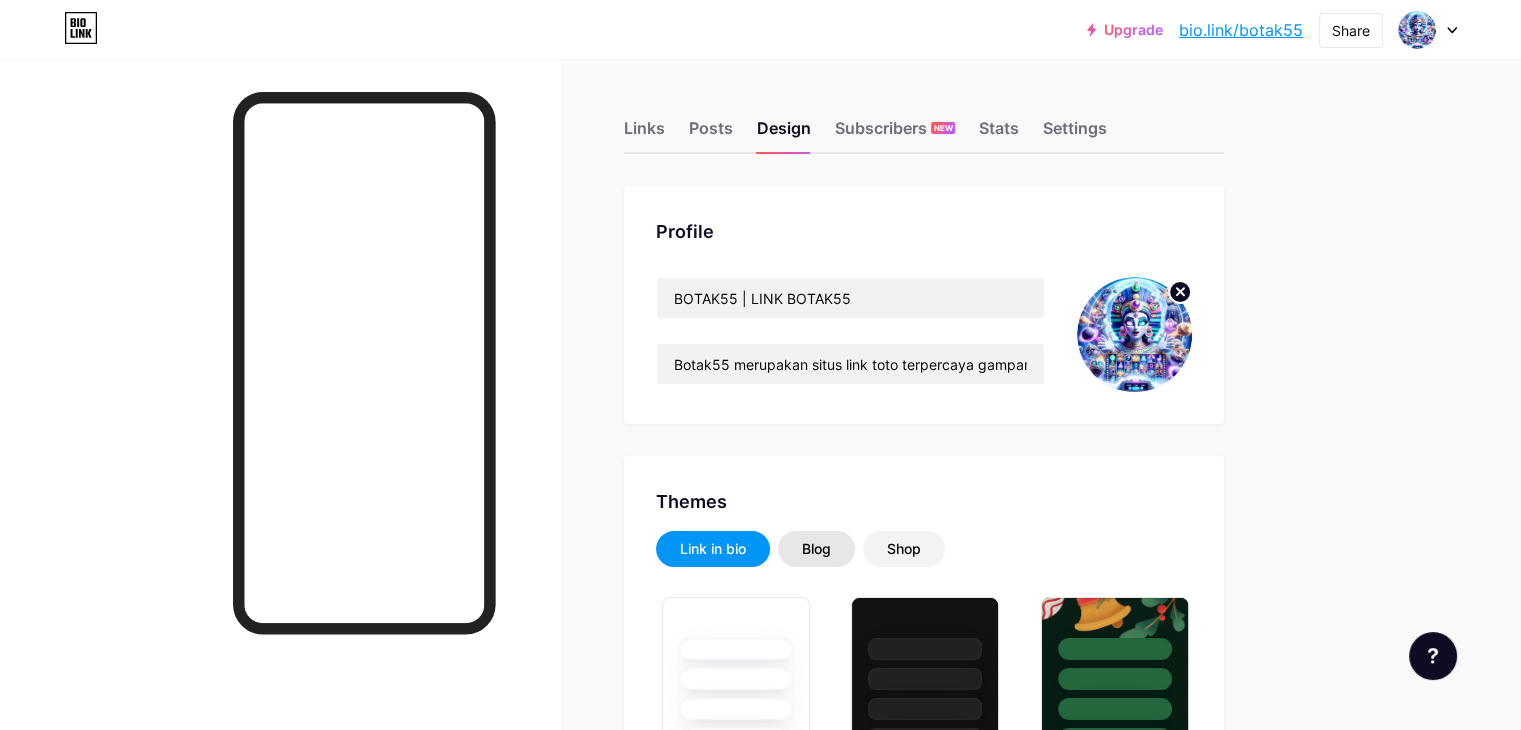 click on "Blog" at bounding box center [816, 549] 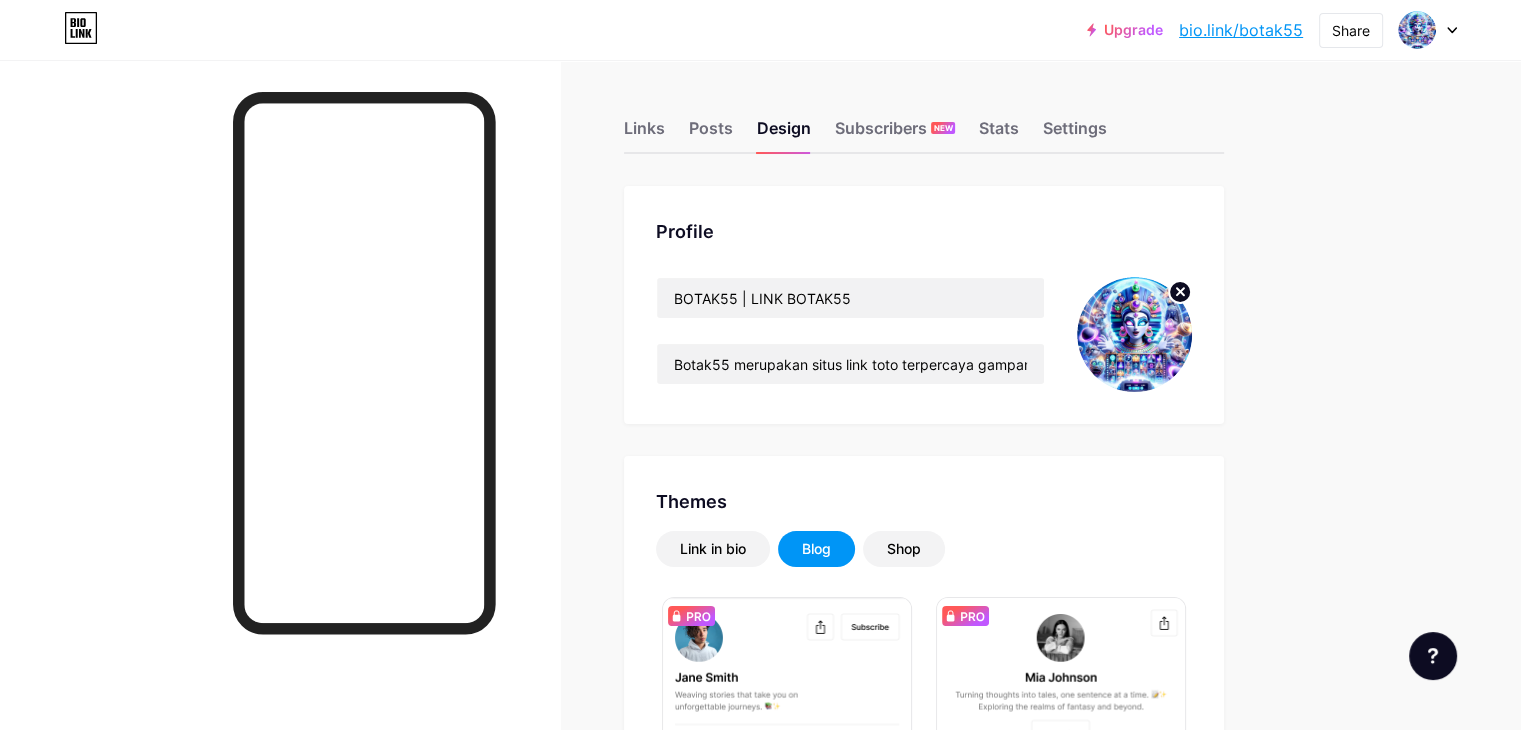 click on "Links
Posts
Design
Subscribers
NEW
Stats
Settings" at bounding box center [924, 119] 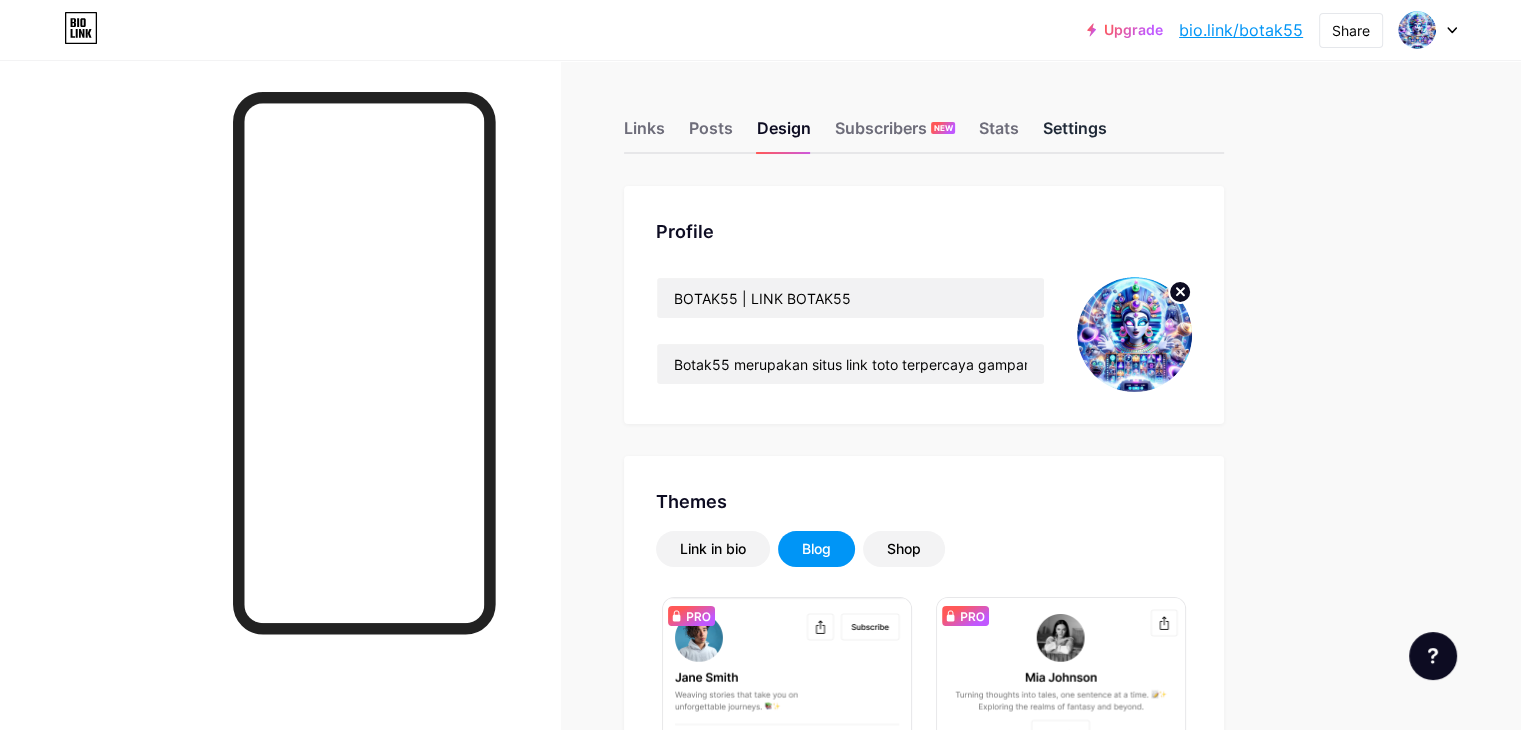 click on "Settings" at bounding box center [1075, 134] 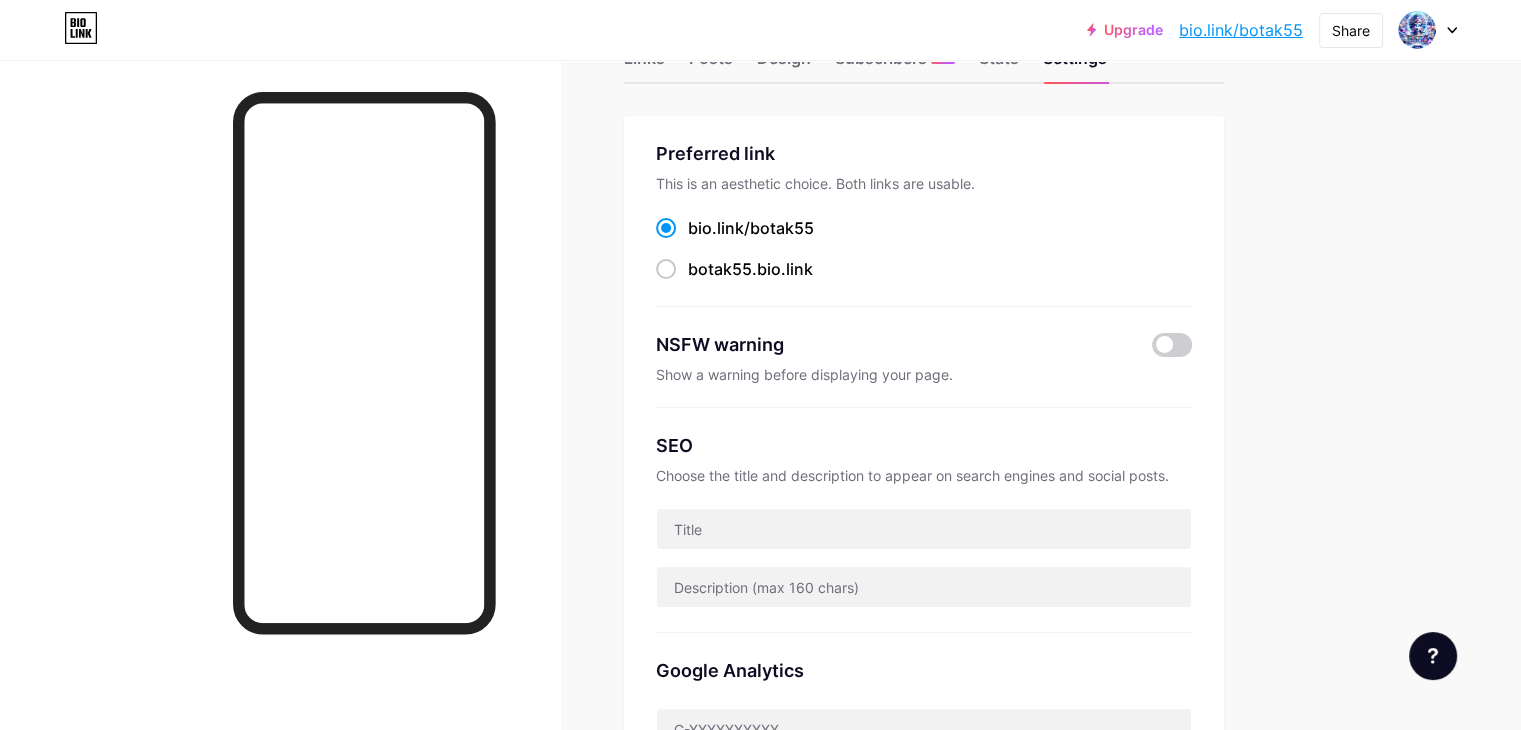 scroll, scrollTop: 200, scrollLeft: 0, axis: vertical 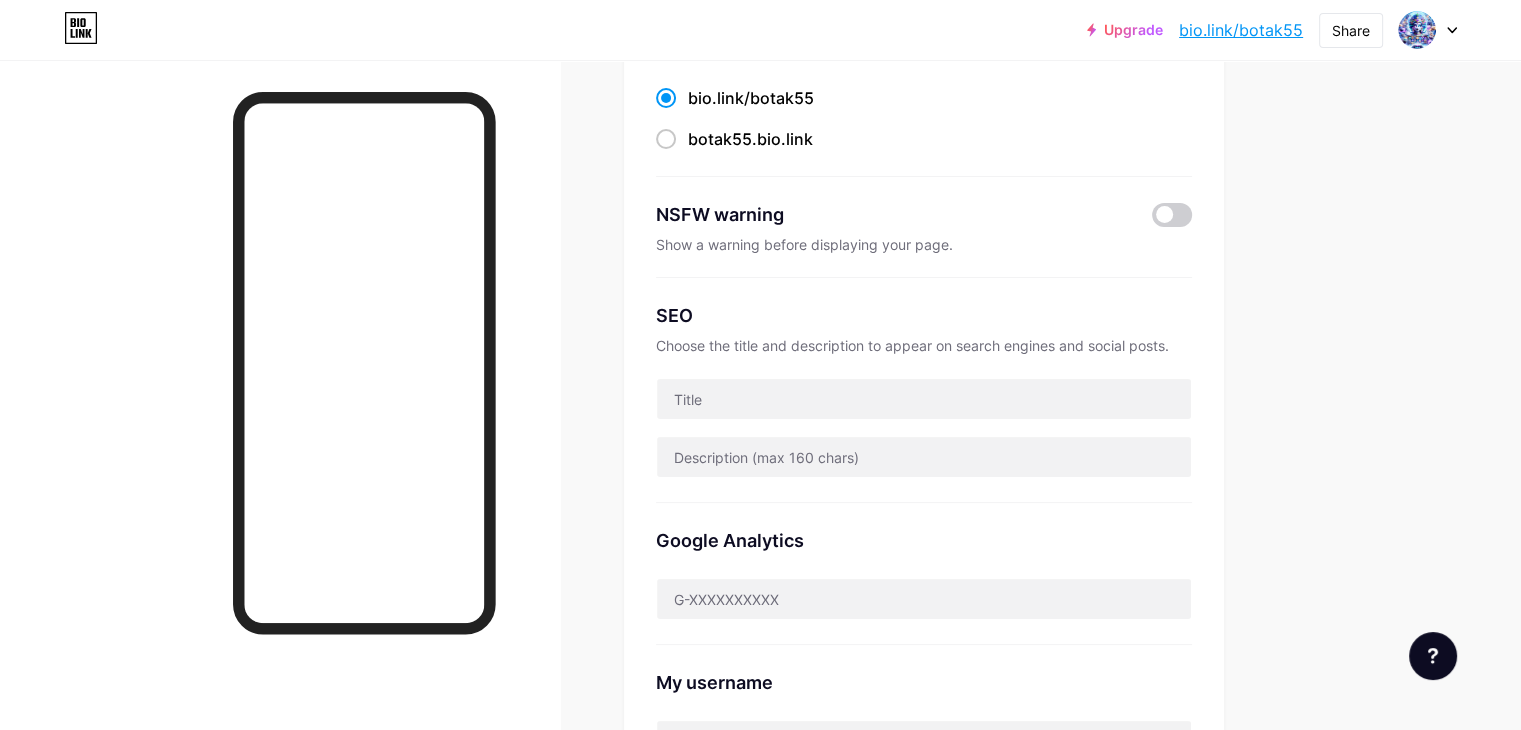 click on "SEO   Choose the title and description to appear on search engines and social posts." at bounding box center (924, 390) 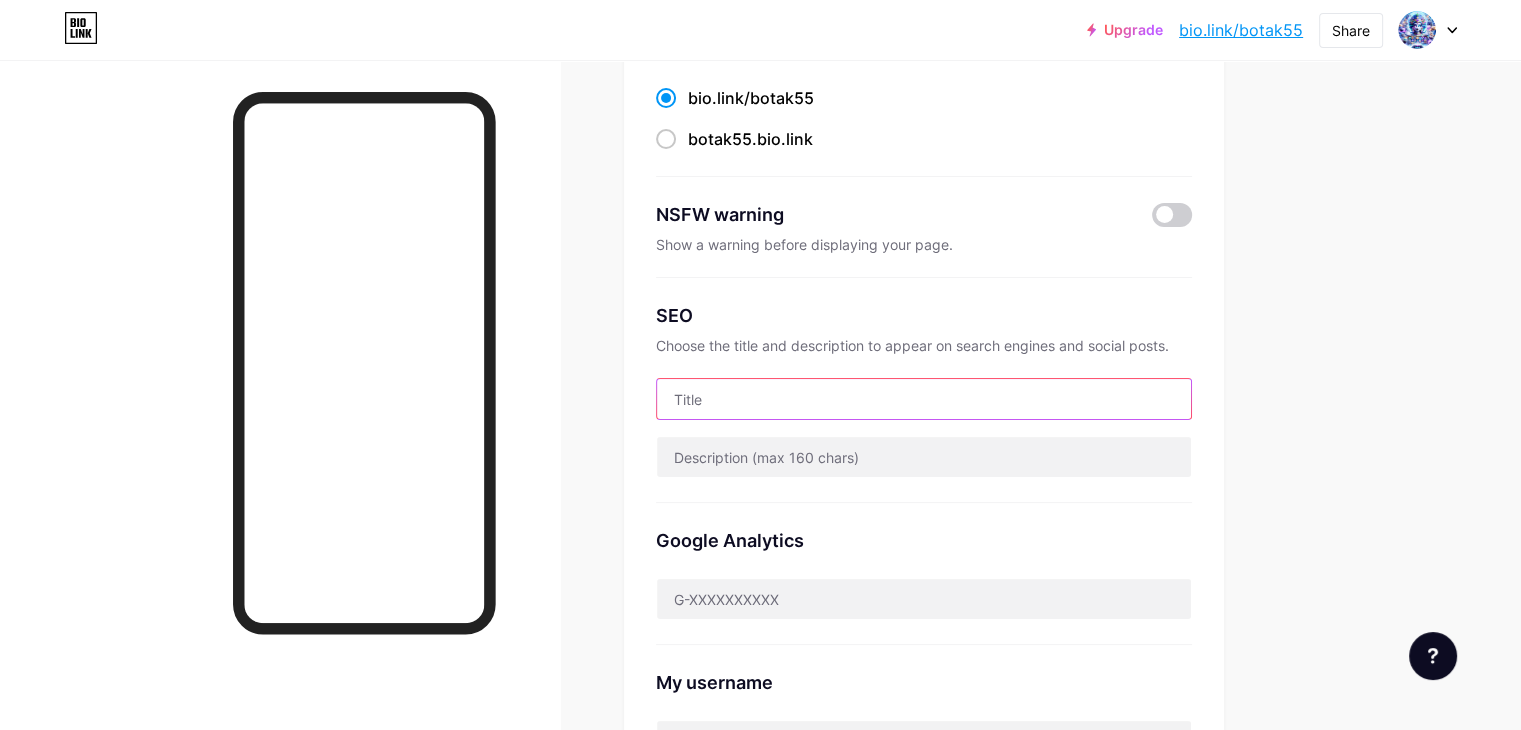 click at bounding box center [924, 399] 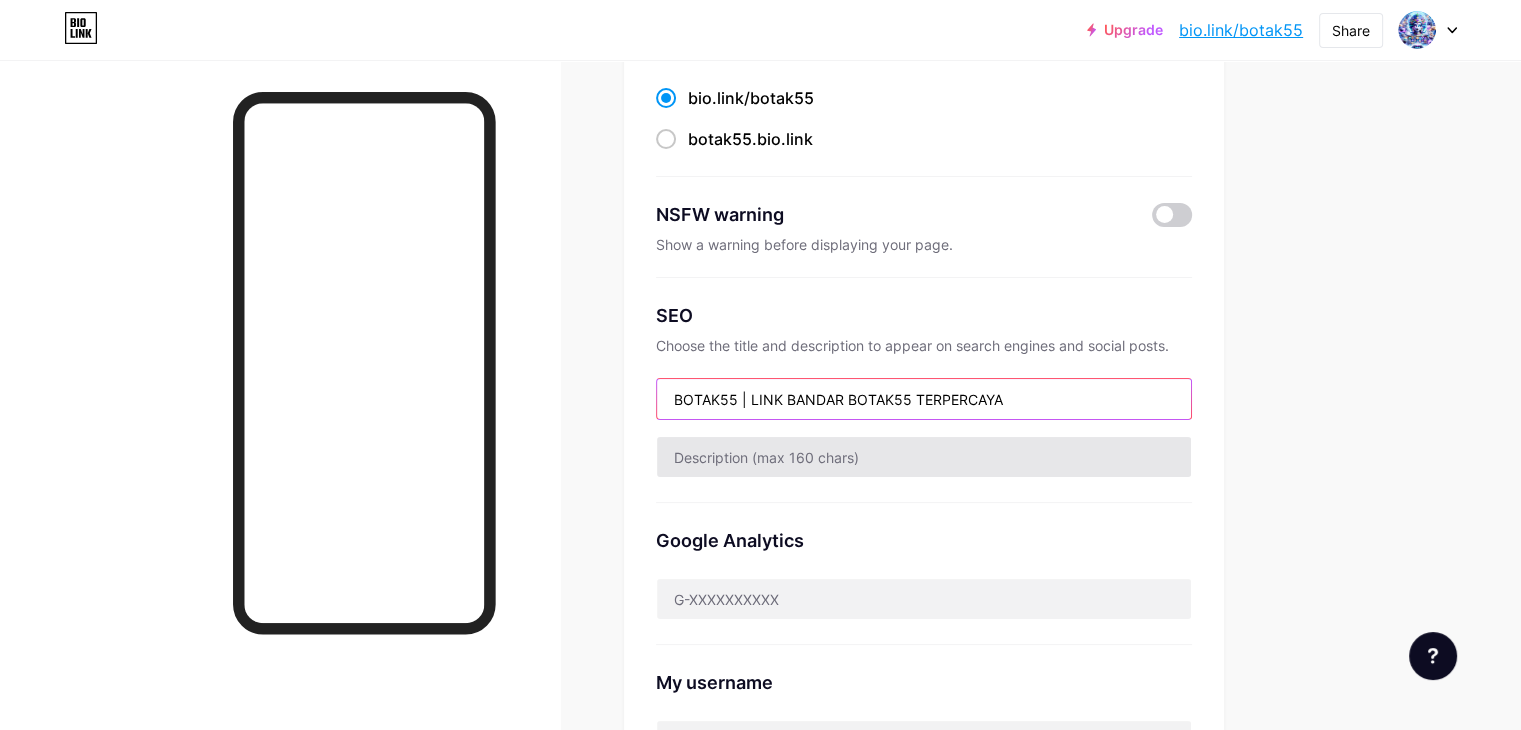 type on "BOTAK55 | LINK BANDAR BOTAK55 TERPERCAYA" 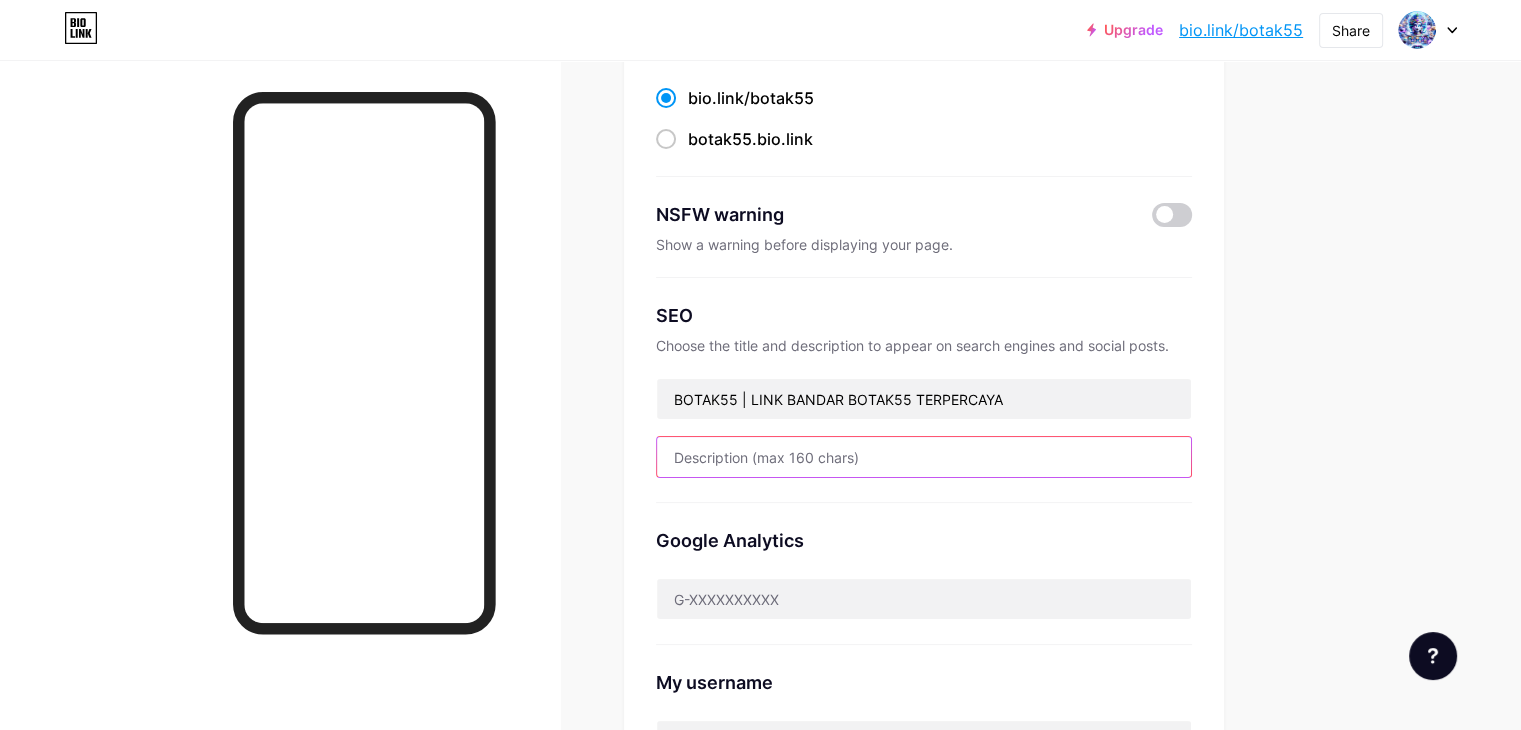 click at bounding box center [924, 457] 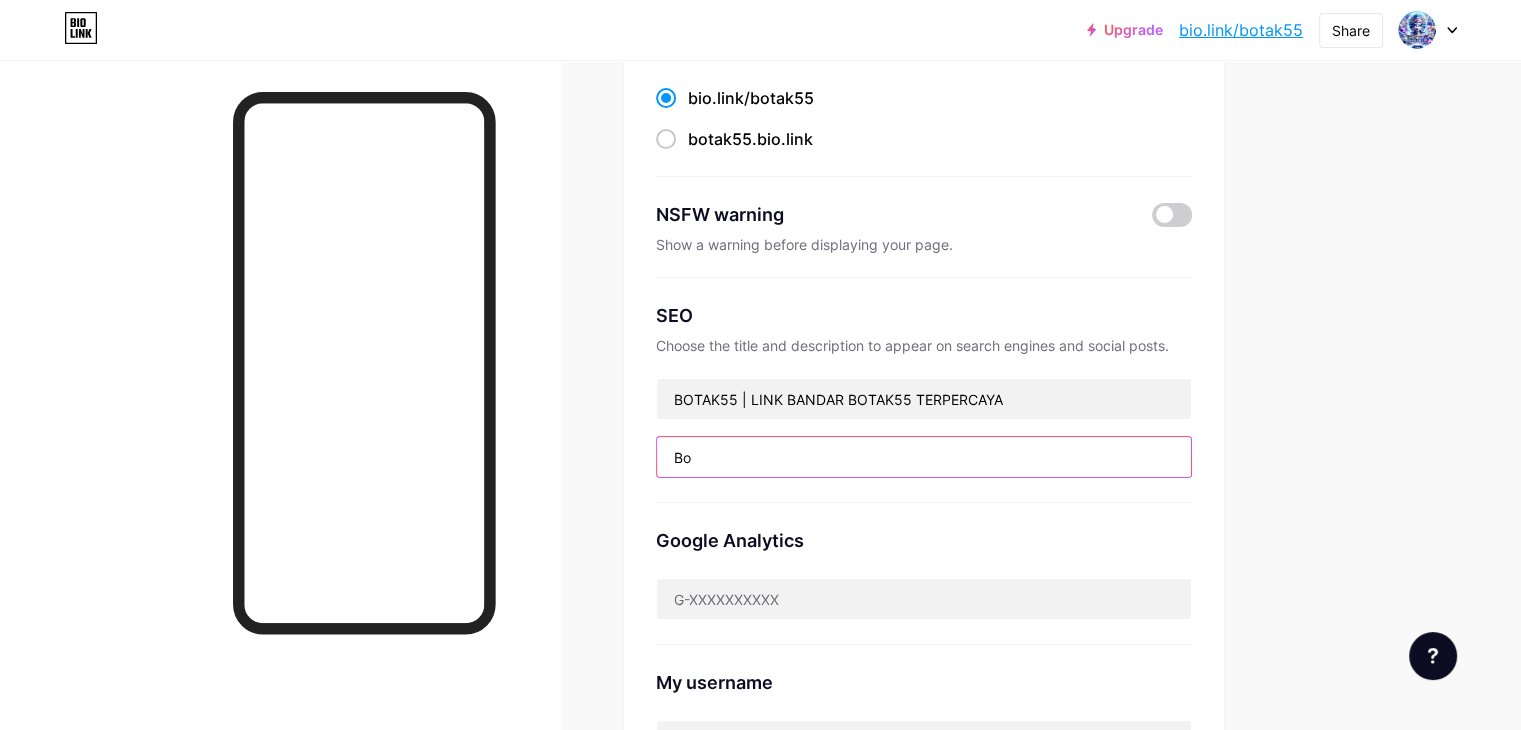 type on "B" 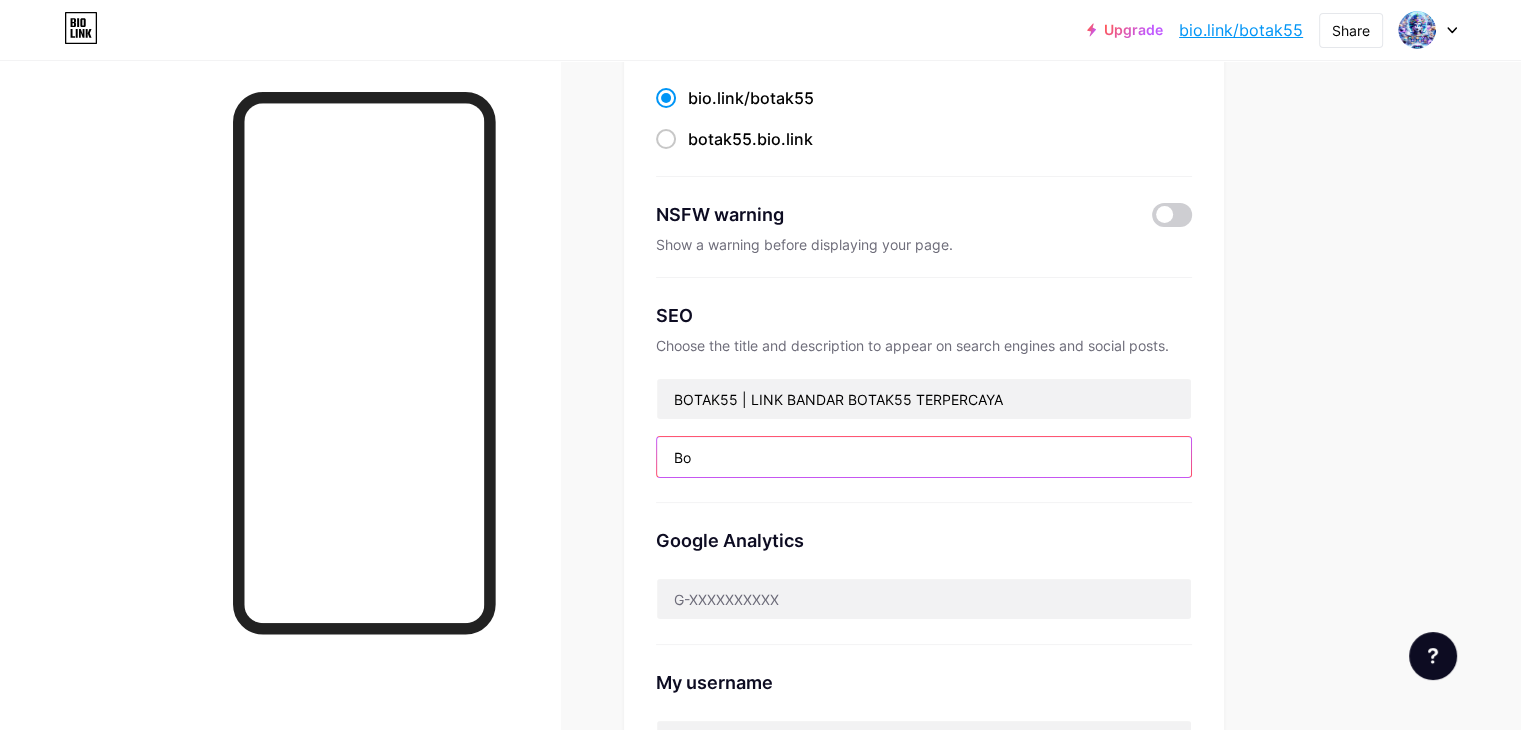 type on "B" 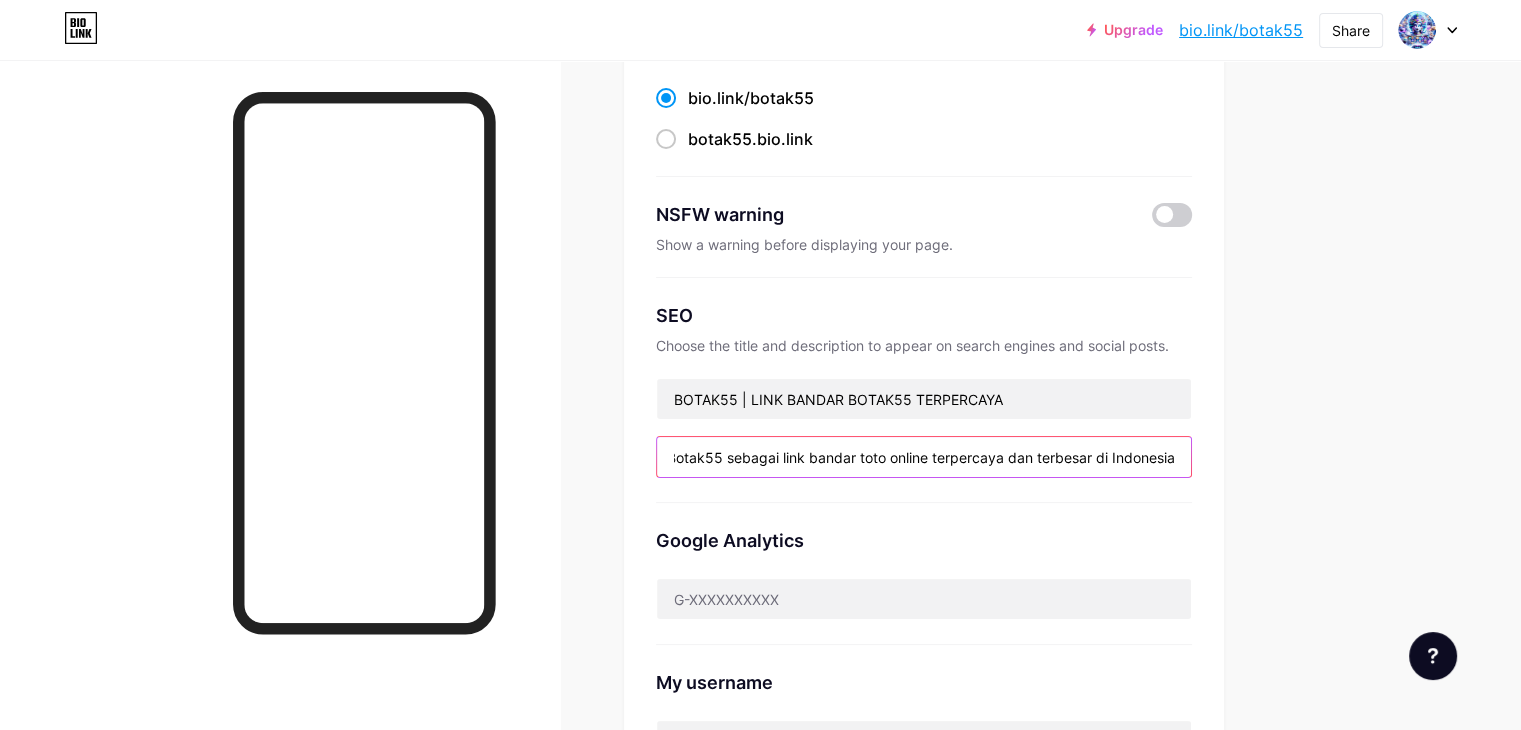 scroll, scrollTop: 0, scrollLeft: 104, axis: horizontal 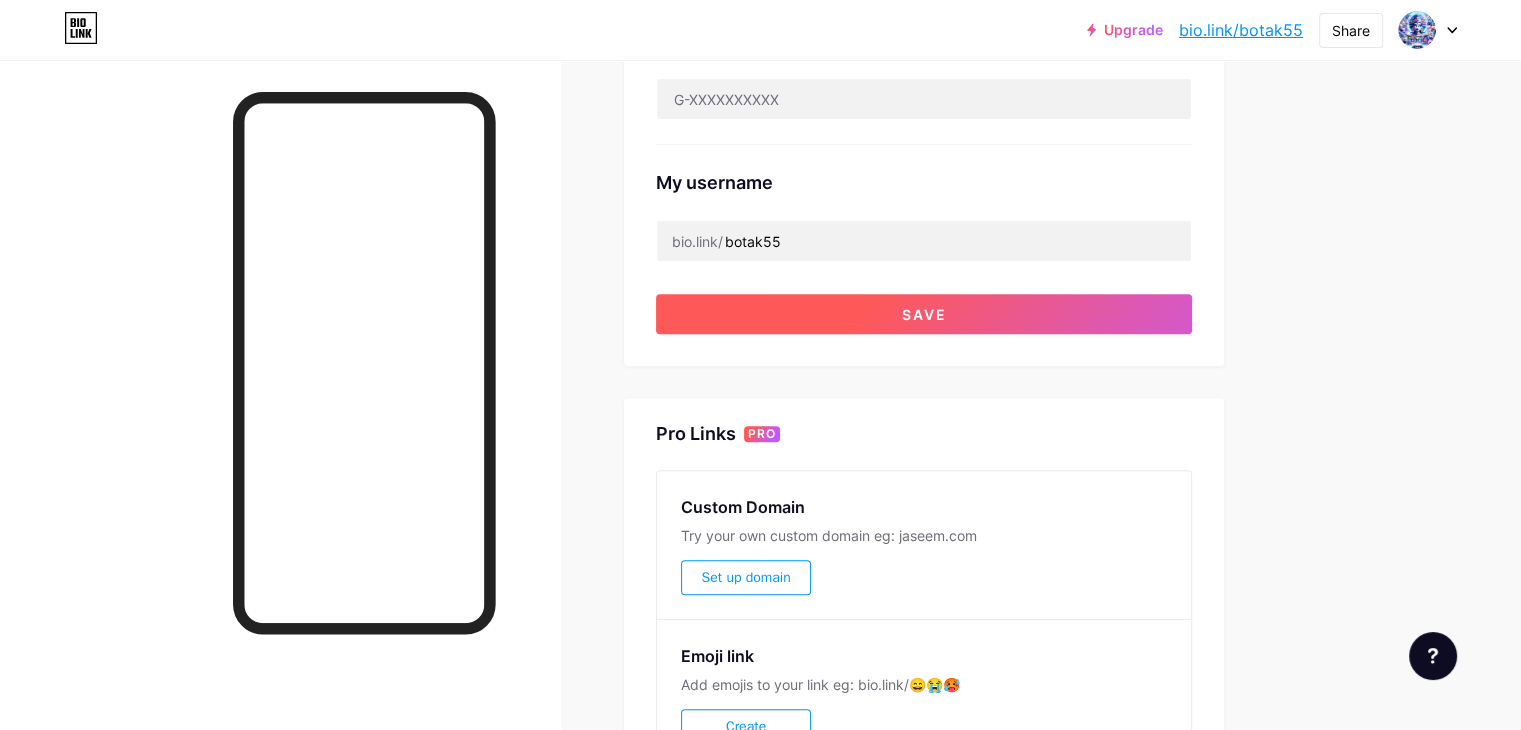 type on "Bergabung di Botak55 sebagai link bandar toto online terpercaya dan terbesar di Indonesia." 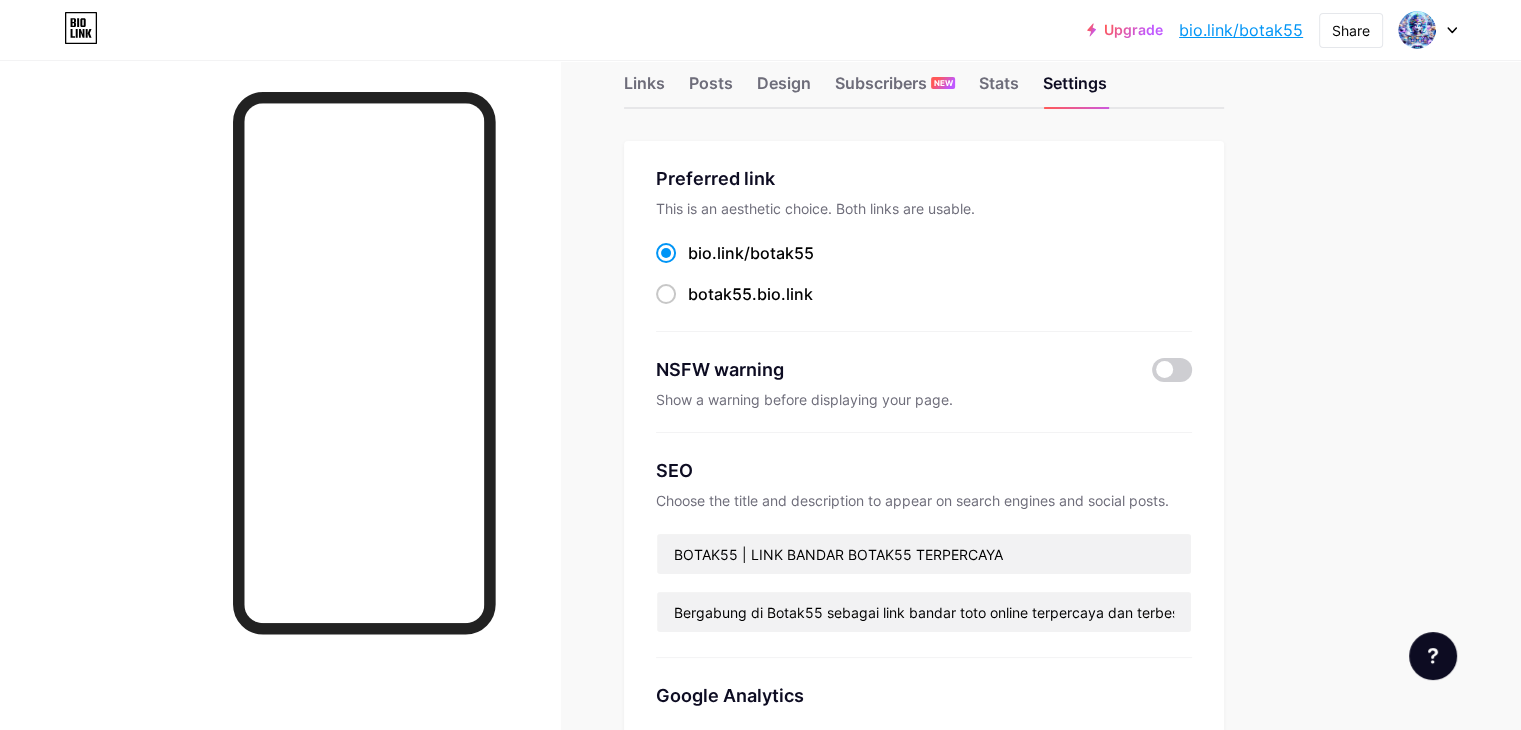 scroll, scrollTop: 0, scrollLeft: 0, axis: both 